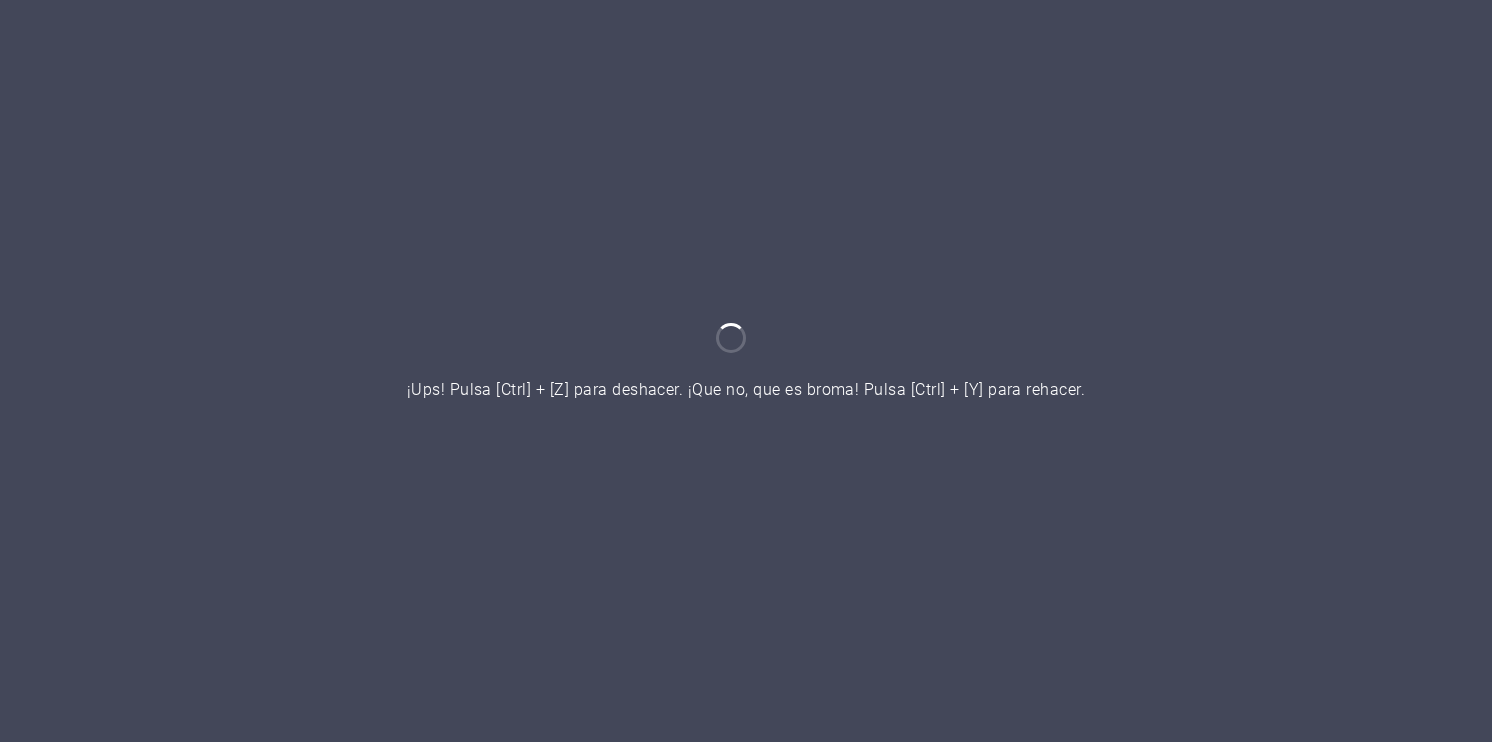 scroll, scrollTop: 0, scrollLeft: 0, axis: both 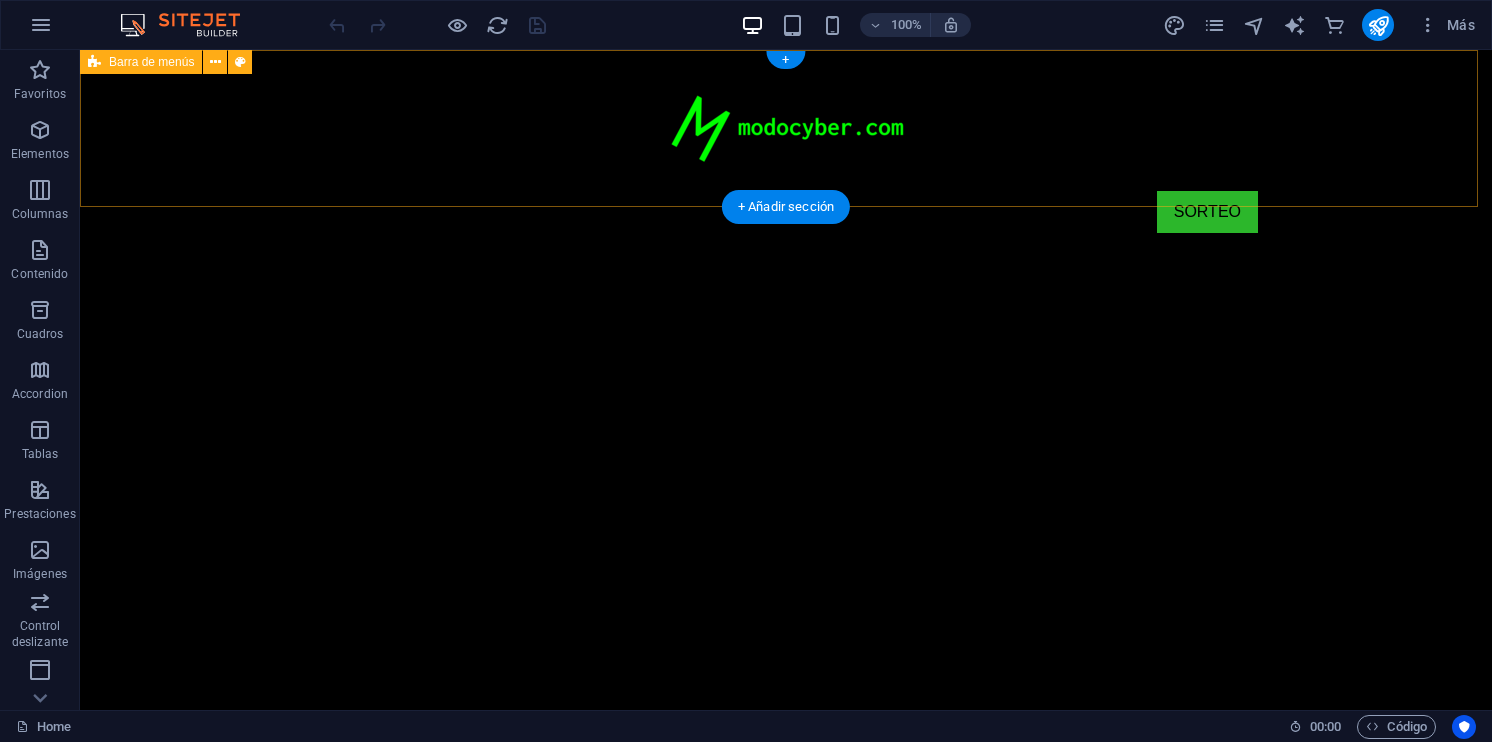 click on ".fa-secondary{opacity:.4} .fa-secondary{opacity:.4} SORTEO" at bounding box center (786, 149) 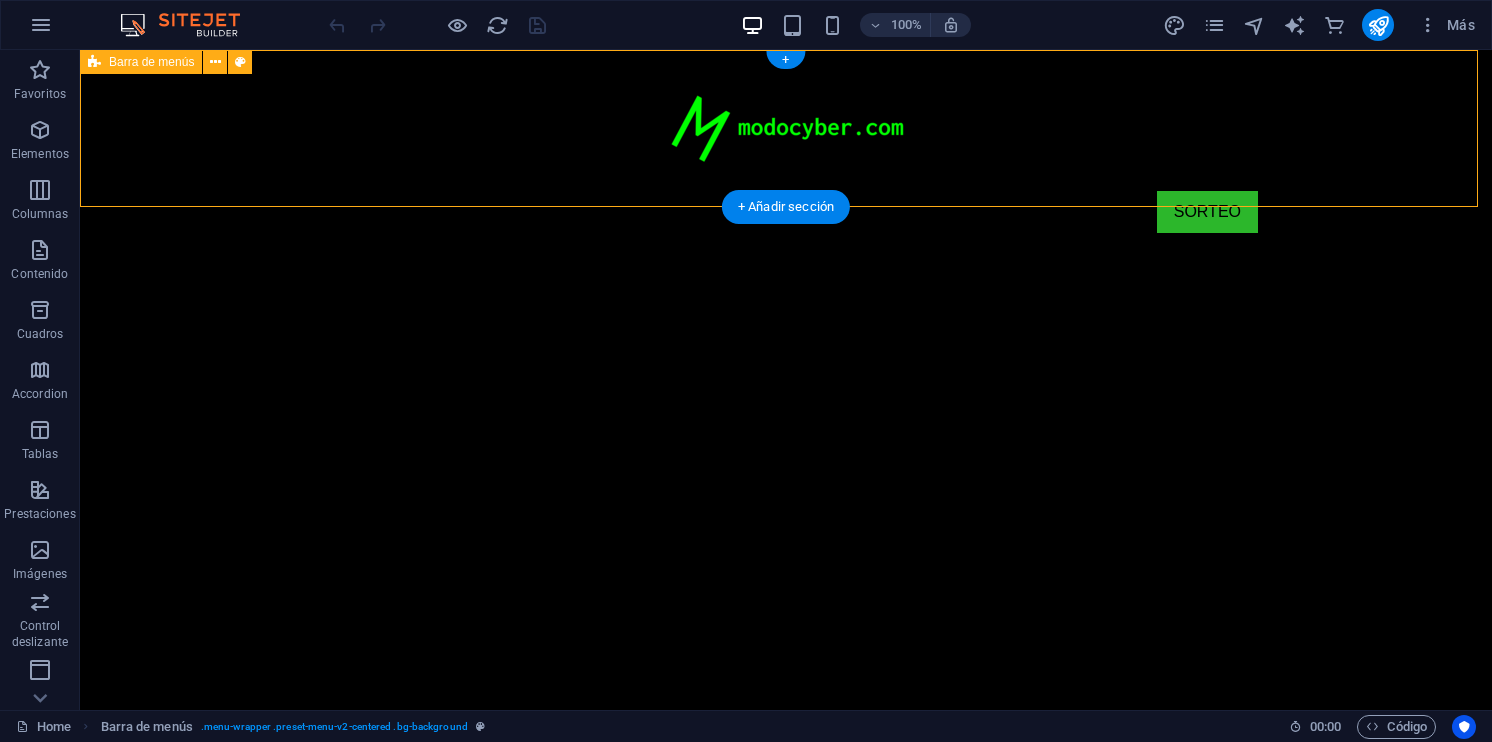 click on ".fa-secondary{opacity:.4} .fa-secondary{opacity:.4} SORTEO" at bounding box center (786, 149) 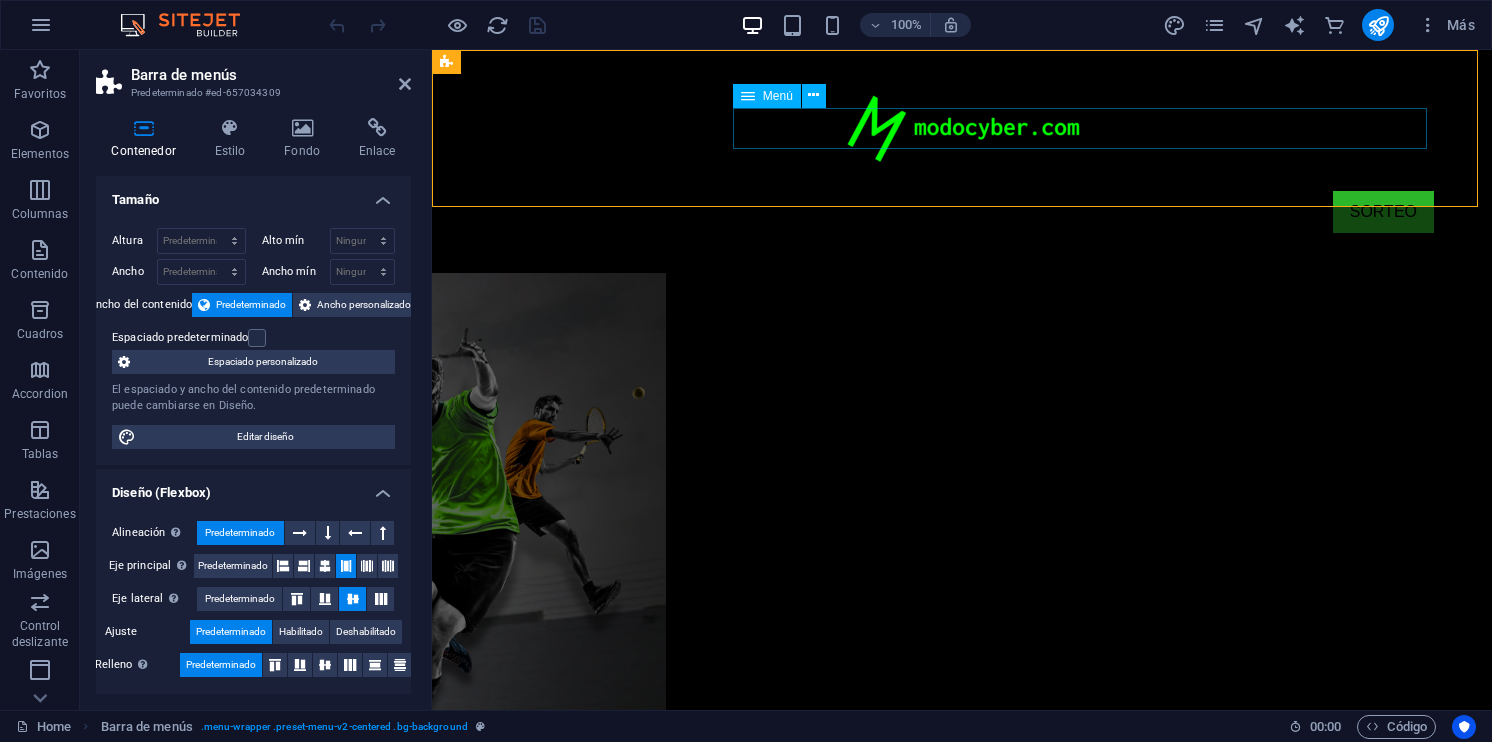 click on "SORTEO" at bounding box center [962, 212] 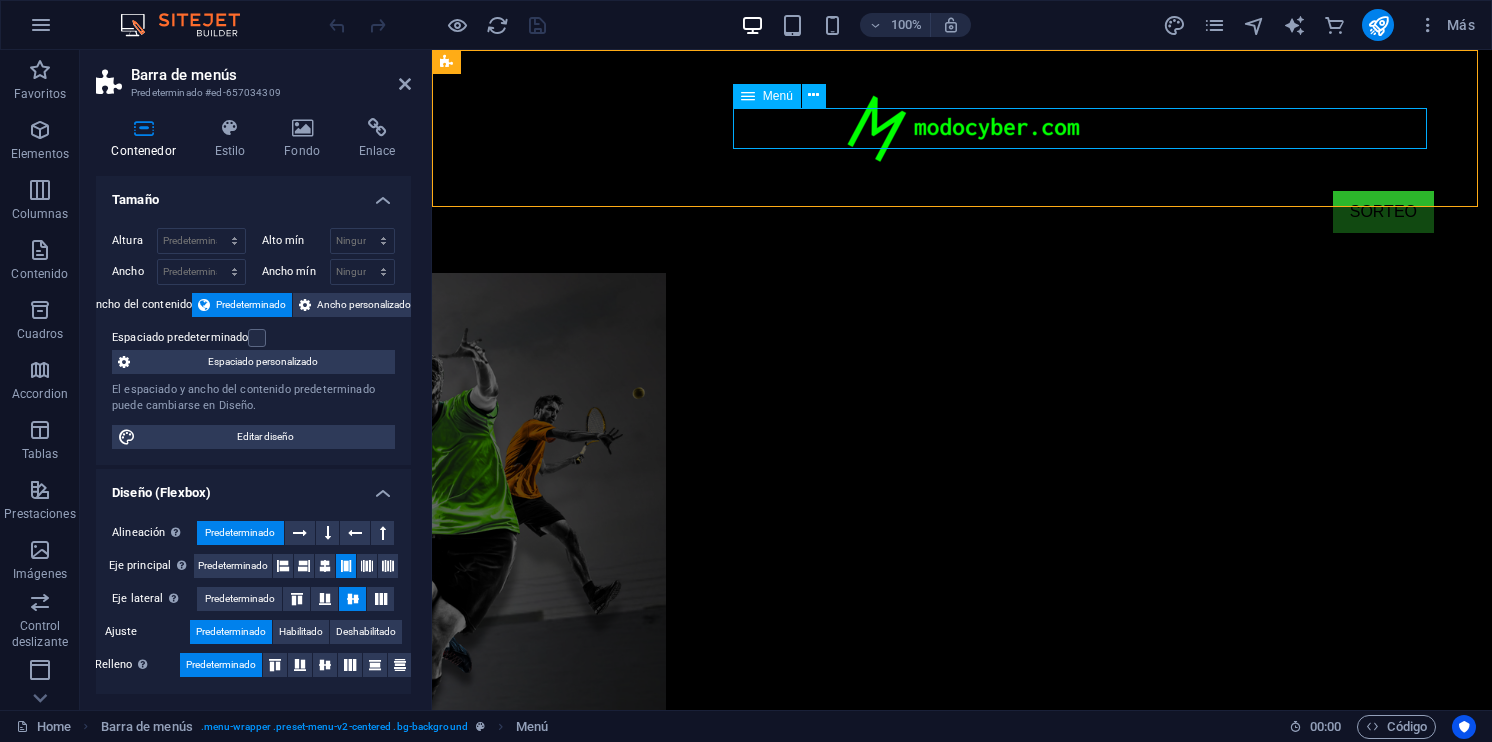 click on "SORTEO" at bounding box center (962, 212) 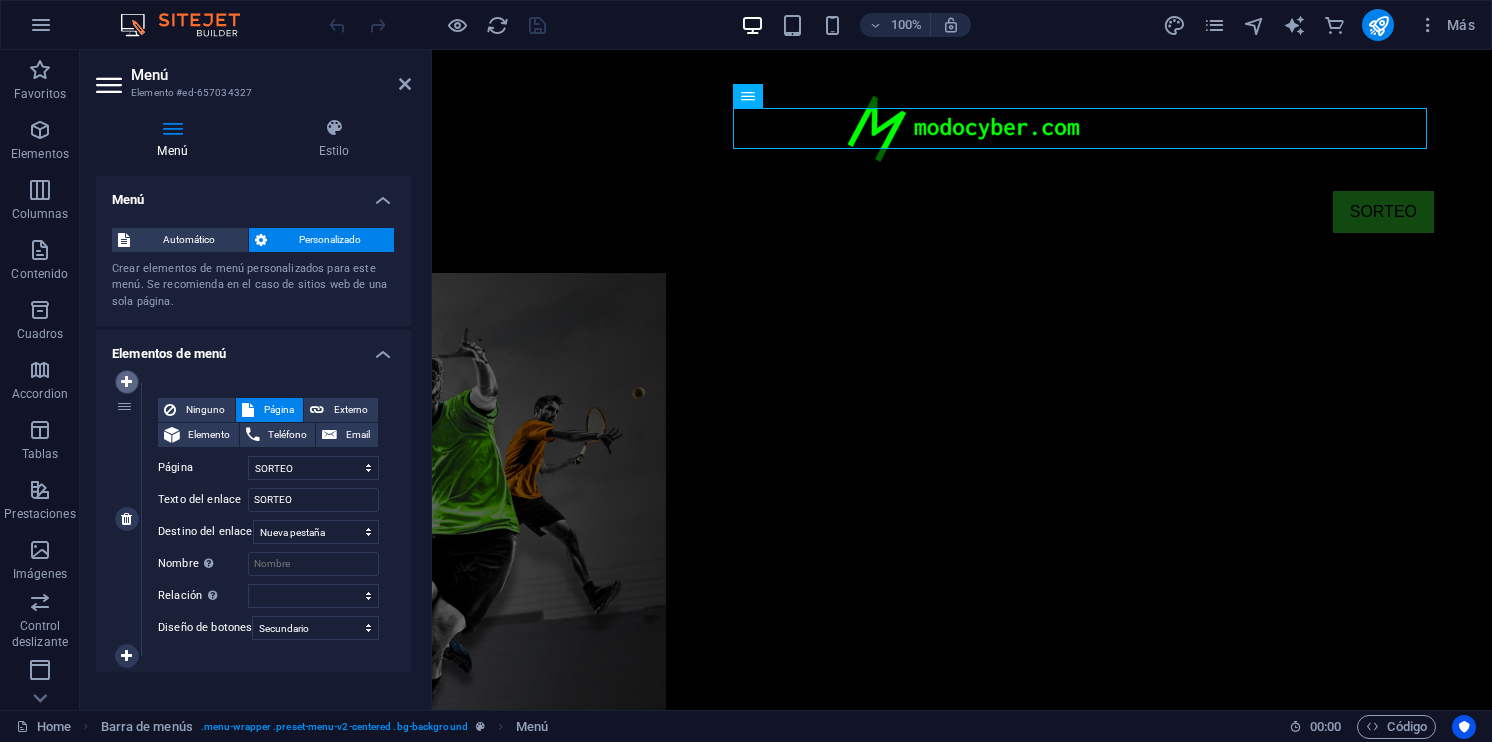 click at bounding box center [127, 382] 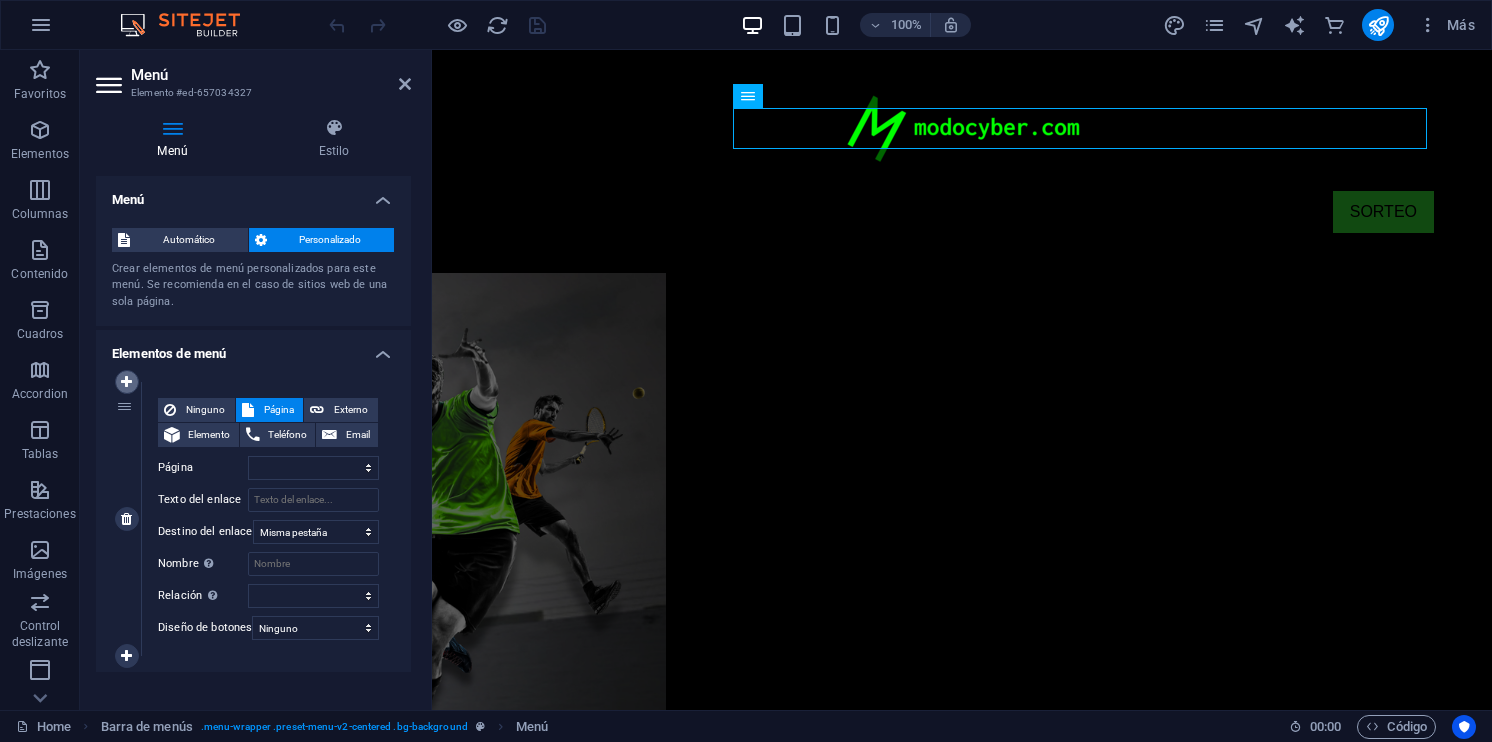 select on "1" 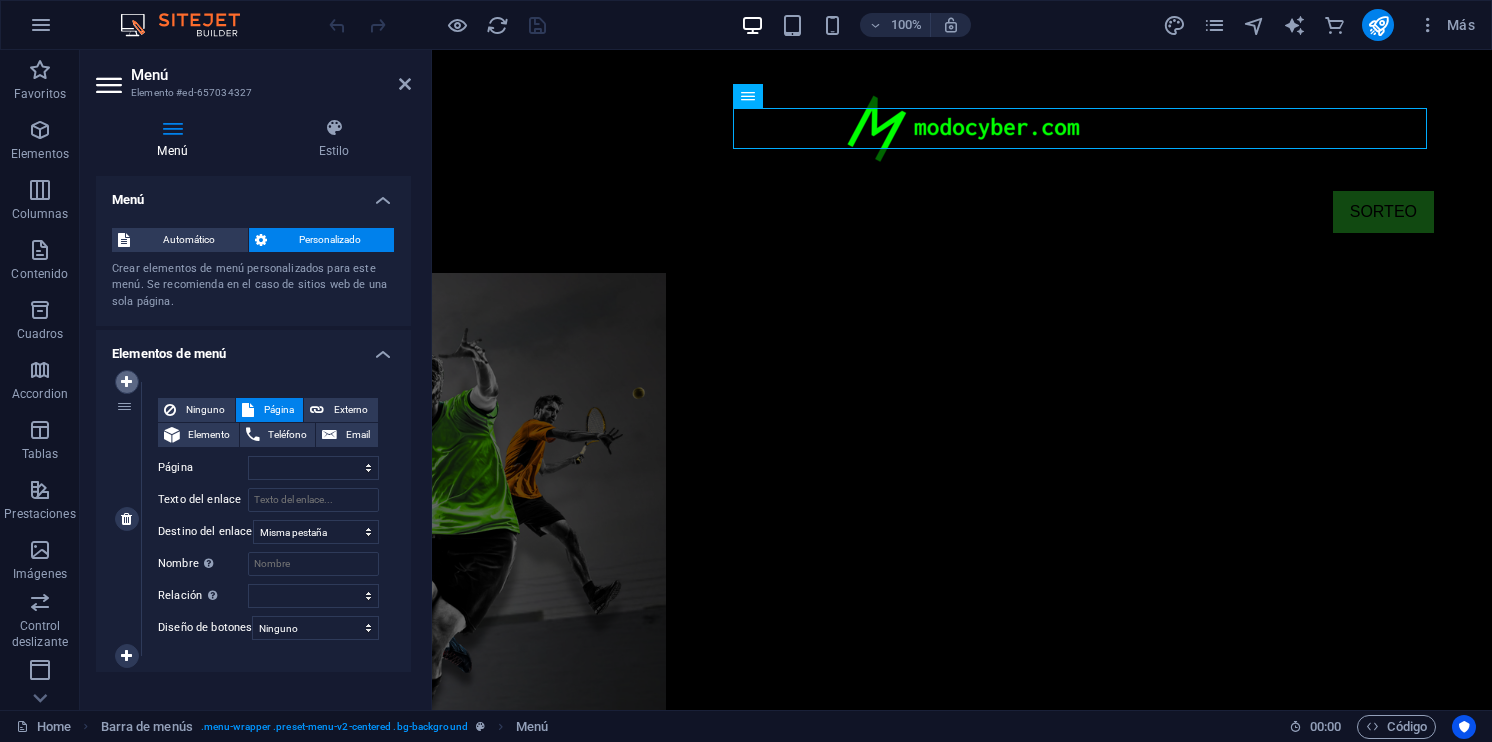 select on "secondary" 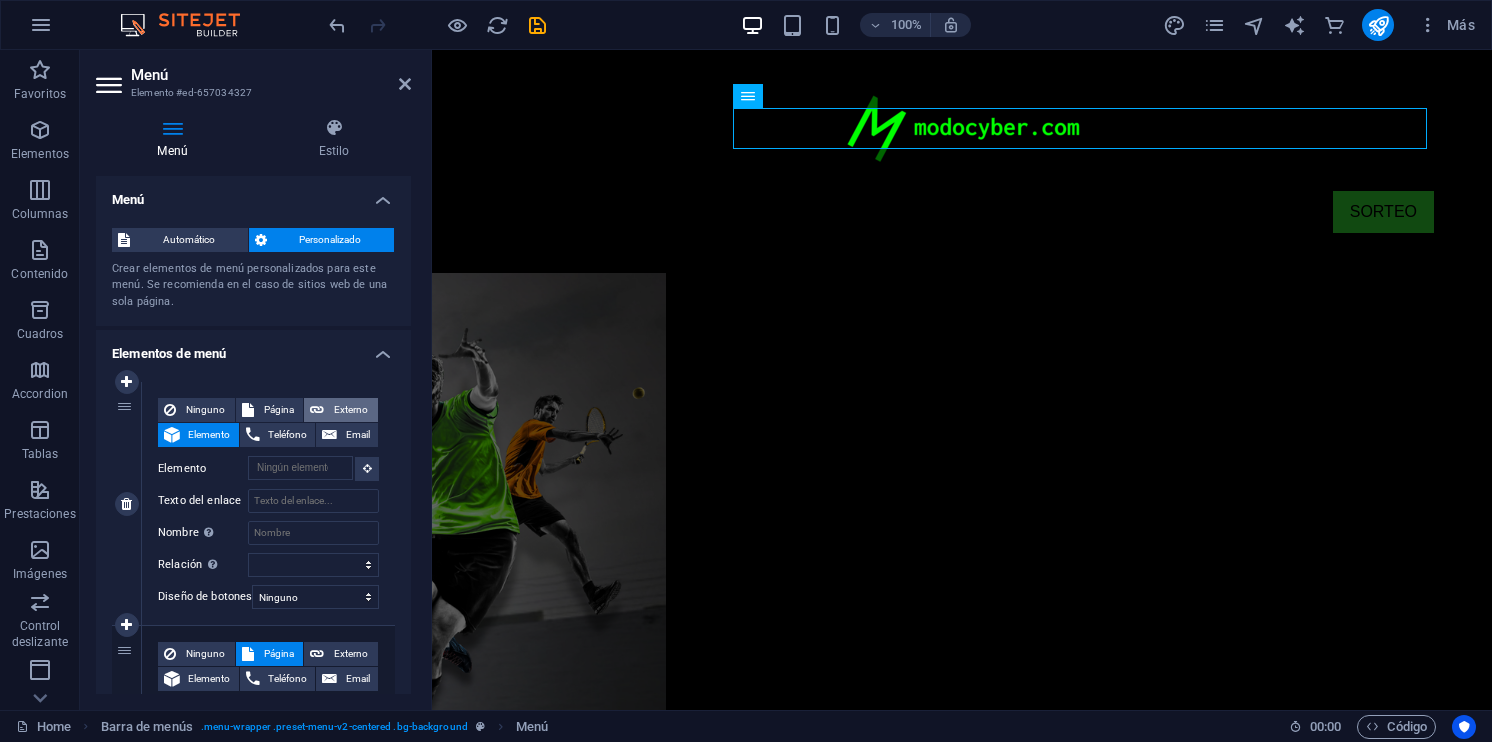 click on "Externo" at bounding box center [351, 410] 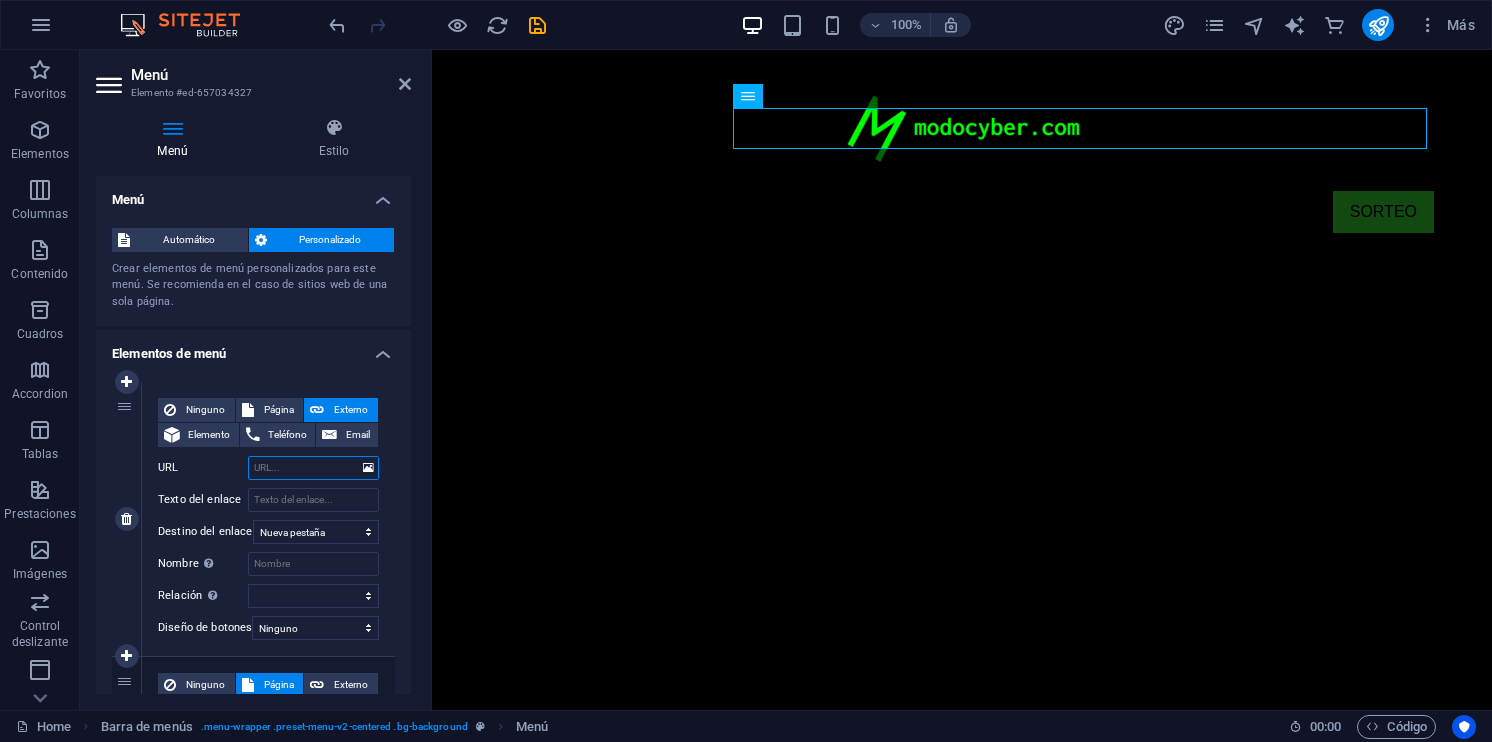 paste on "https://shop.modocyber.com/mi-cuenta" 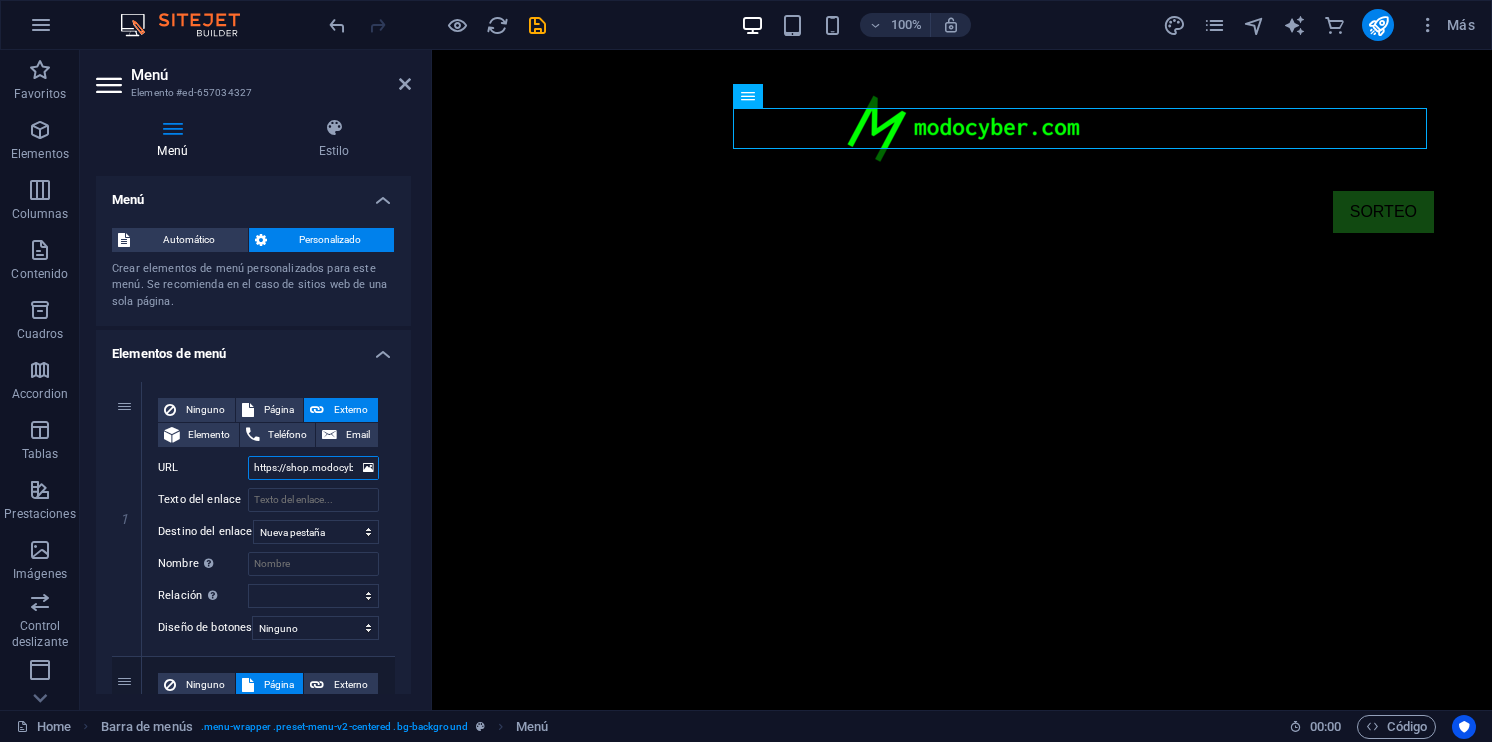 scroll, scrollTop: 0, scrollLeft: 81, axis: horizontal 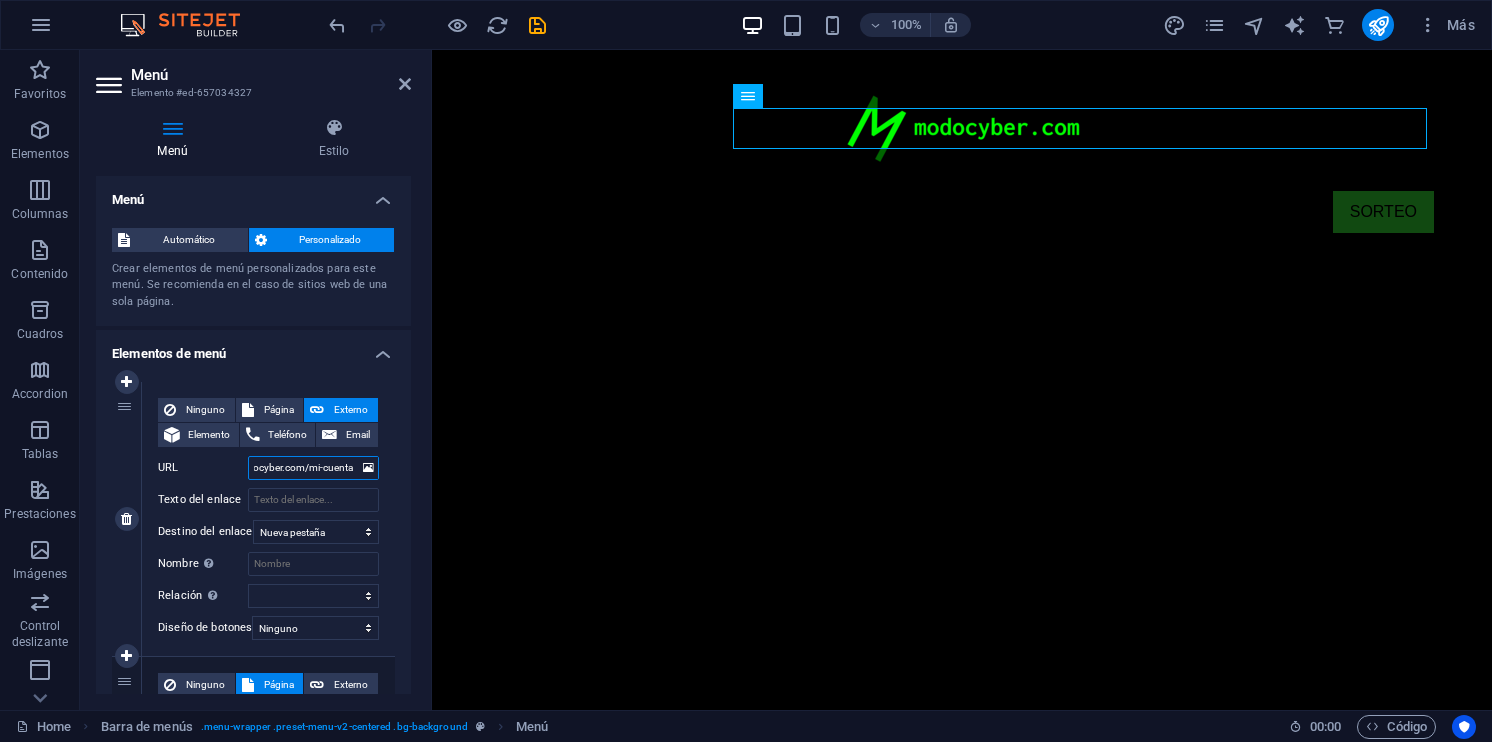 select 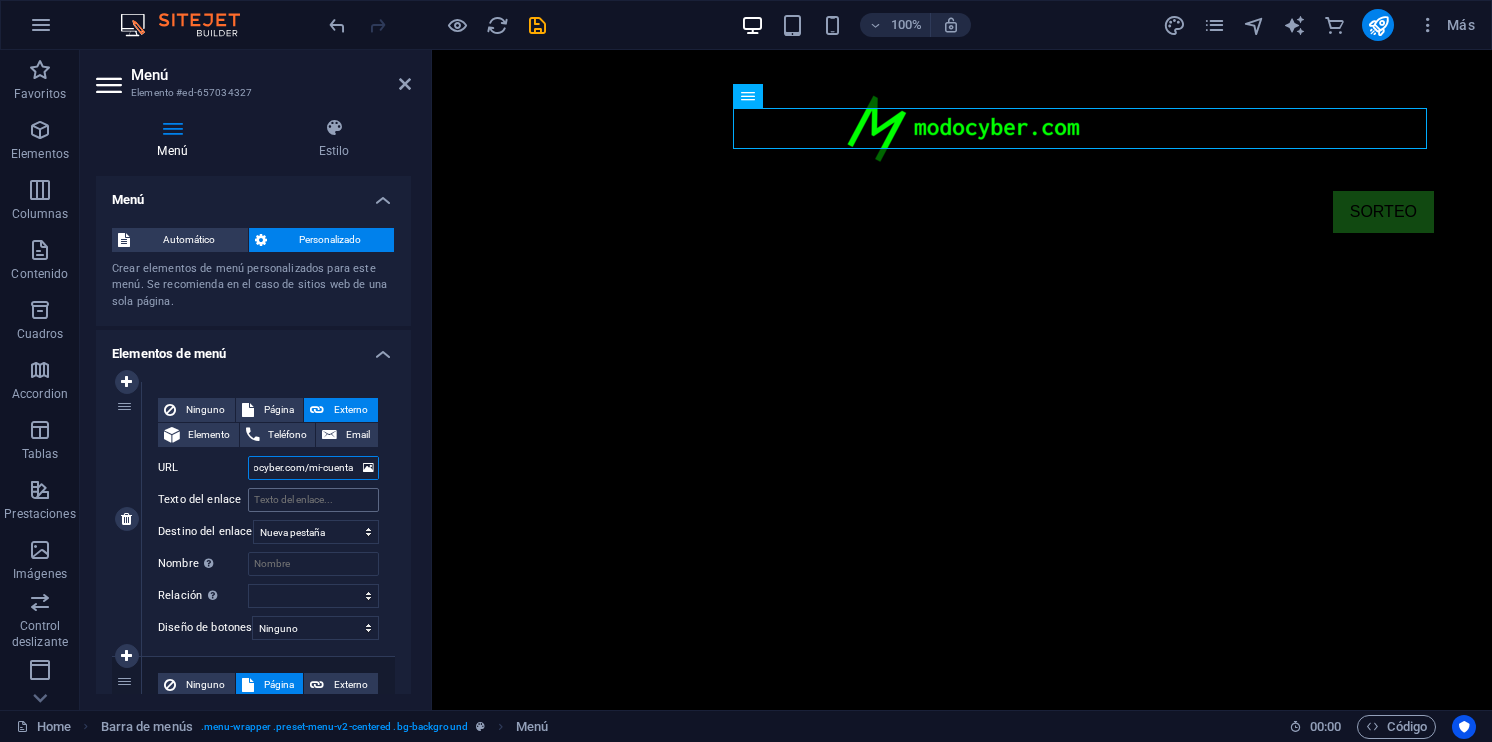 type on "https://shop.modocyber.com/mi-cuenta" 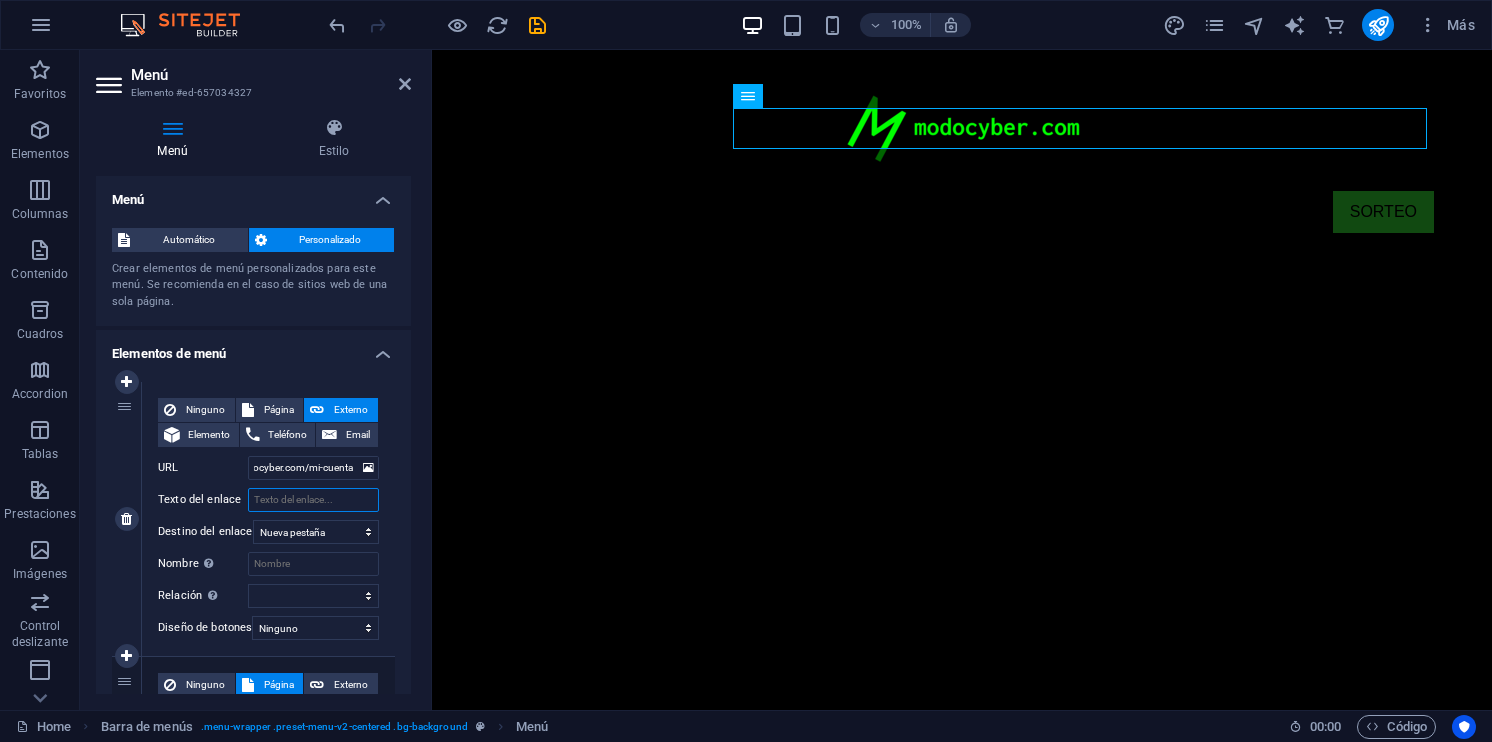 scroll, scrollTop: 0, scrollLeft: 0, axis: both 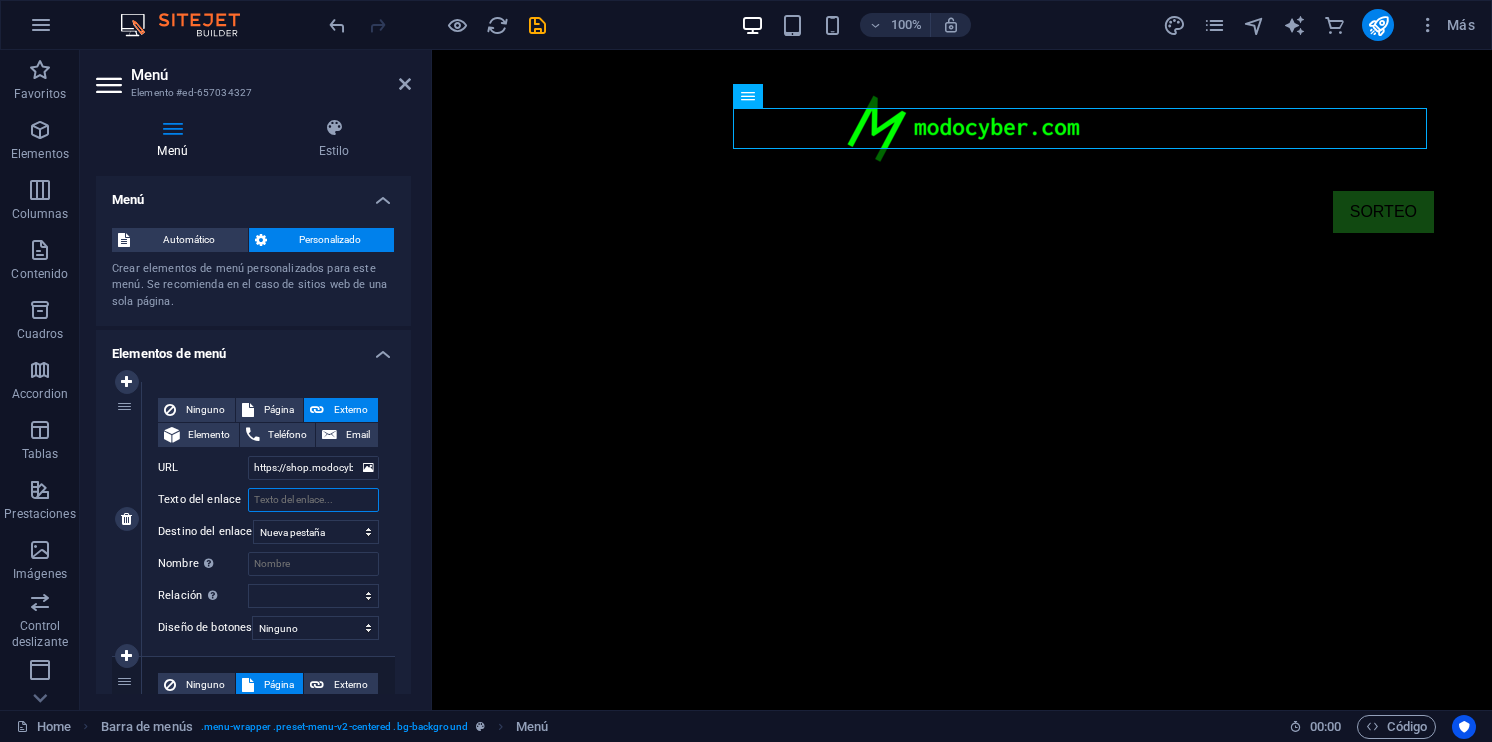 click on "Texto del enlace" at bounding box center (313, 500) 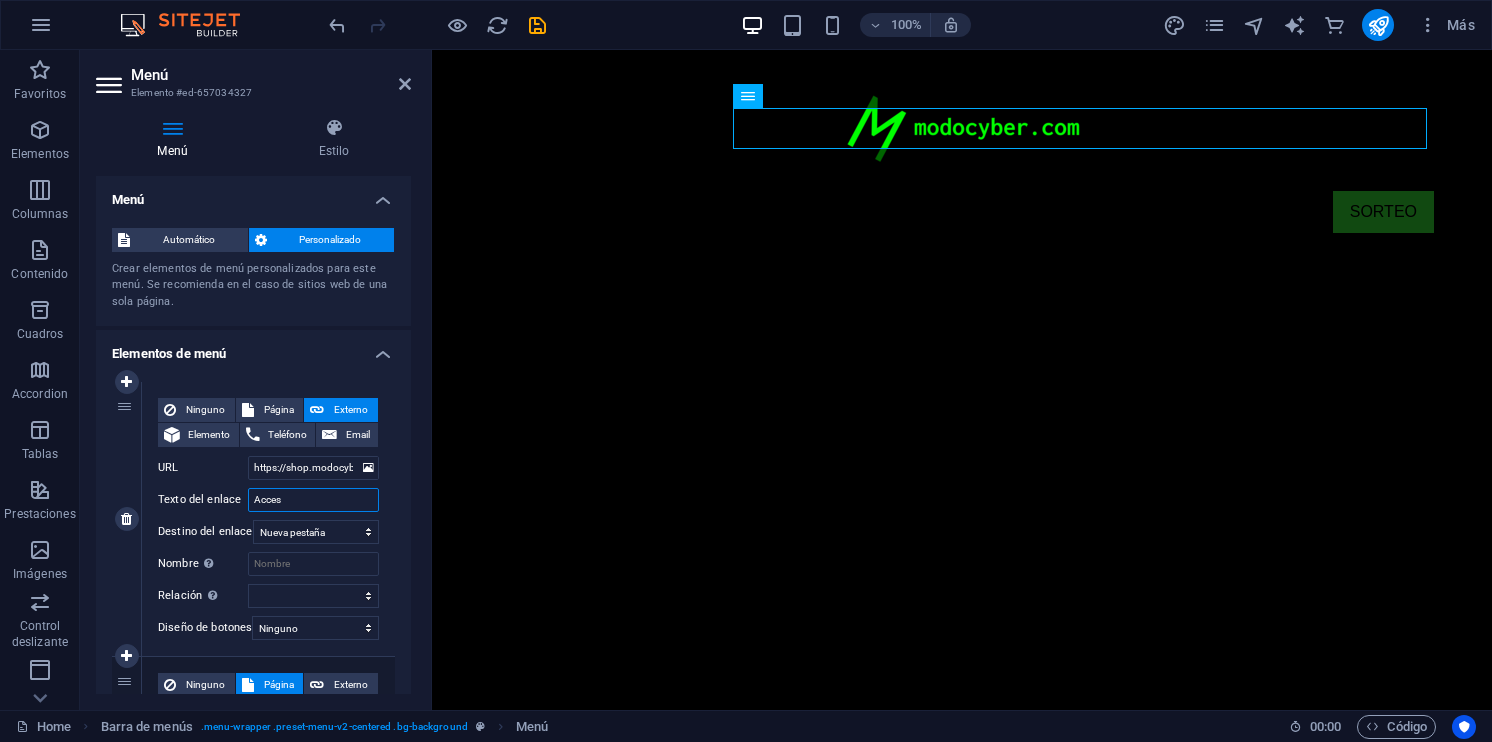 type on "Acceso" 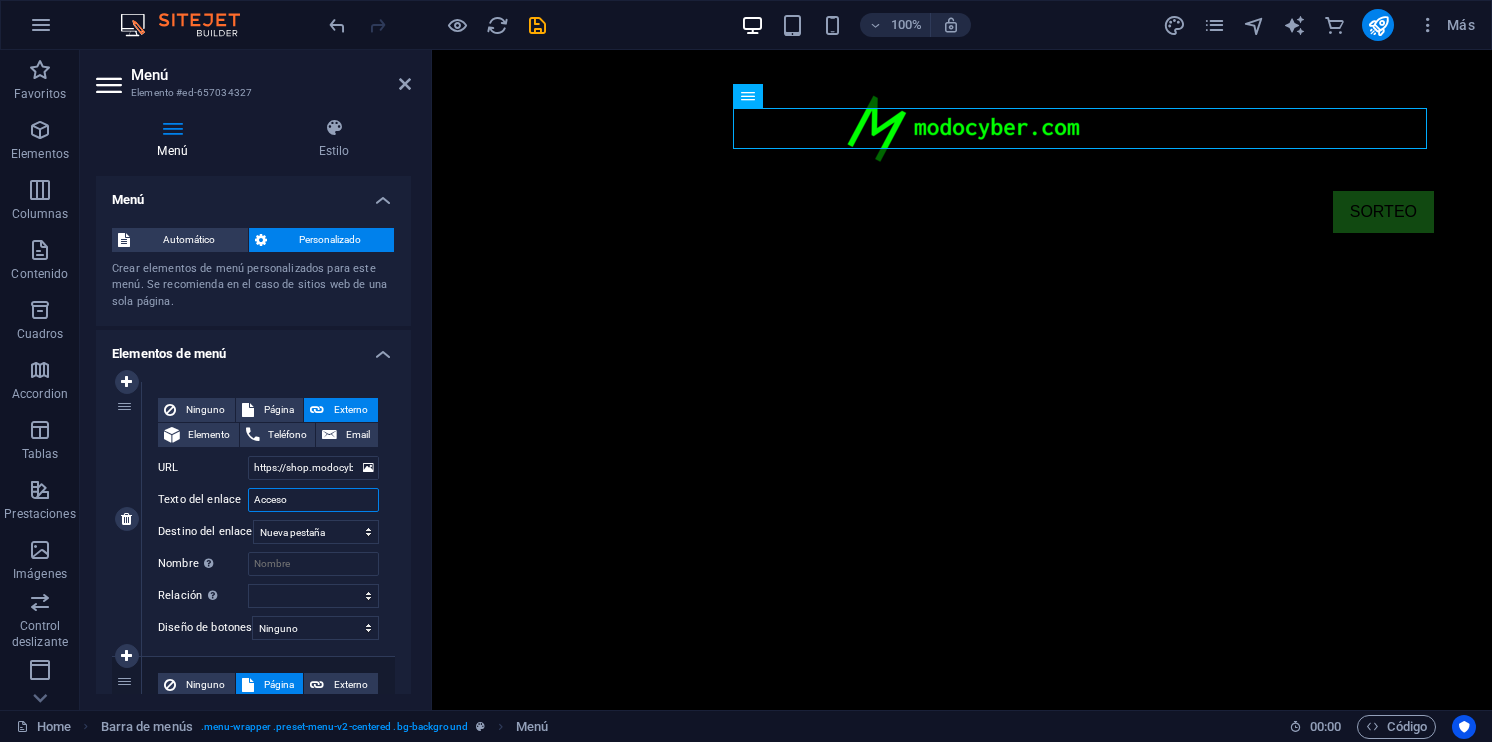 select 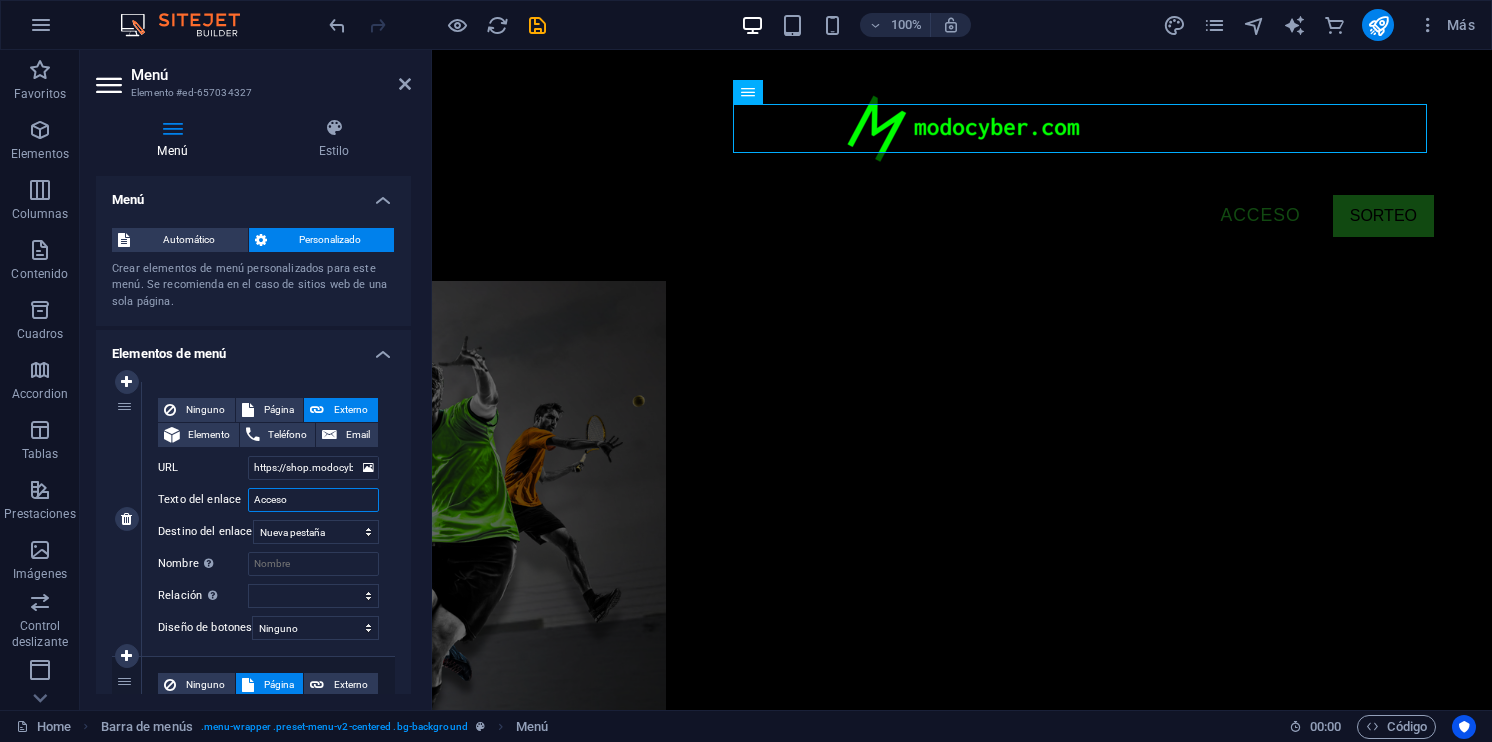 drag, startPoint x: 289, startPoint y: 506, endPoint x: 213, endPoint y: 507, distance: 76.00658 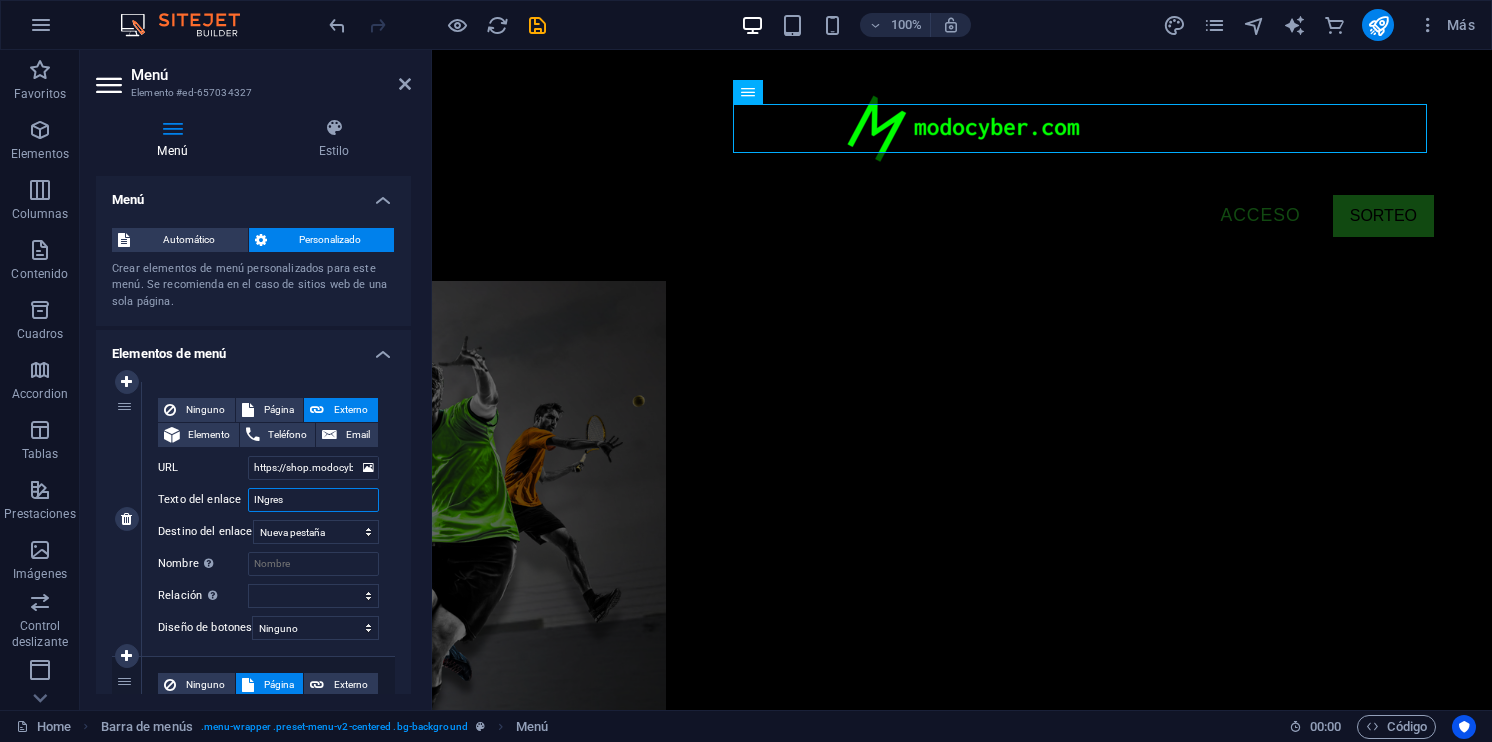 type on "INgreso" 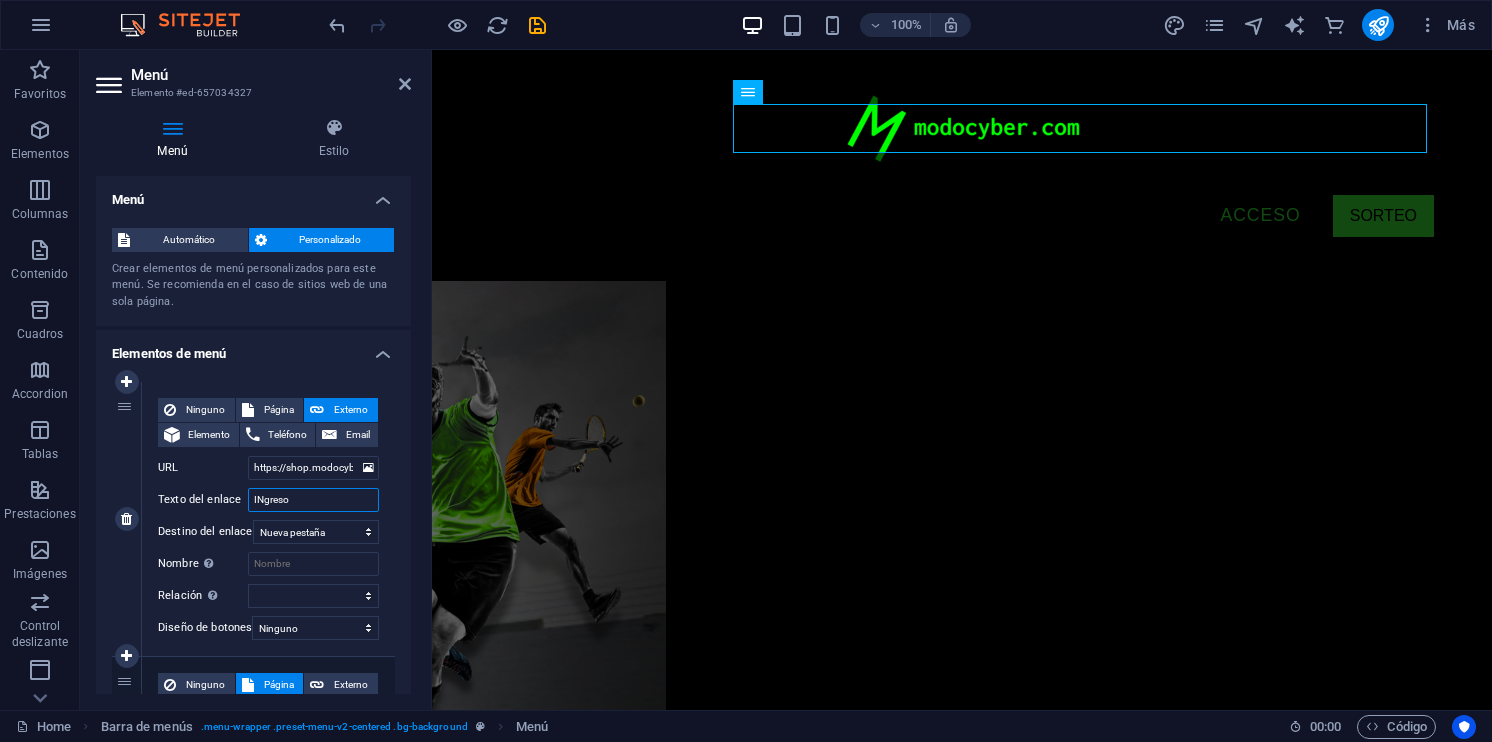 select 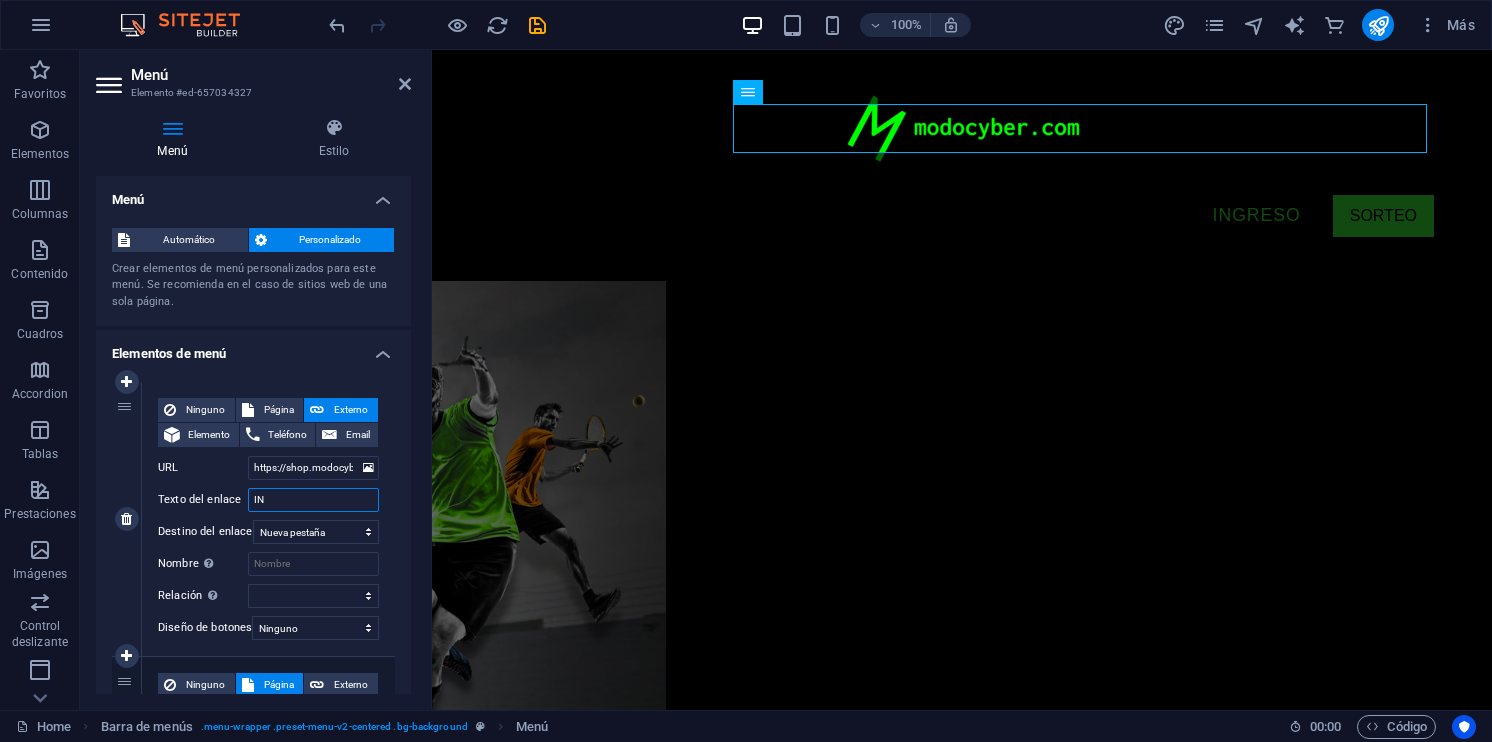 type on "I" 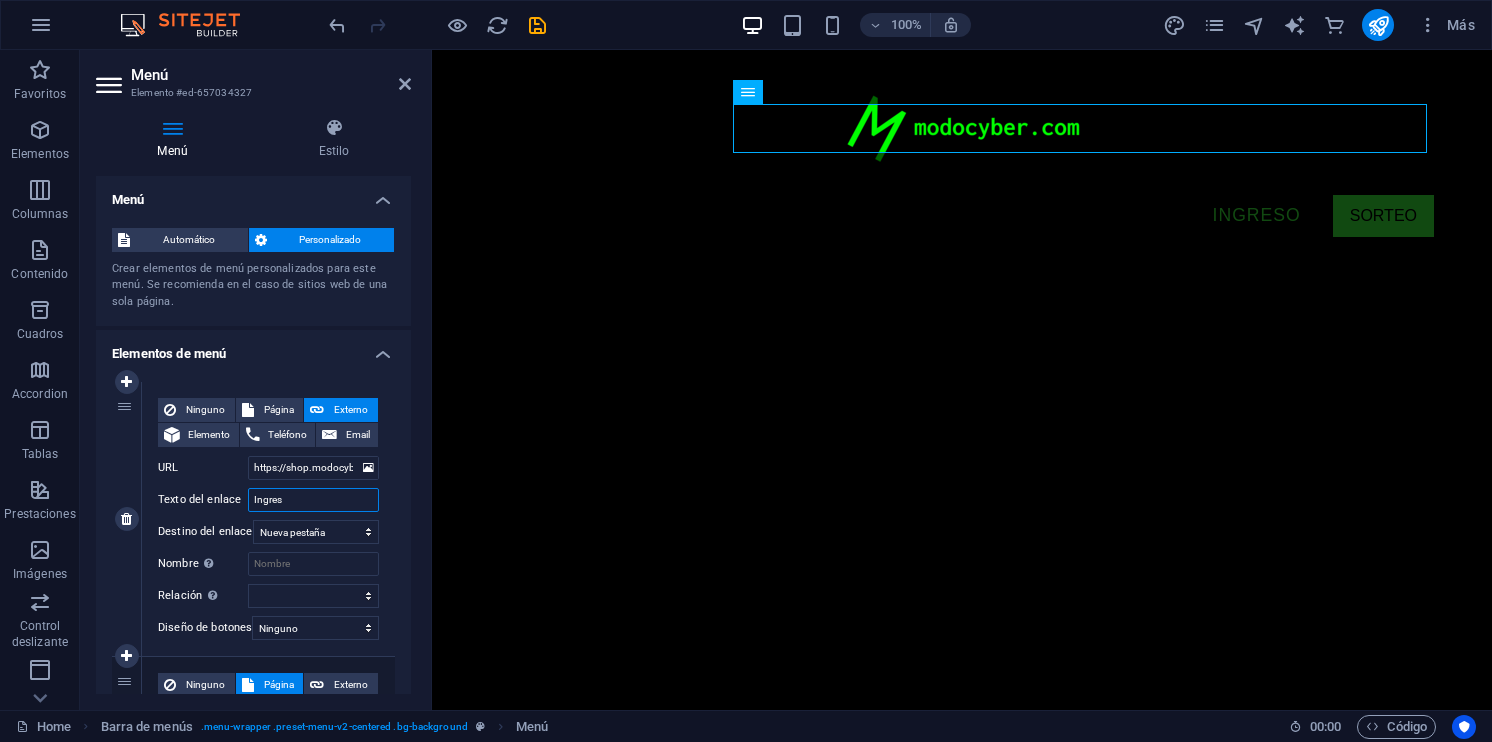 type on "Ingreso" 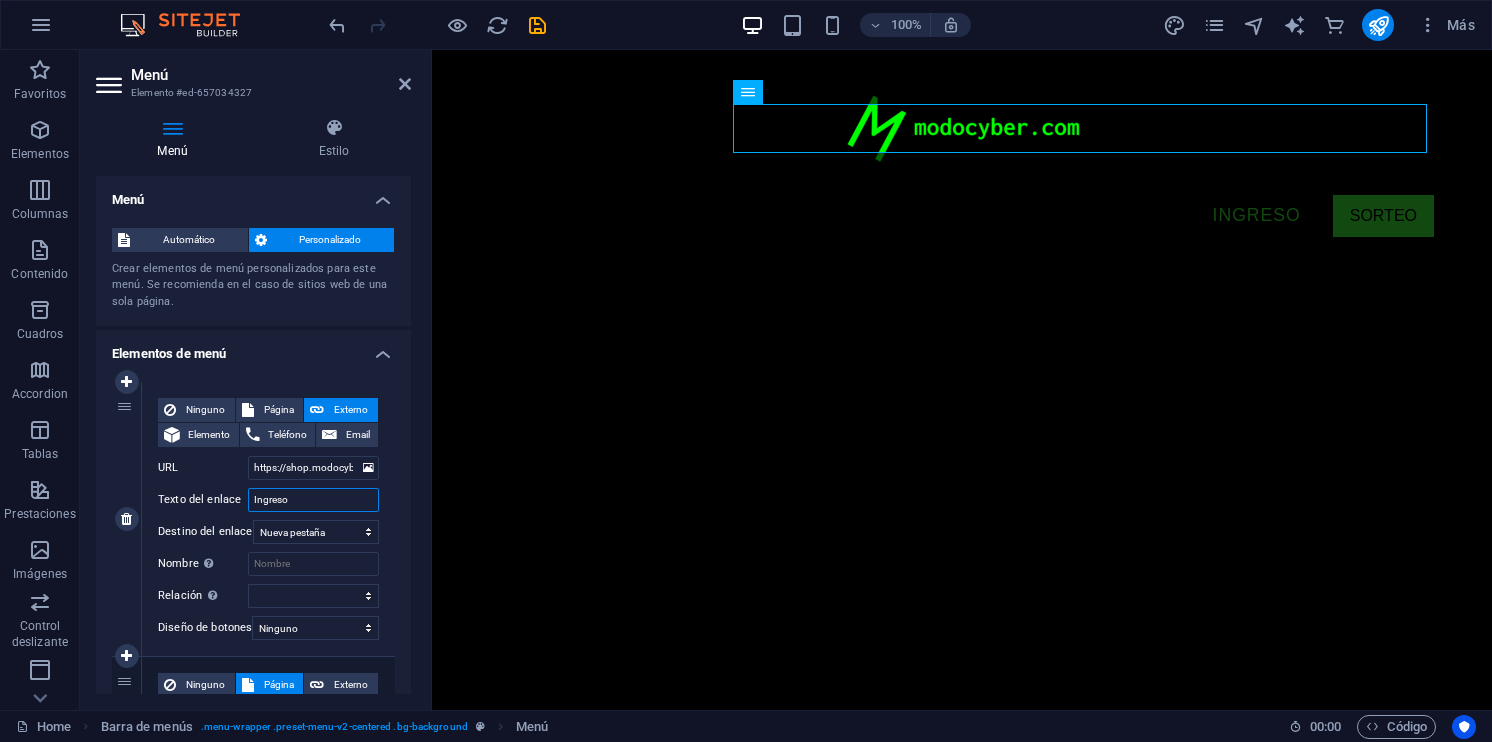 select 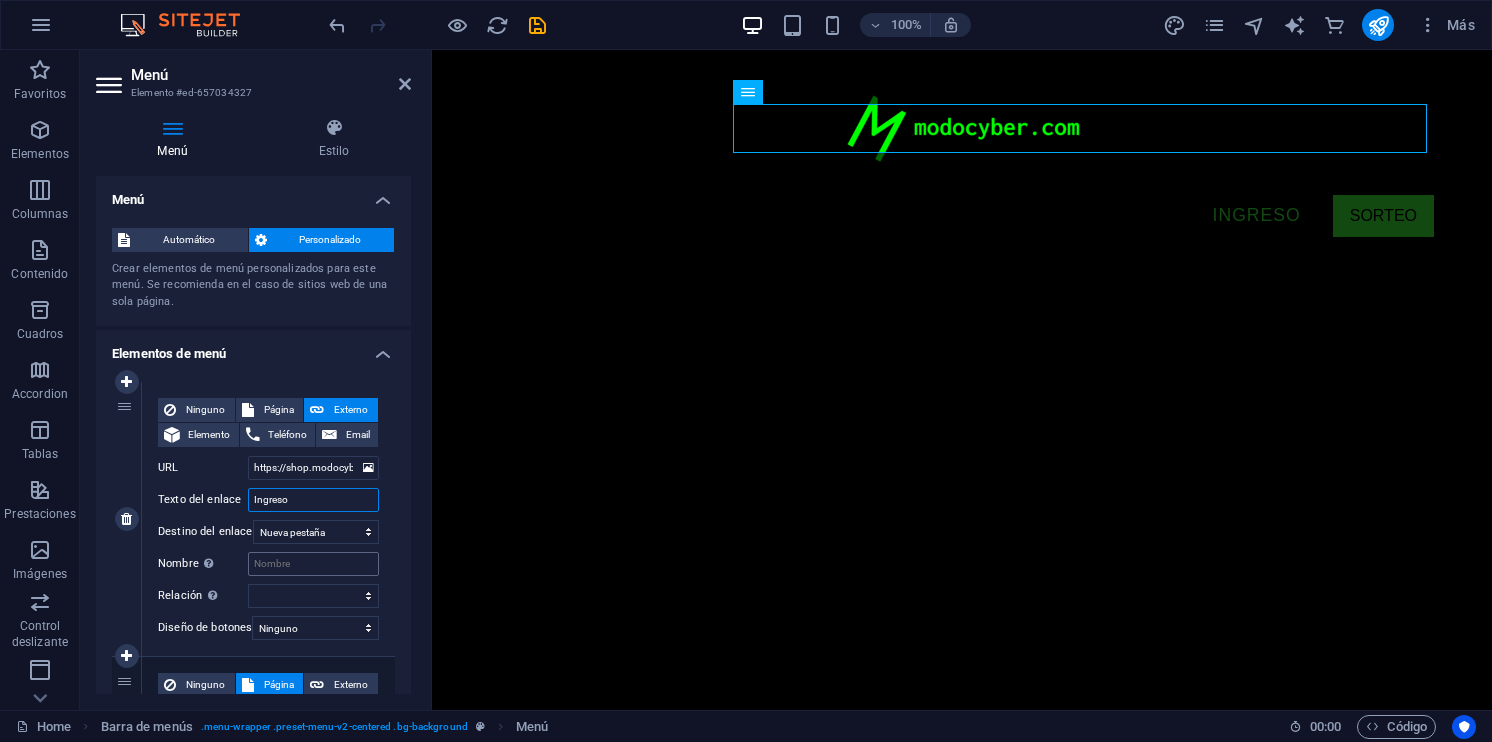 scroll, scrollTop: 100, scrollLeft: 0, axis: vertical 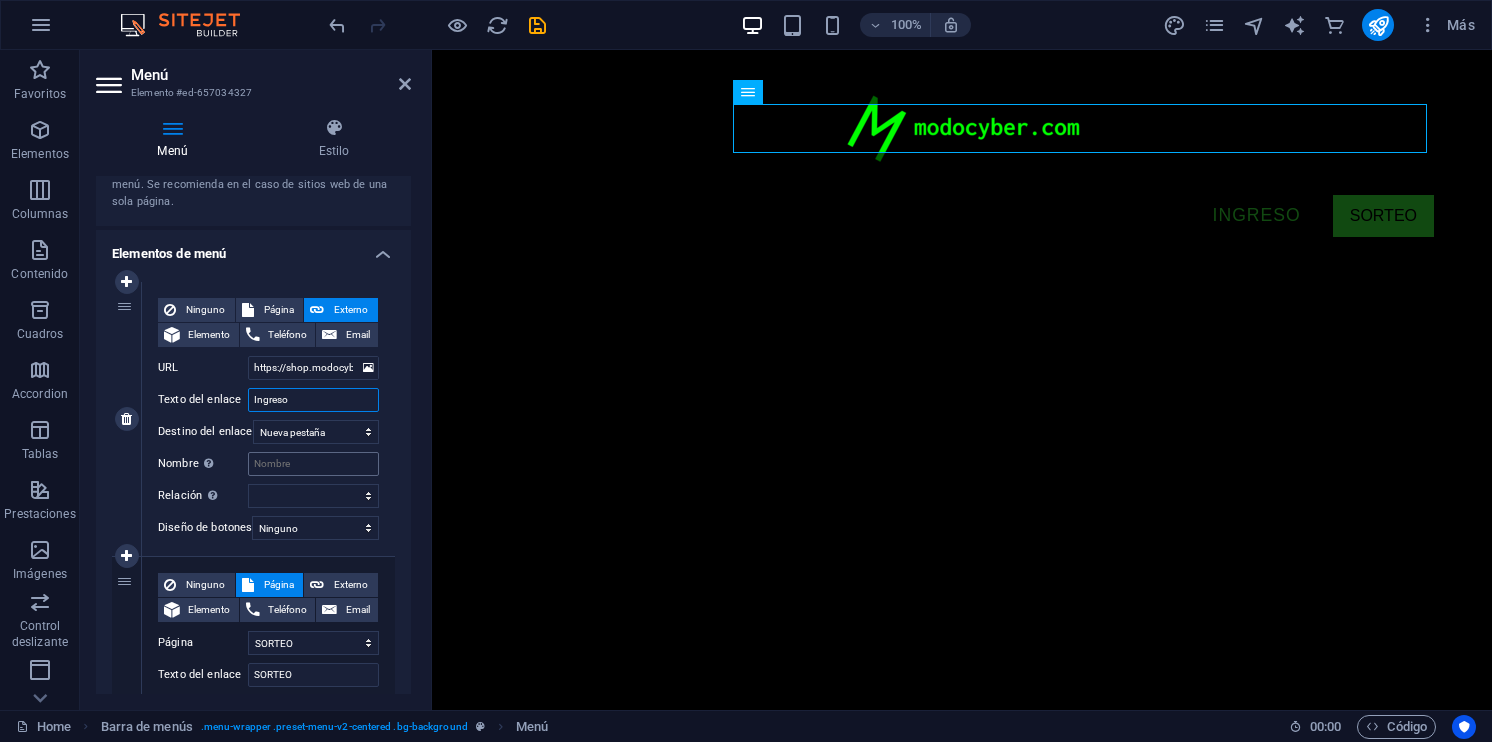 type on "Ingreso" 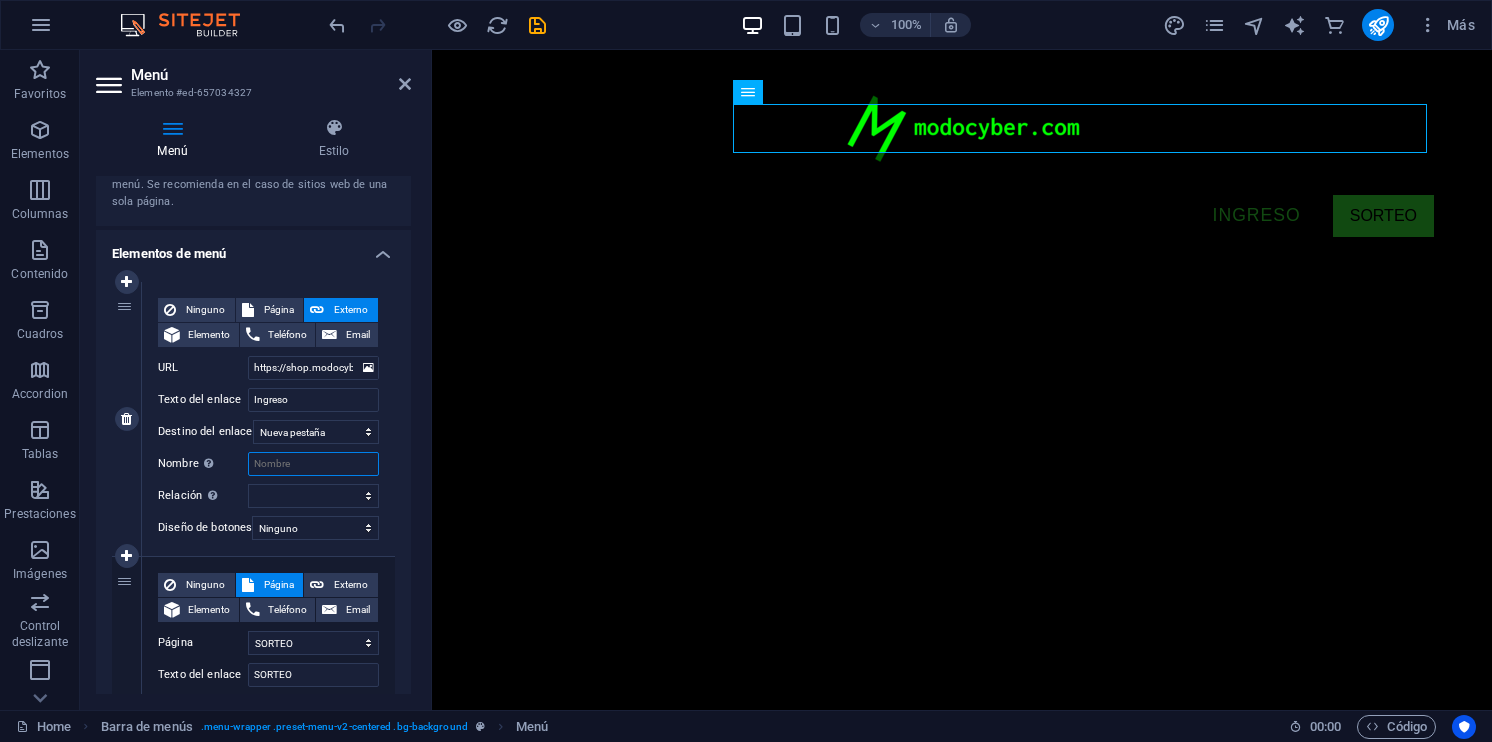 click on "Nombre Una descripción adicional del enlace no debería ser igual al texto del enlace. El título suele mostrarse como un texto de información cuando se mueve el ratón por encima del elemento. Déjalo en blanco en caso de dudas." at bounding box center [313, 464] 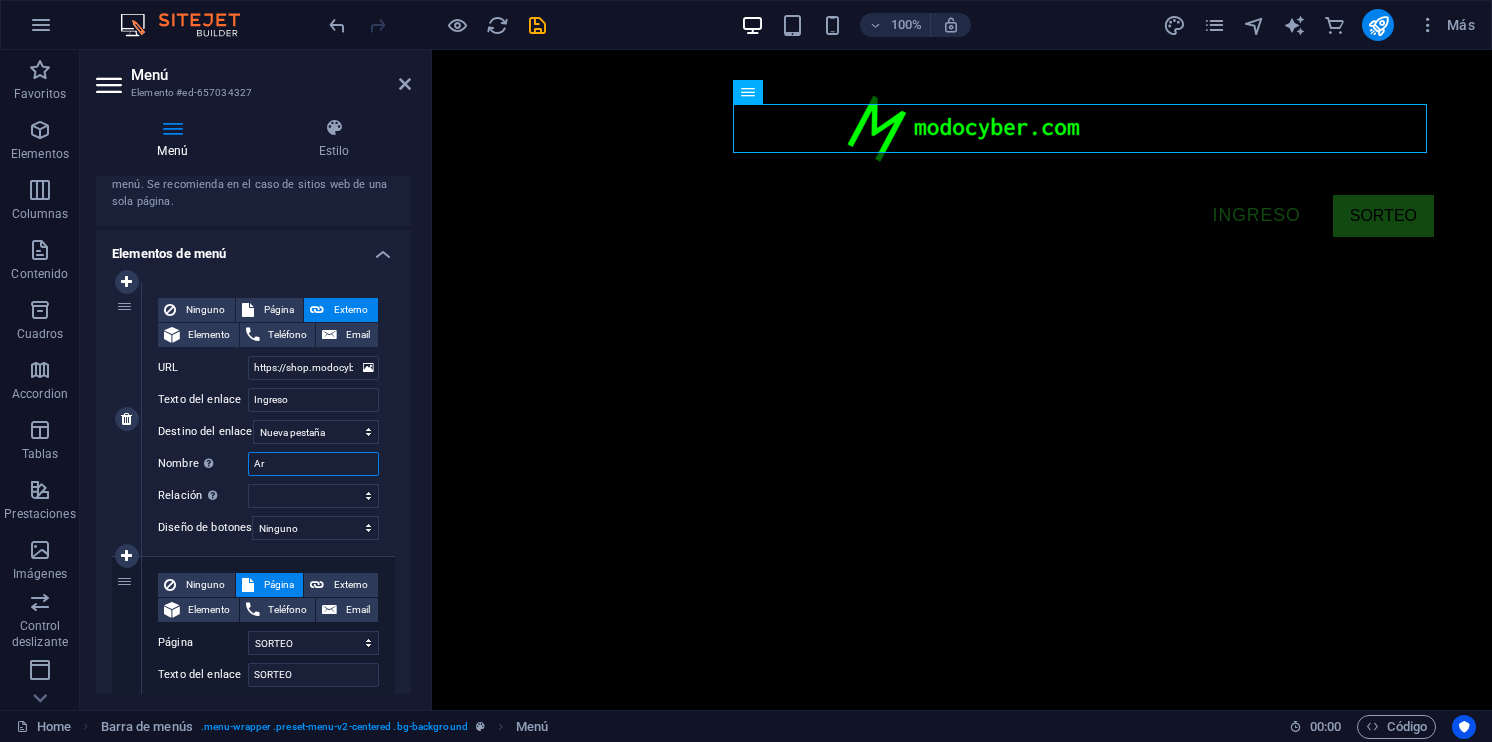 type on "Are" 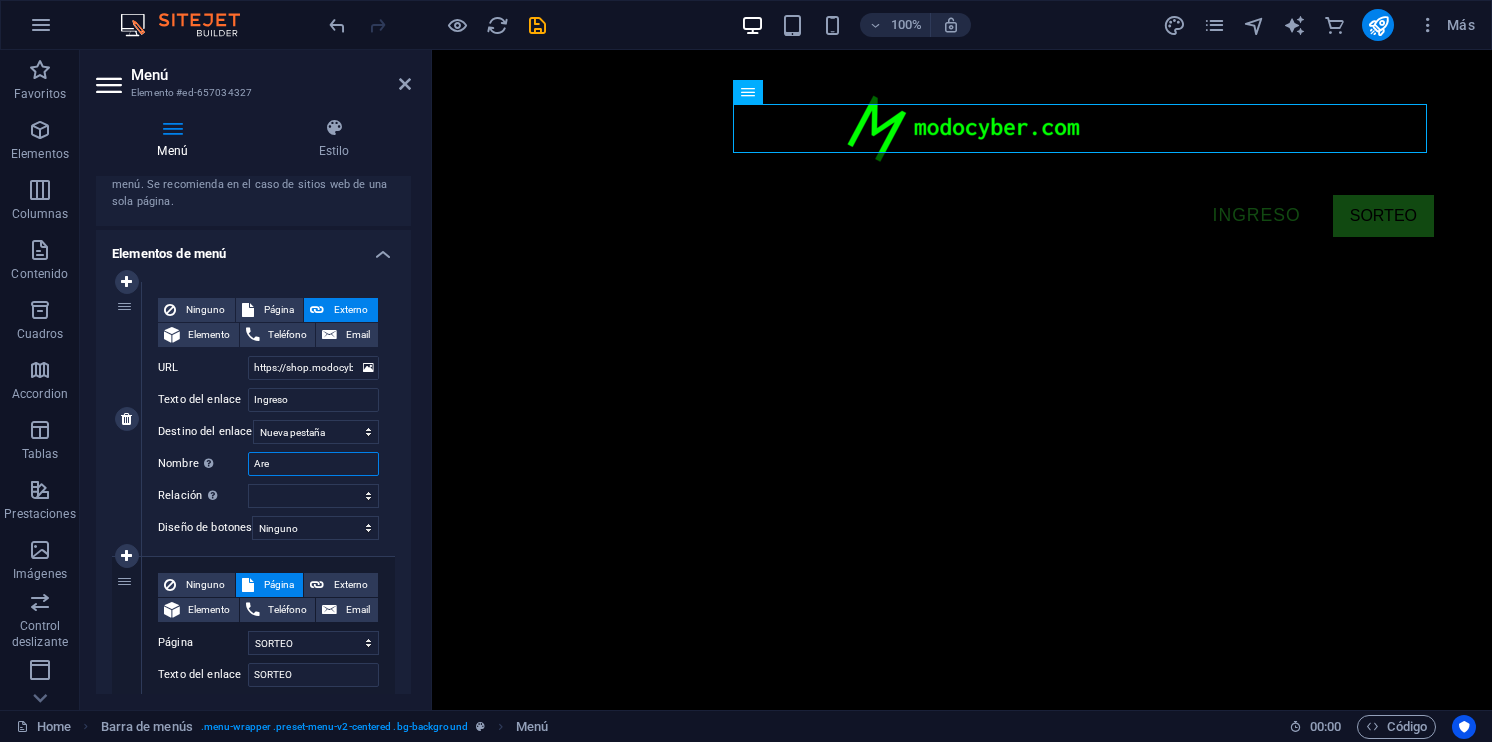 select 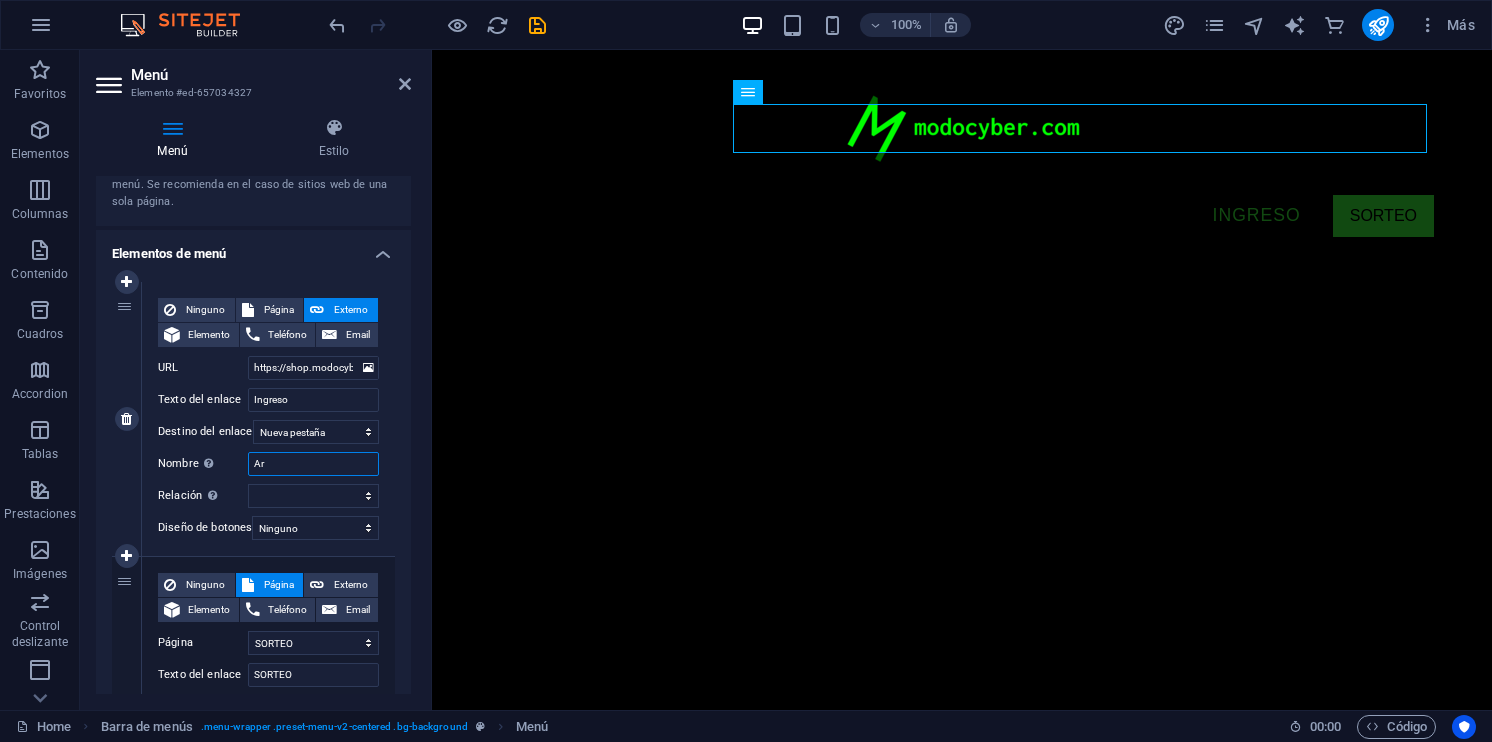 type on "A" 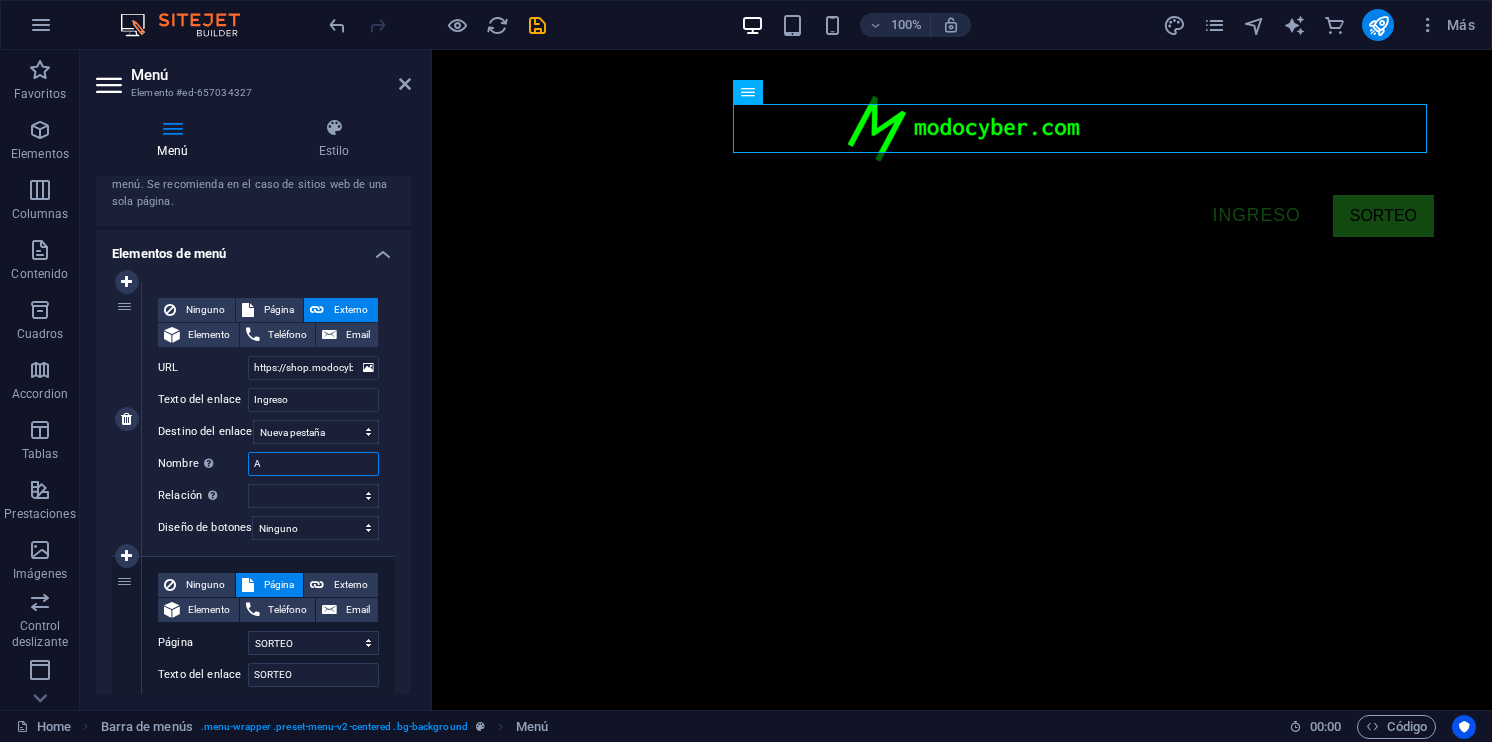 type 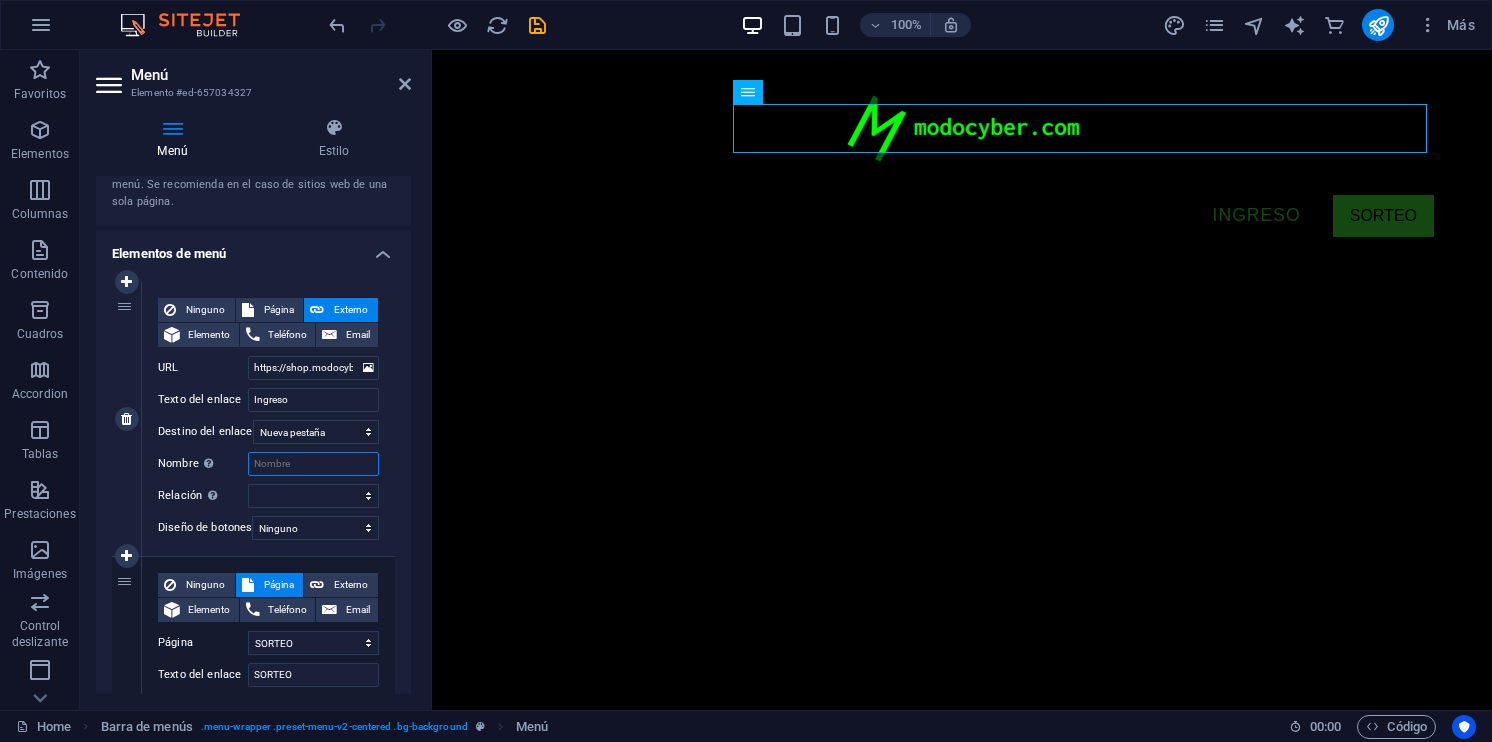 select 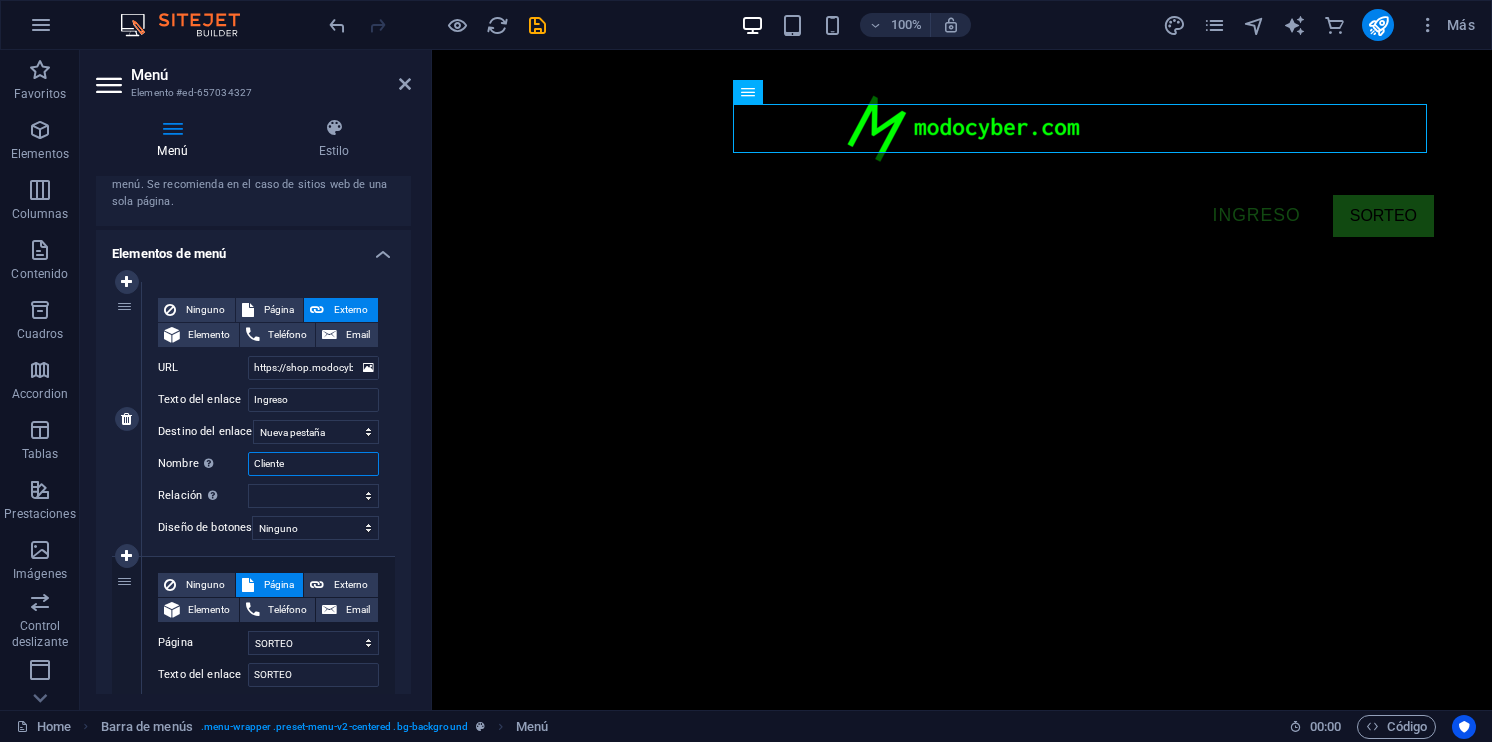 type on "Clientes" 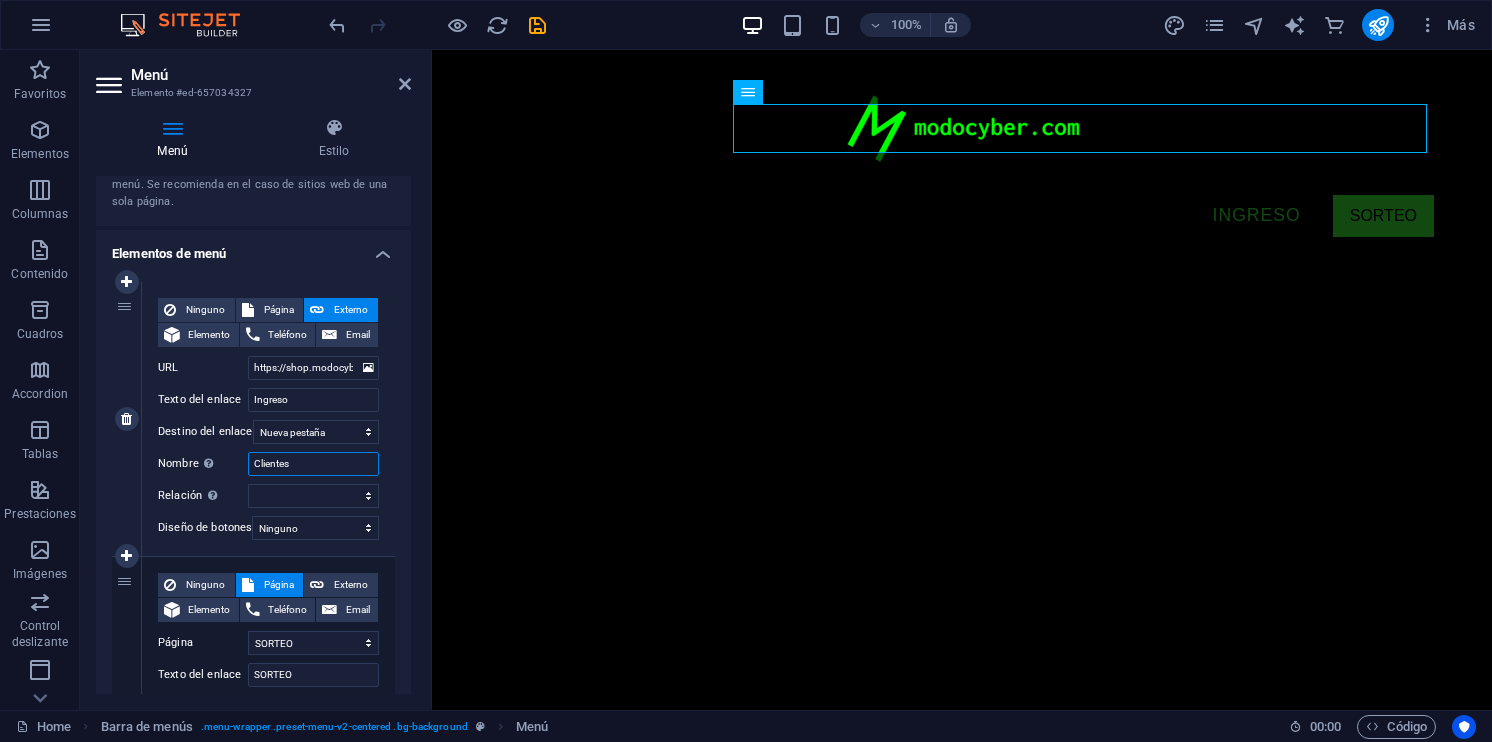 select 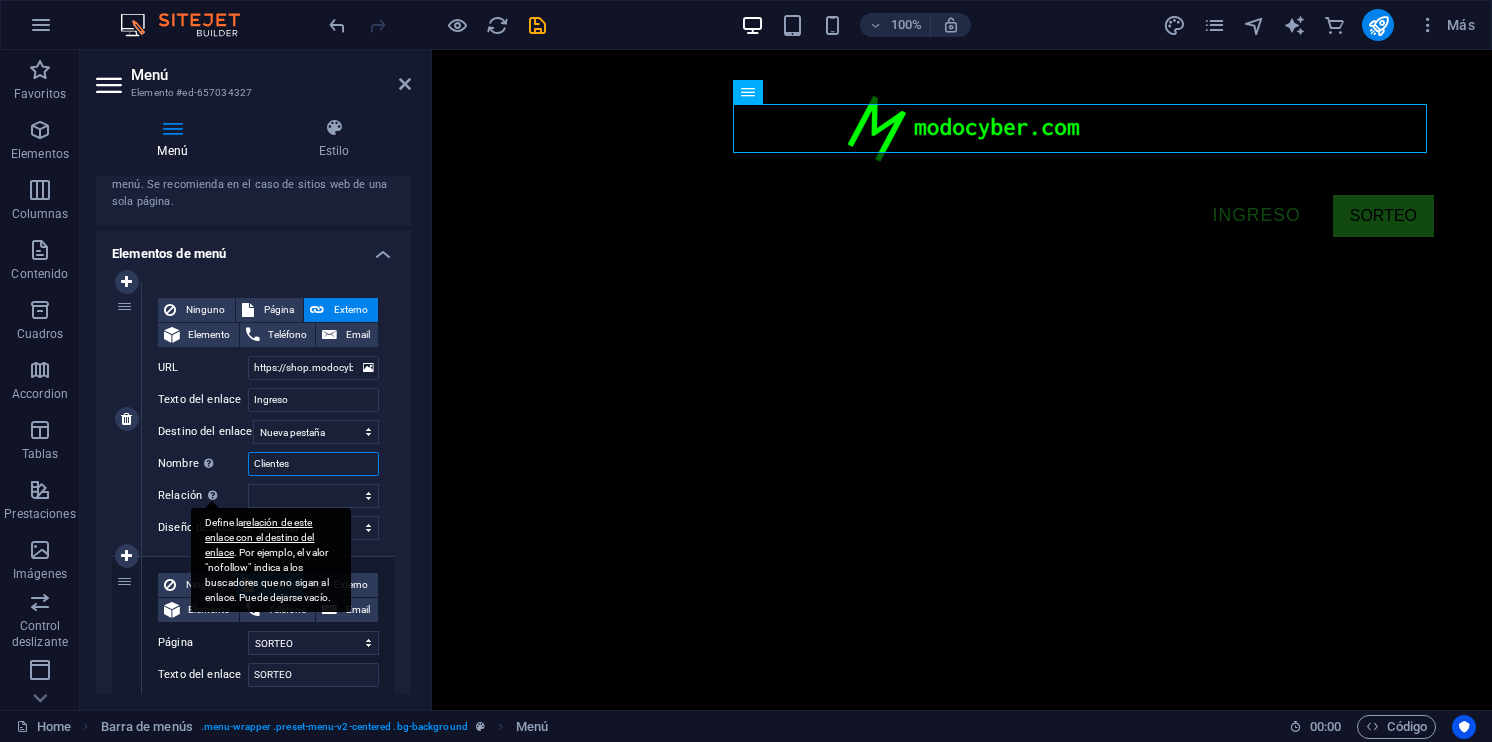 scroll, scrollTop: 300, scrollLeft: 0, axis: vertical 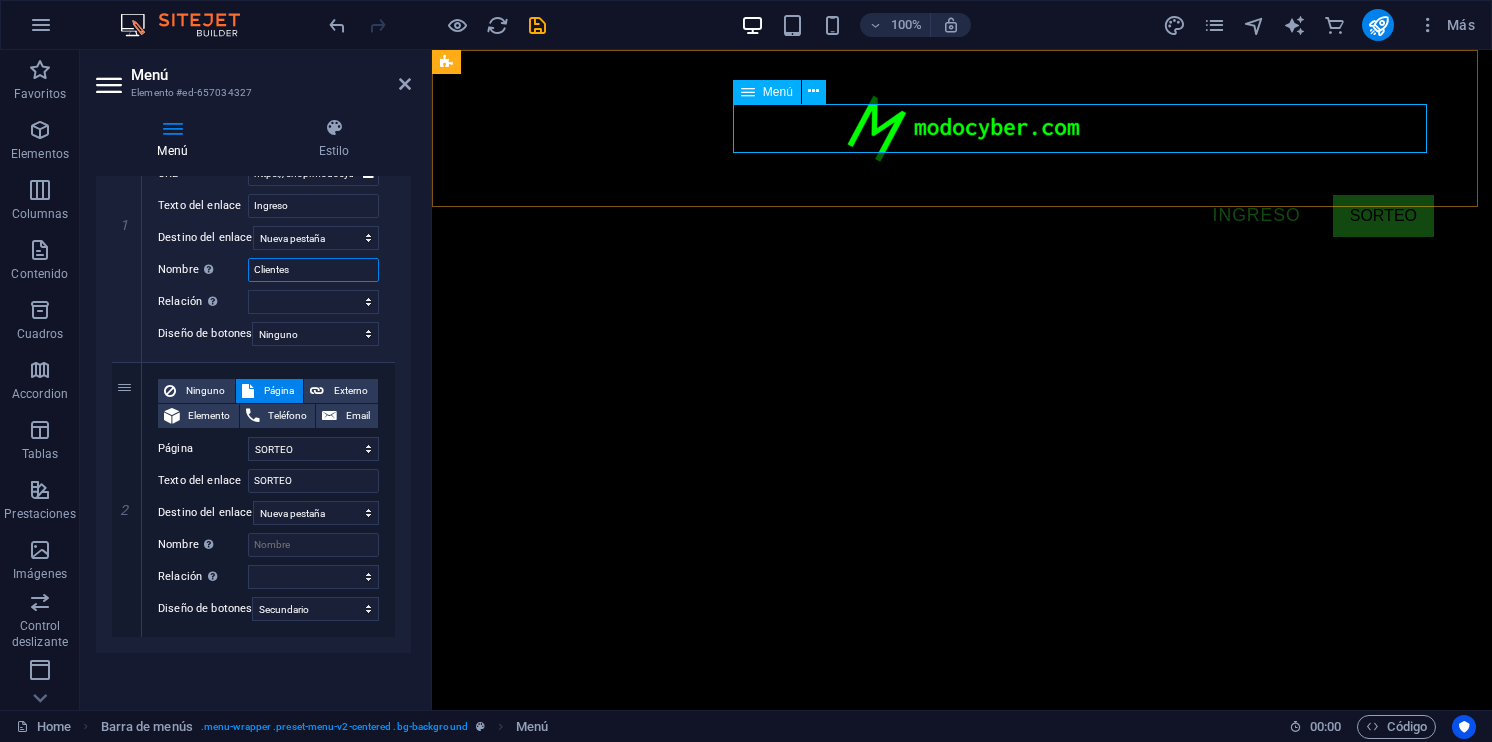 type on "Clientes" 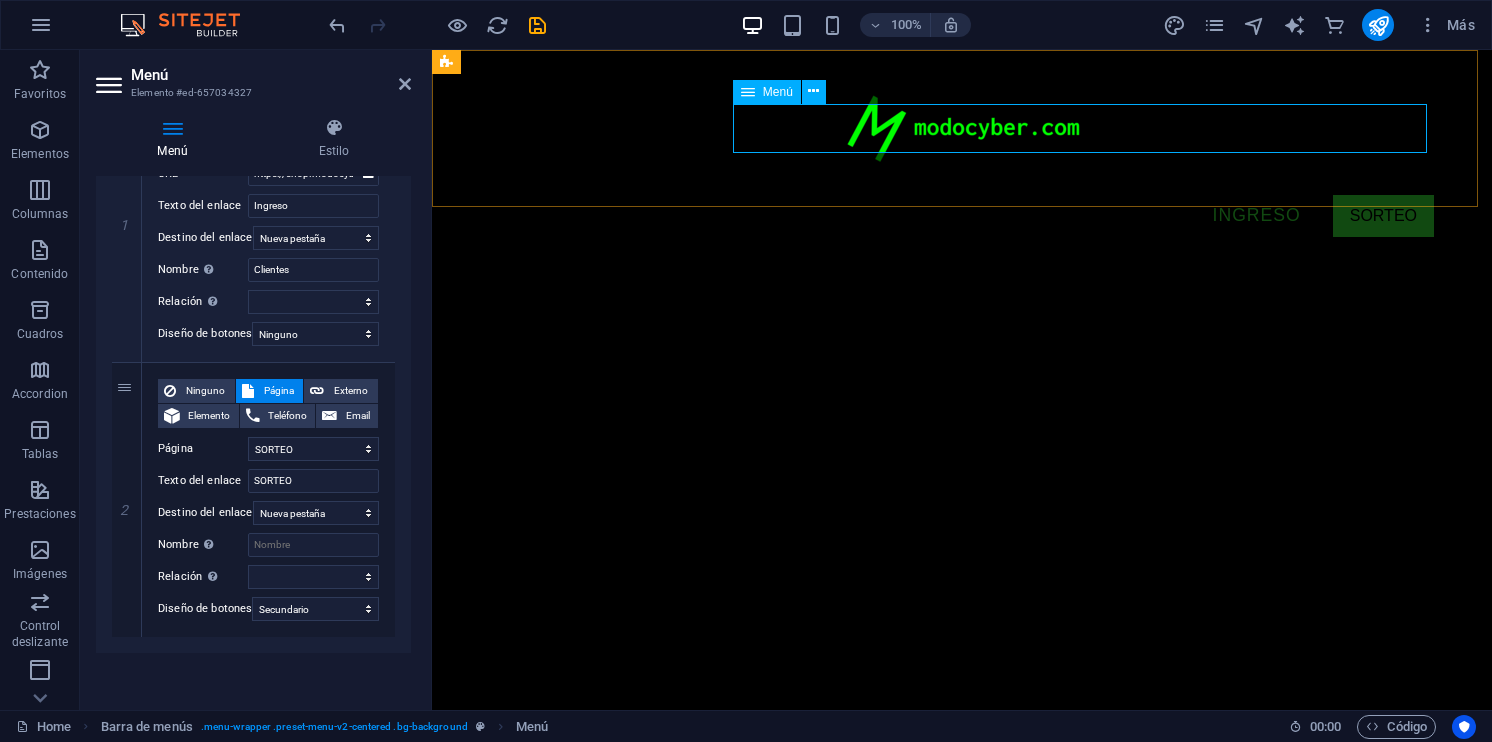 click on "Ingreso SORTEO" at bounding box center (962, 216) 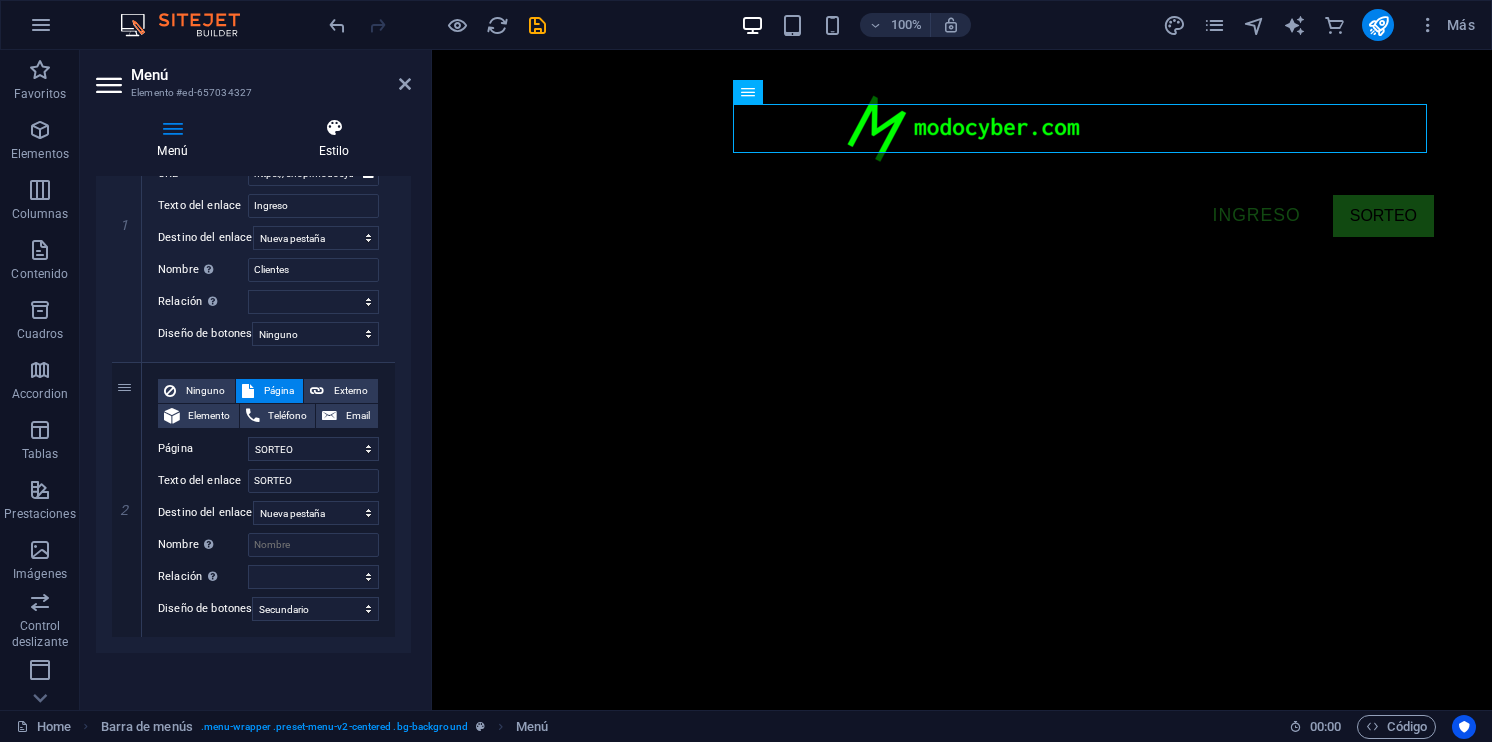 click at bounding box center (334, 128) 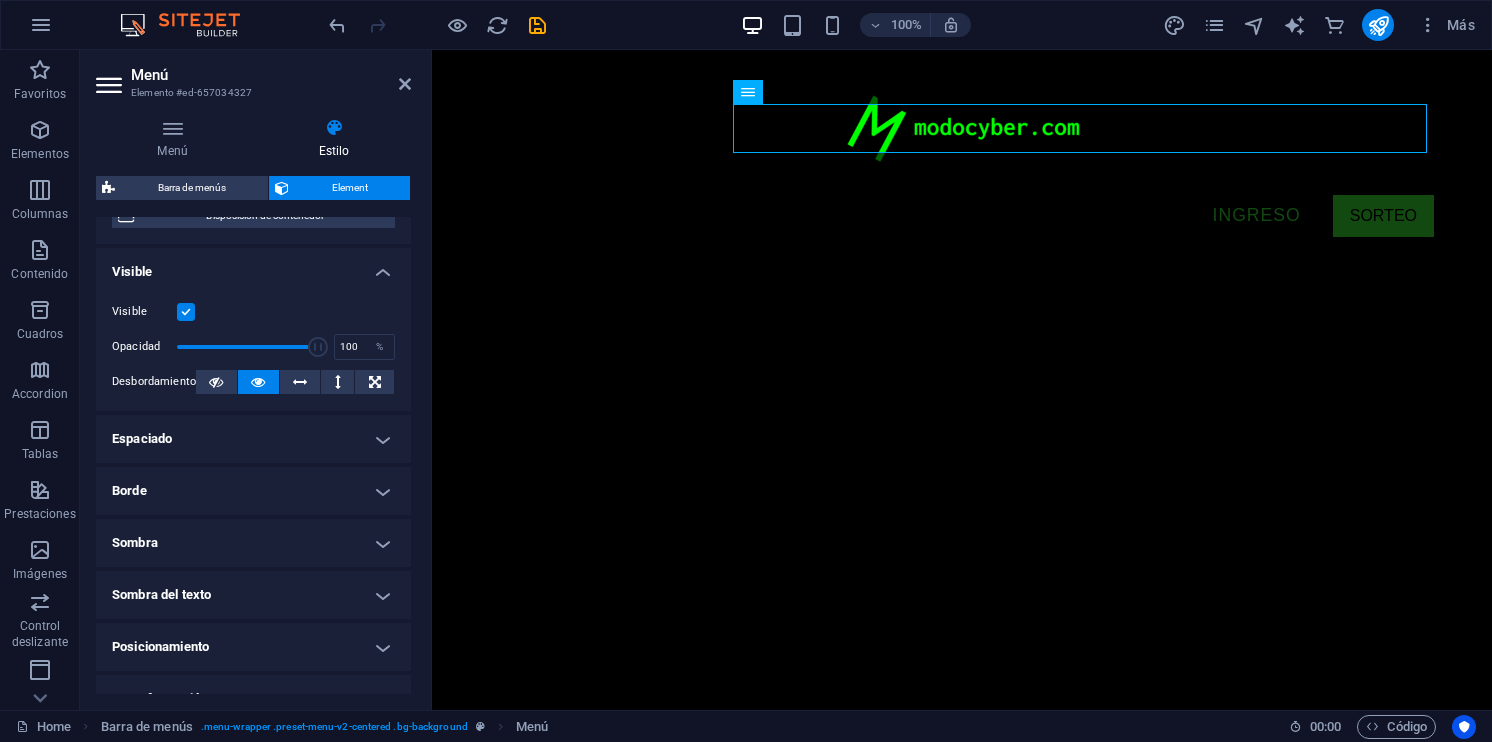 scroll, scrollTop: 300, scrollLeft: 0, axis: vertical 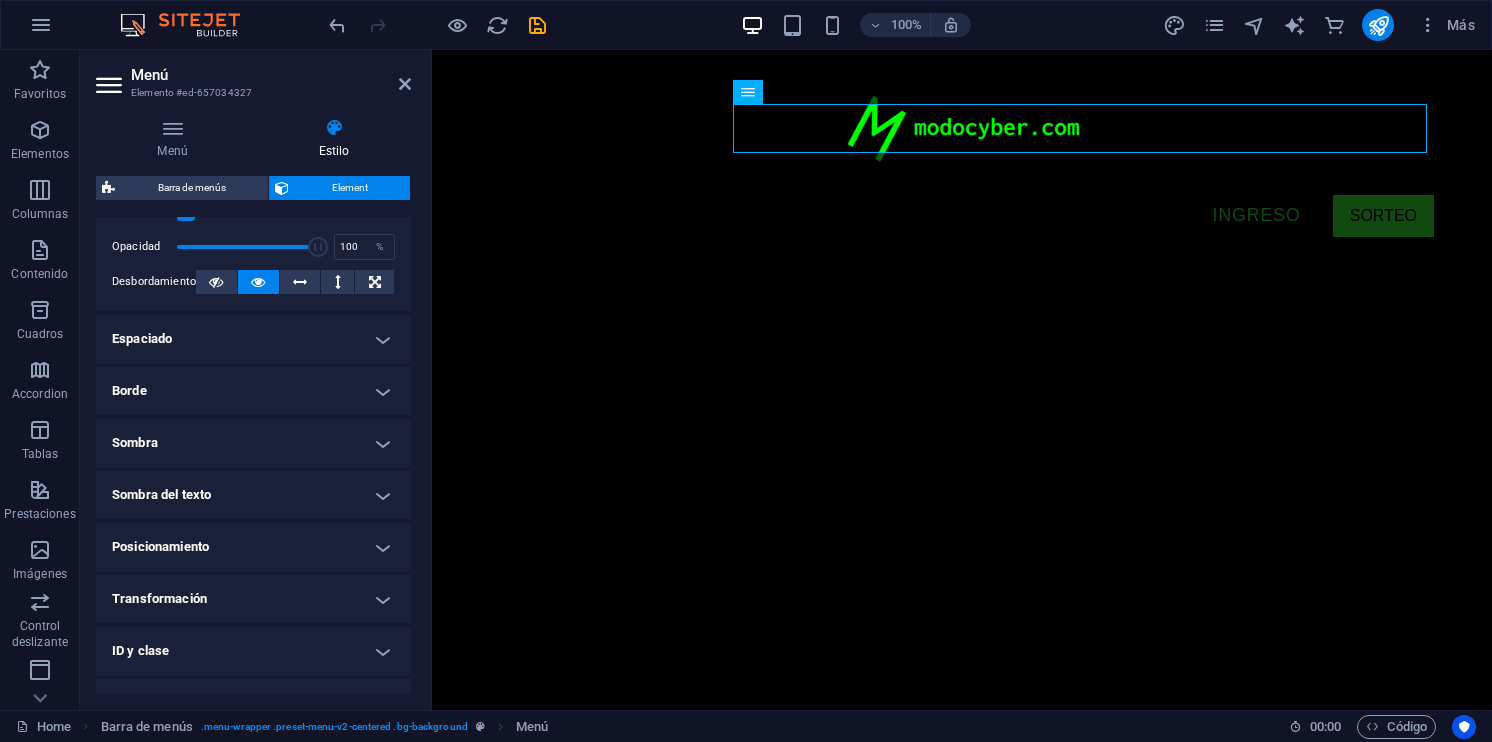 click on "Borde" at bounding box center [253, 391] 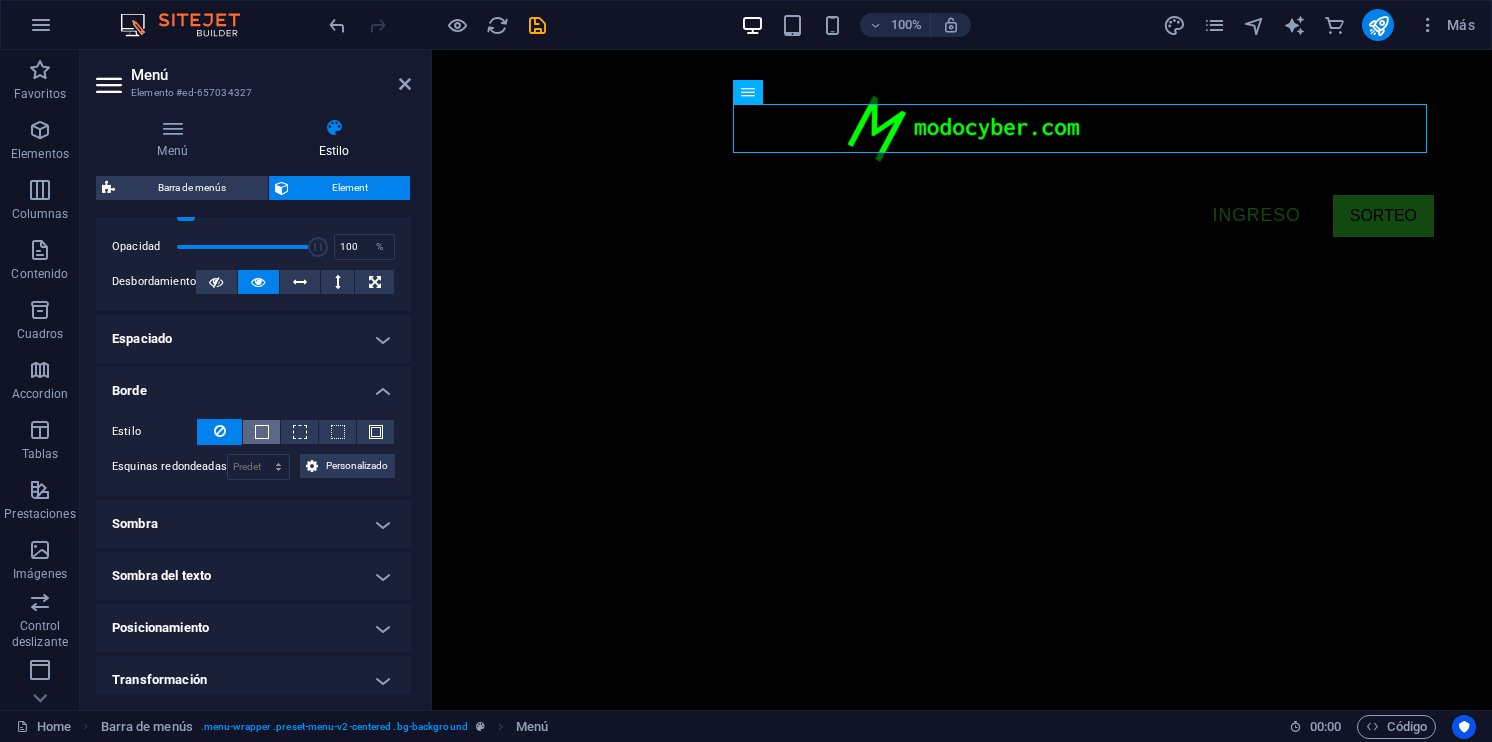 click at bounding box center (261, 432) 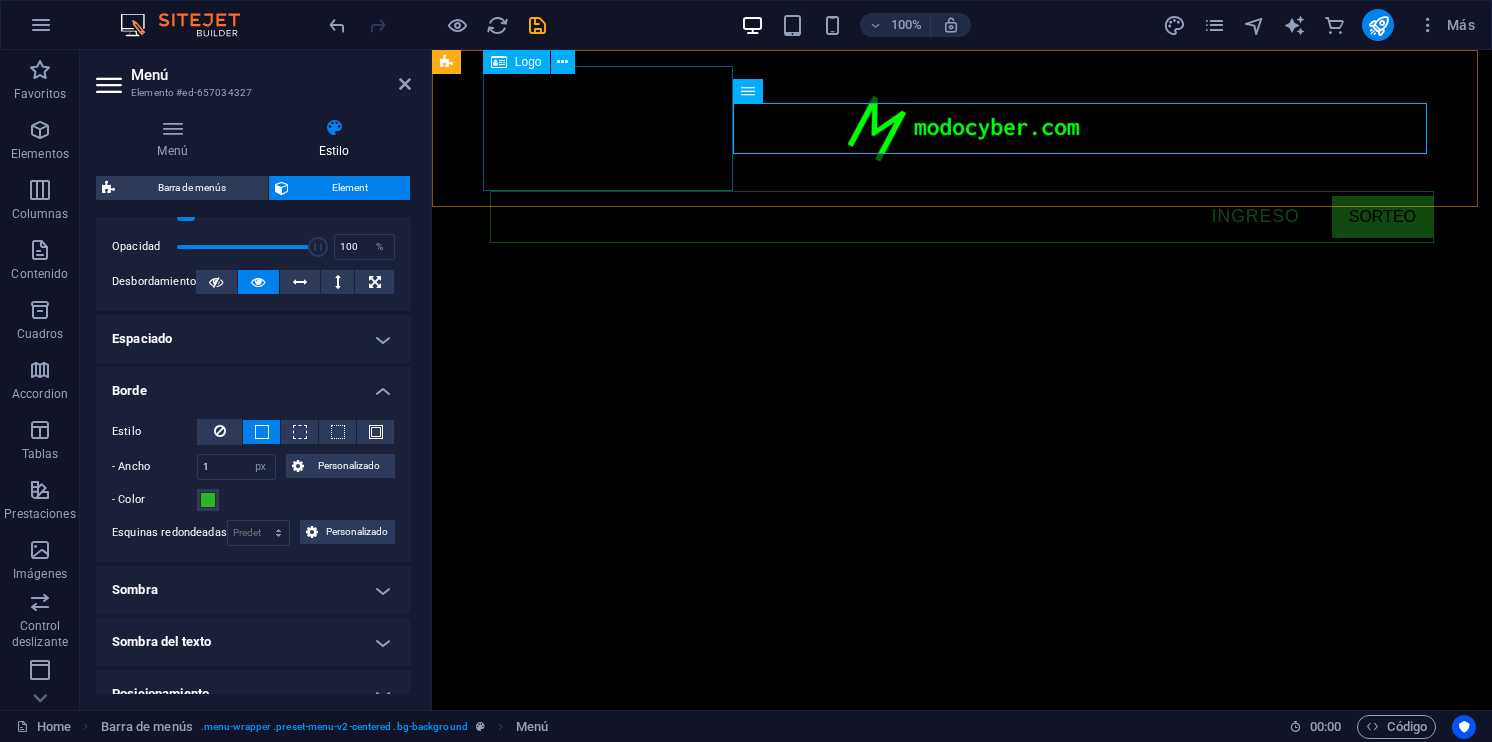 click at bounding box center (962, 128) 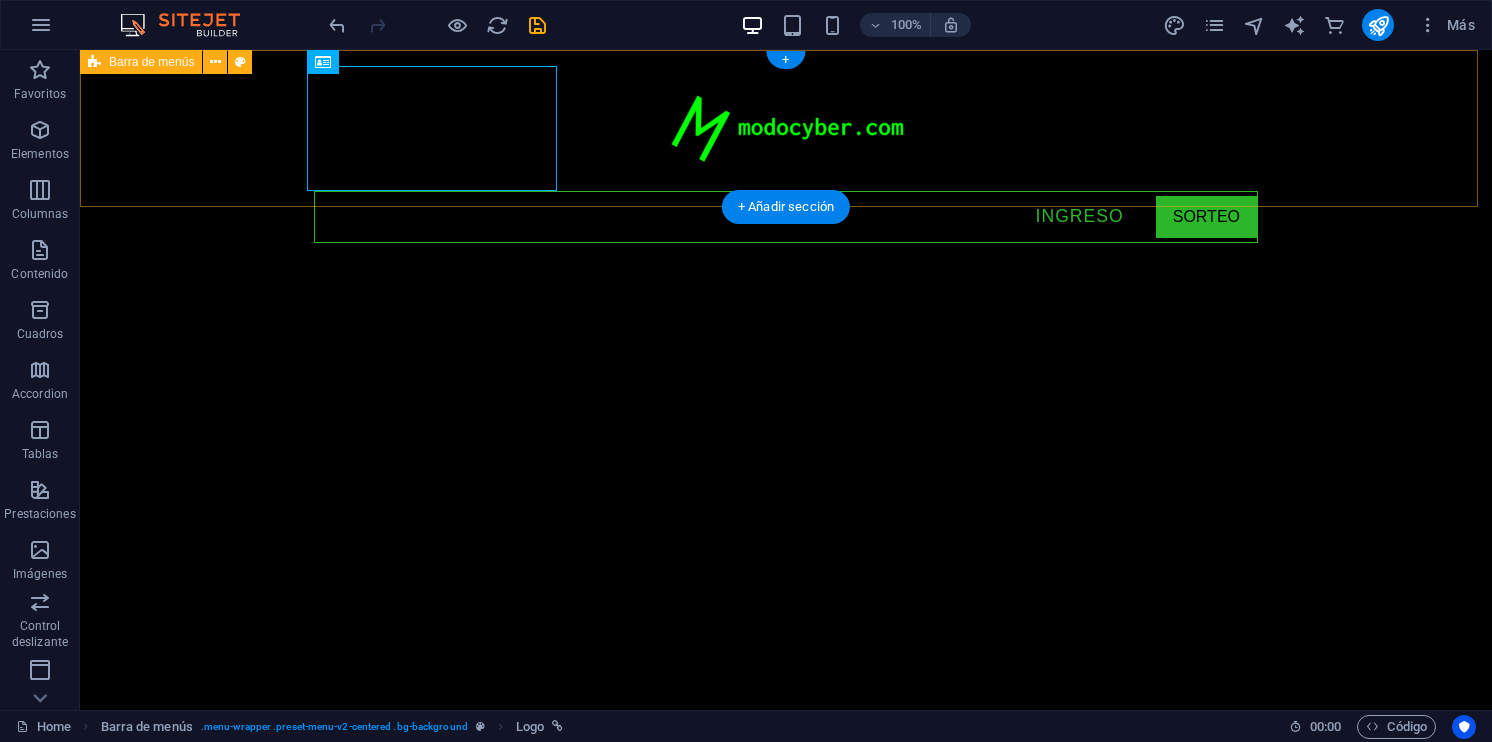 click on ".fa-secondary{opacity:.4} .fa-secondary{opacity:.4} Ingreso SORTEO" at bounding box center (786, 154) 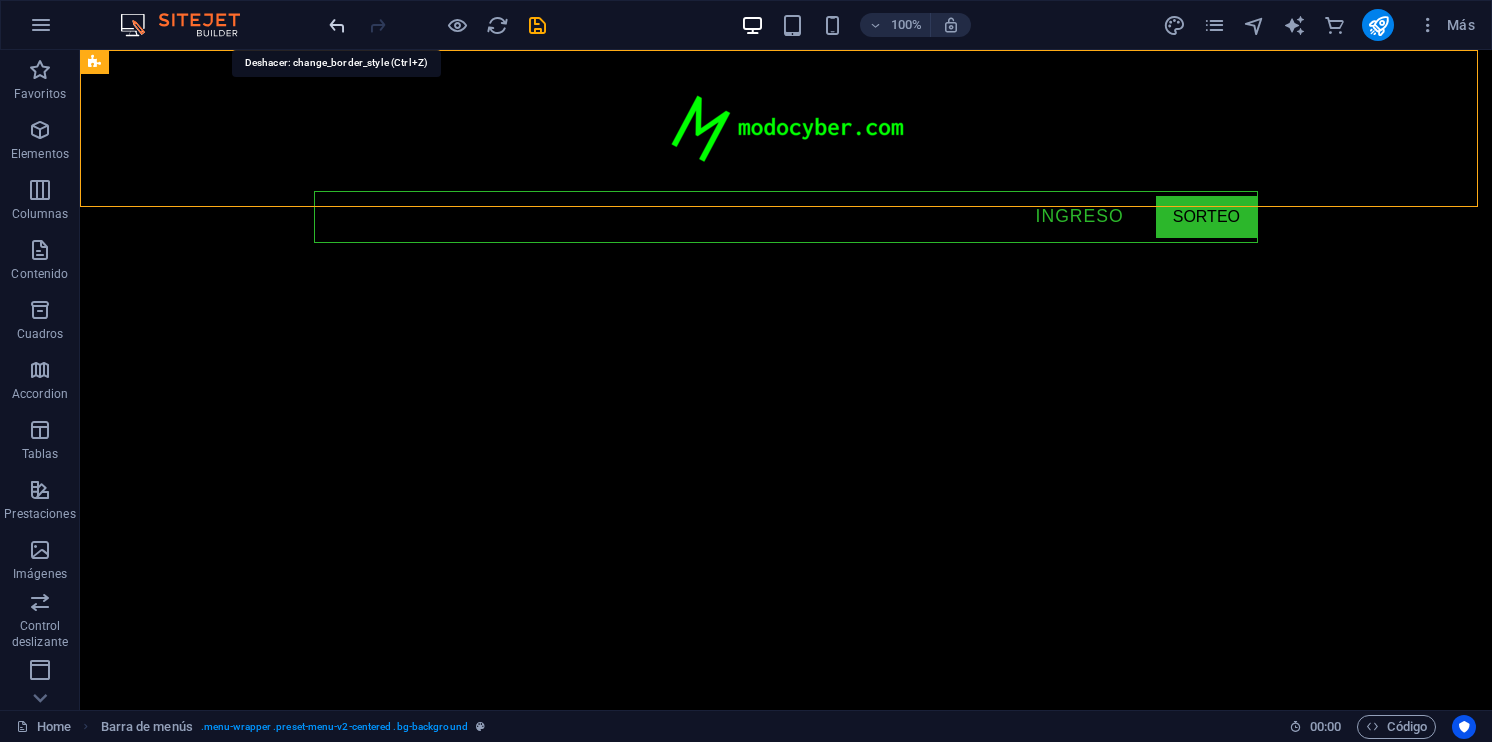 click at bounding box center (337, 25) 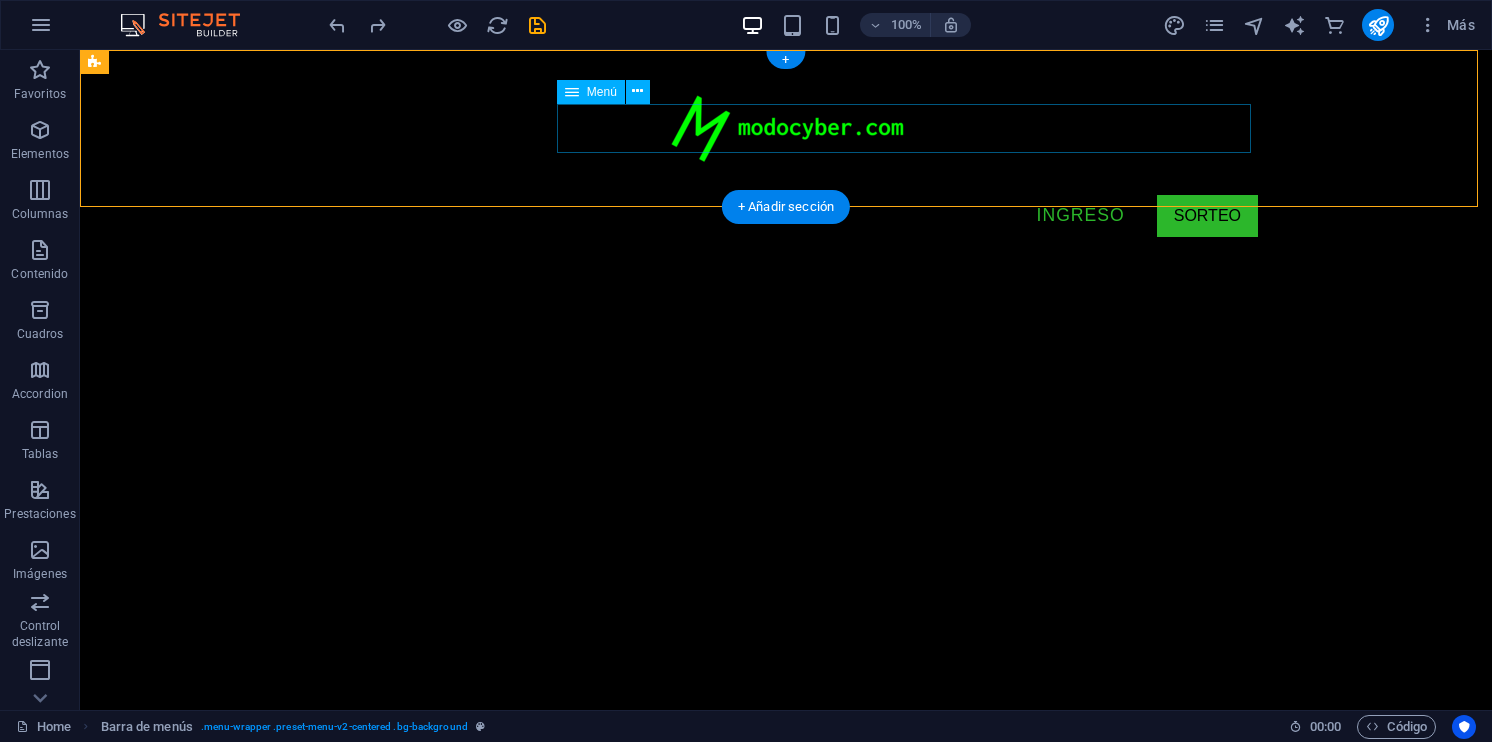 click on "Ingreso SORTEO" at bounding box center (786, 216) 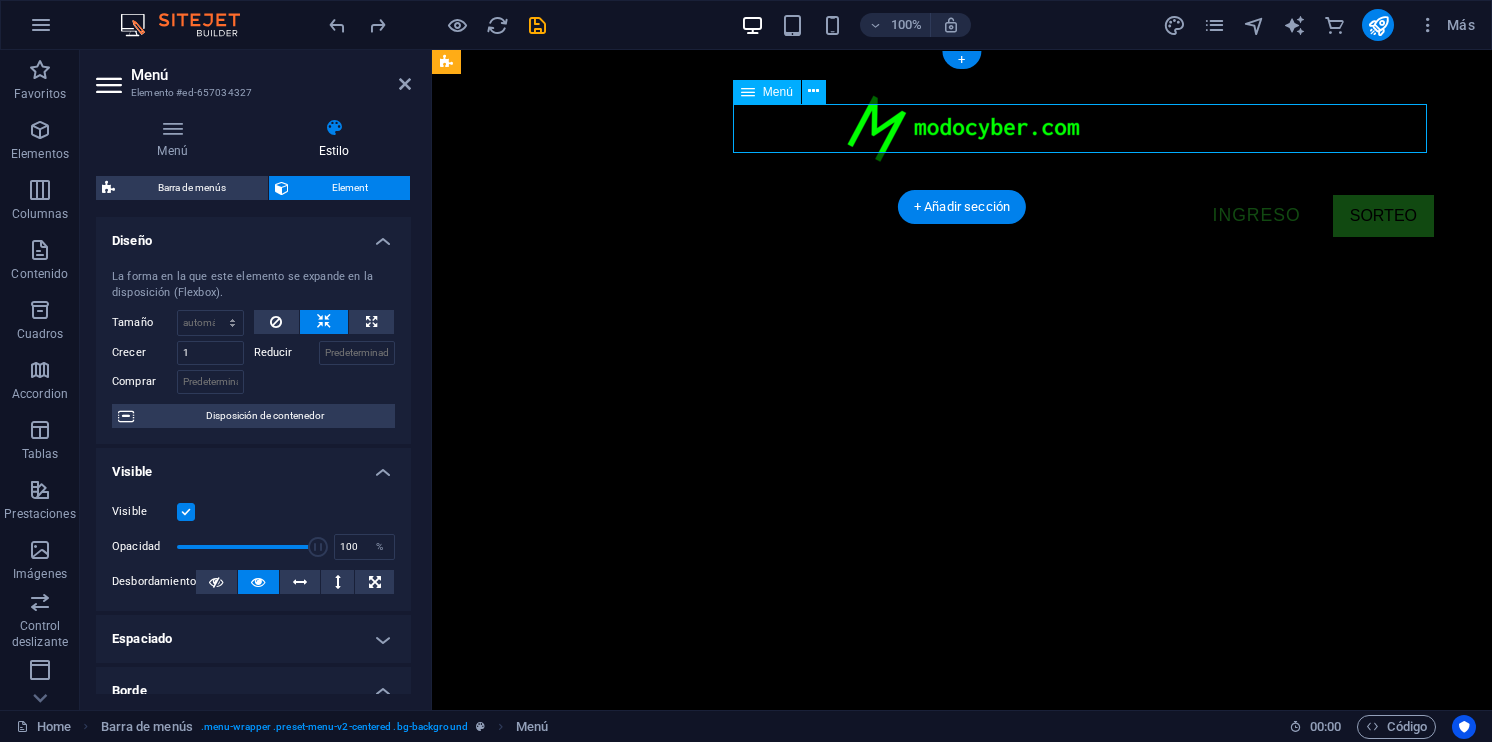 click on "Ingreso SORTEO" at bounding box center (962, 216) 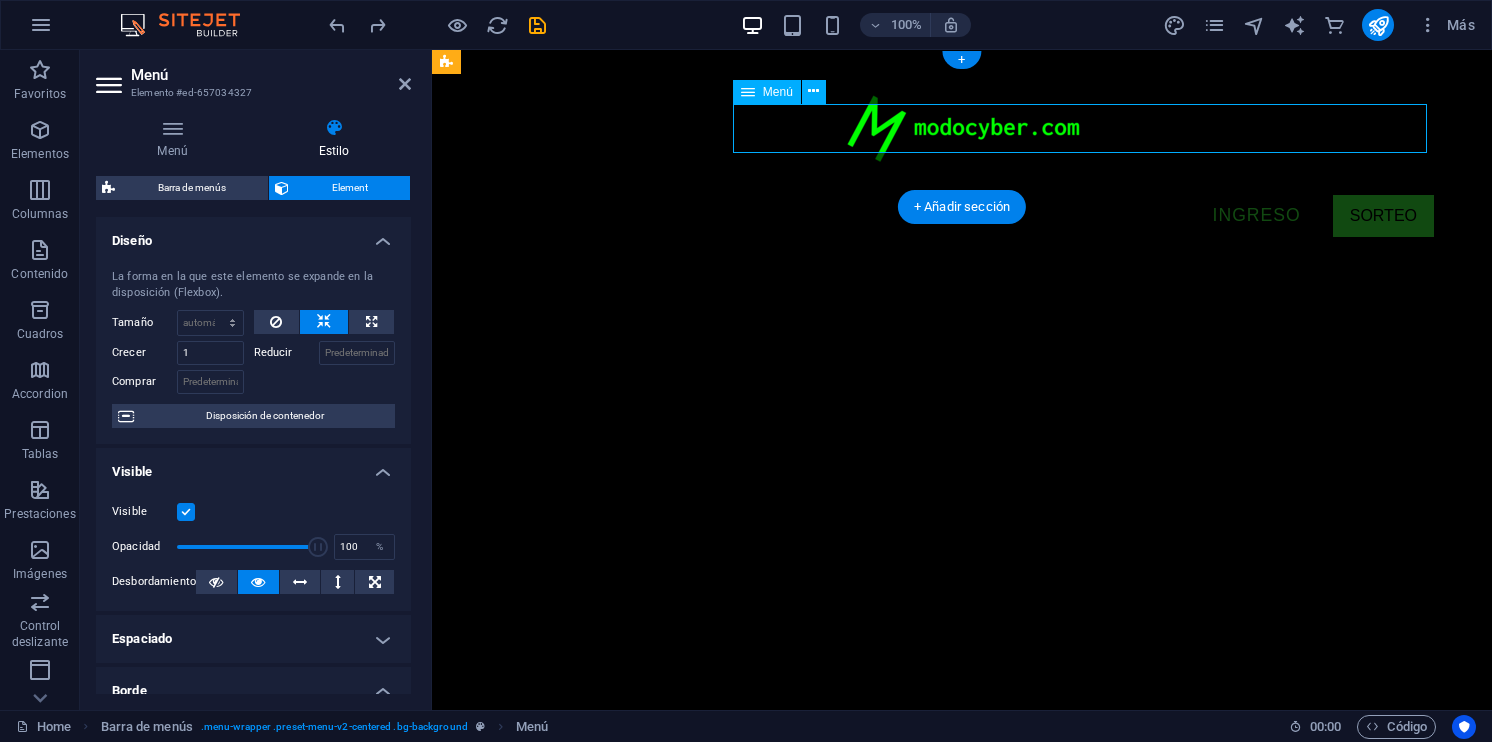 click on "Ingreso SORTEO" at bounding box center [962, 216] 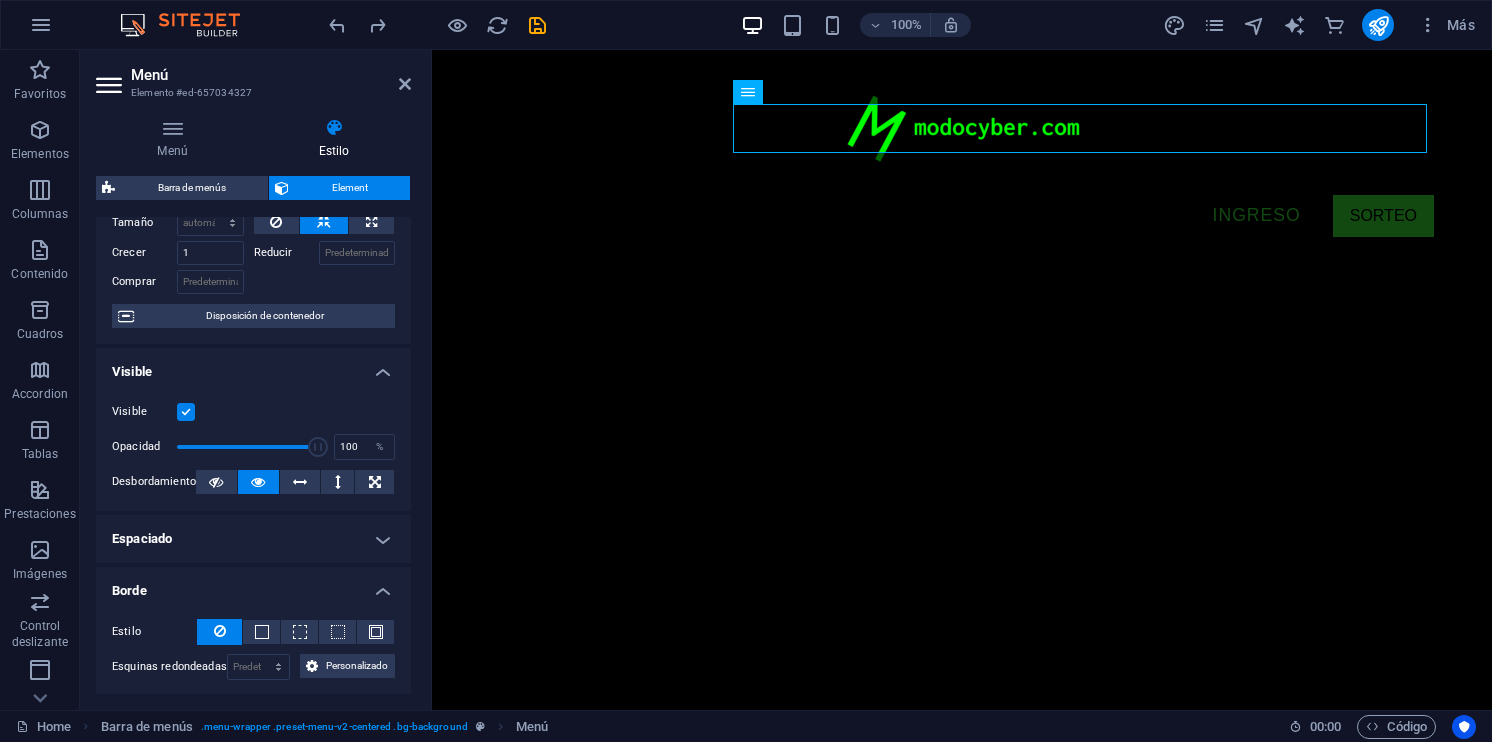scroll, scrollTop: 200, scrollLeft: 0, axis: vertical 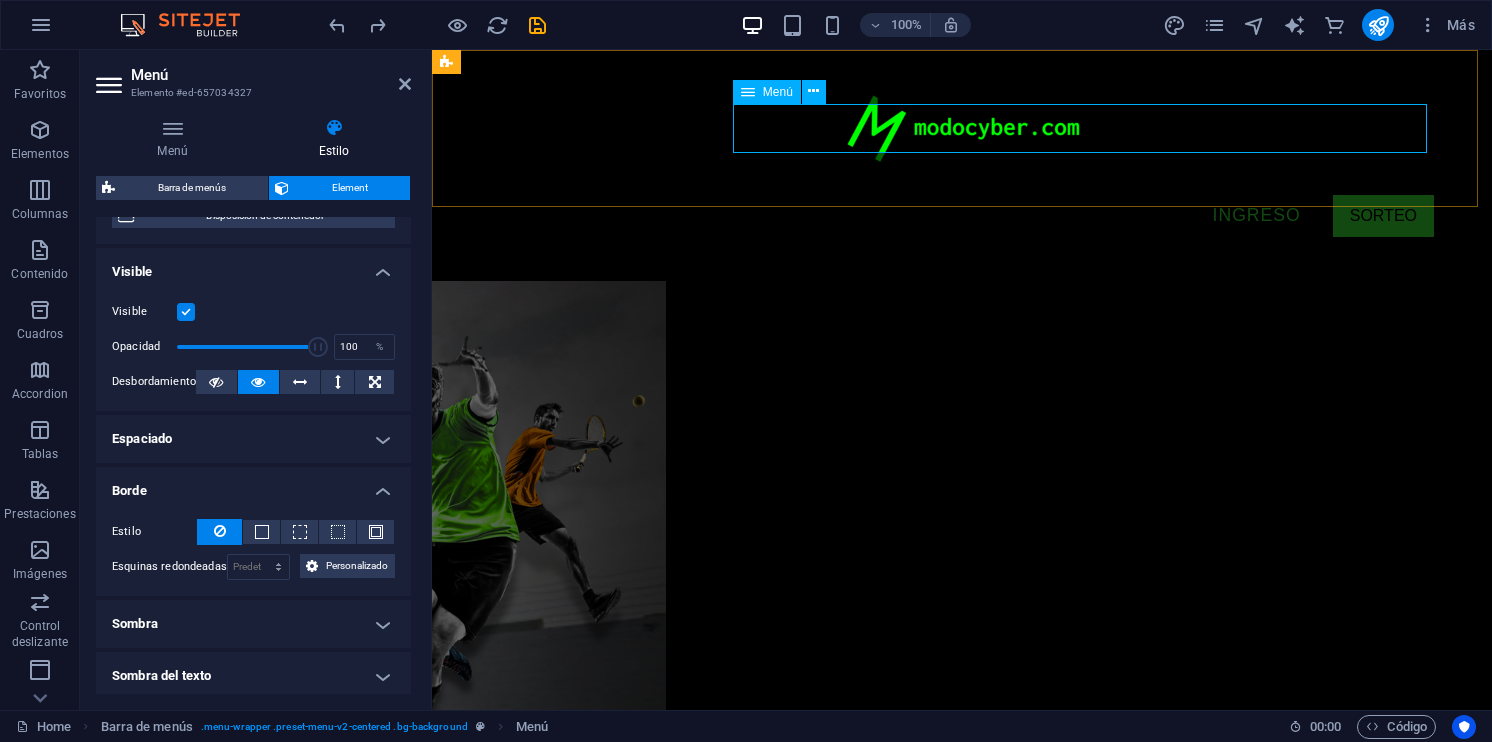 click on "Ingreso SORTEO" at bounding box center [962, 216] 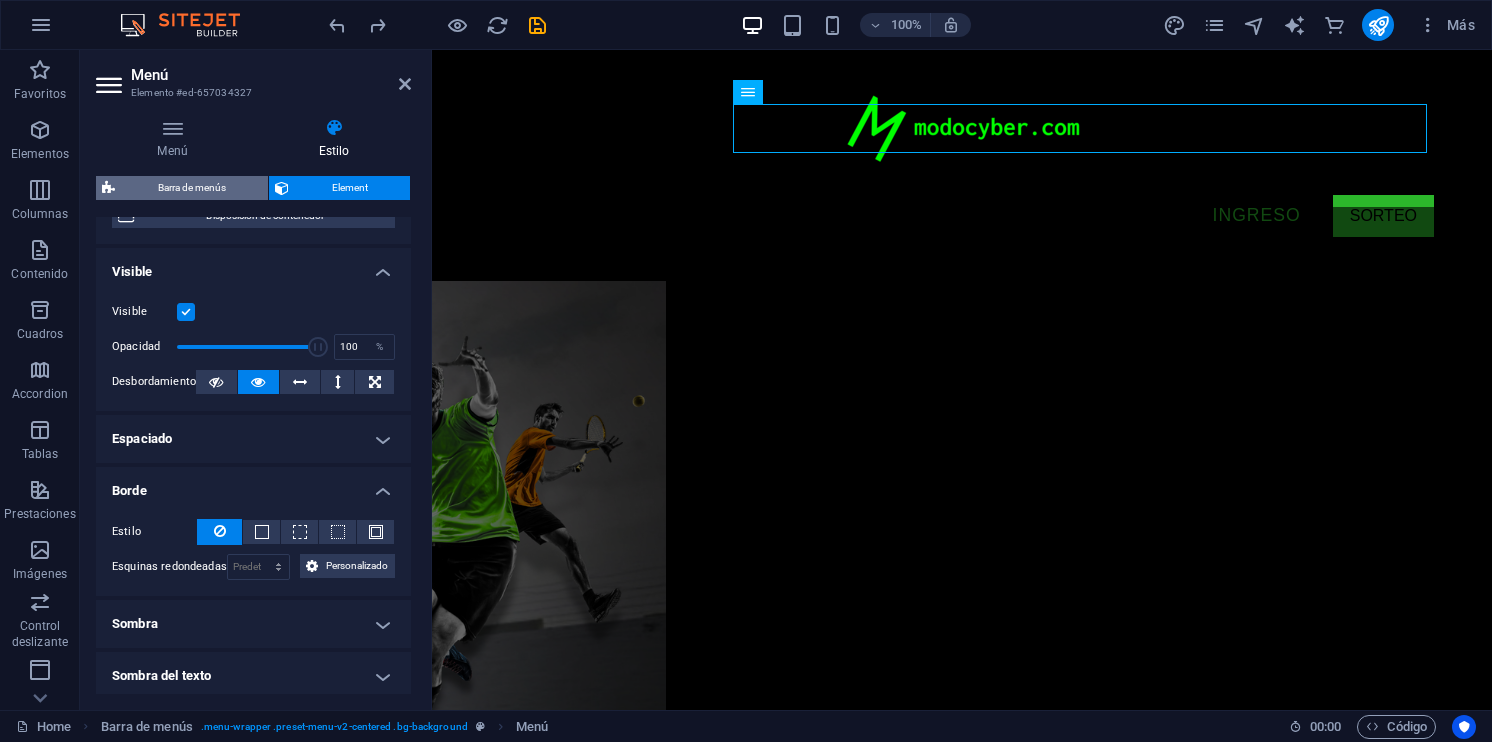 click on "Barra de menús" at bounding box center [191, 188] 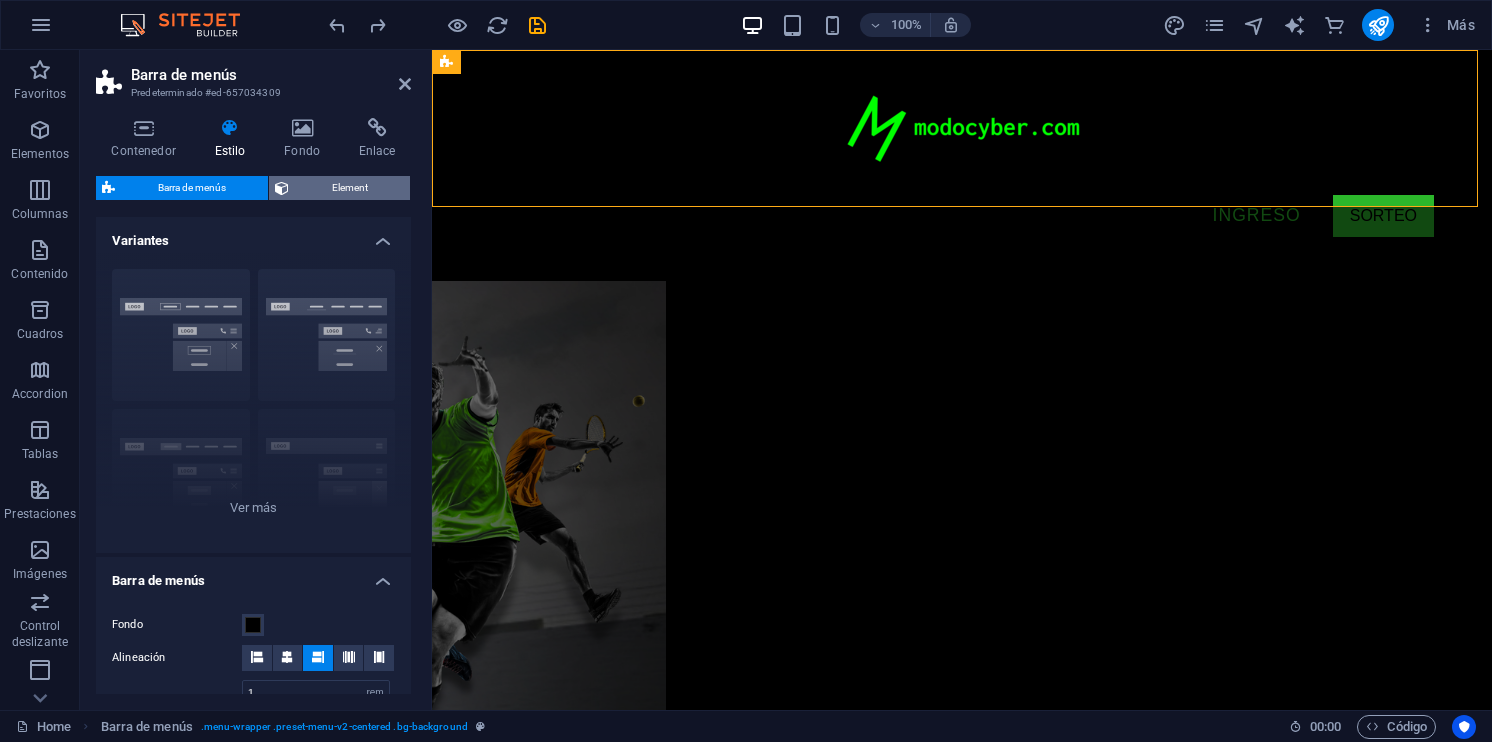 click on "Element" at bounding box center (349, 188) 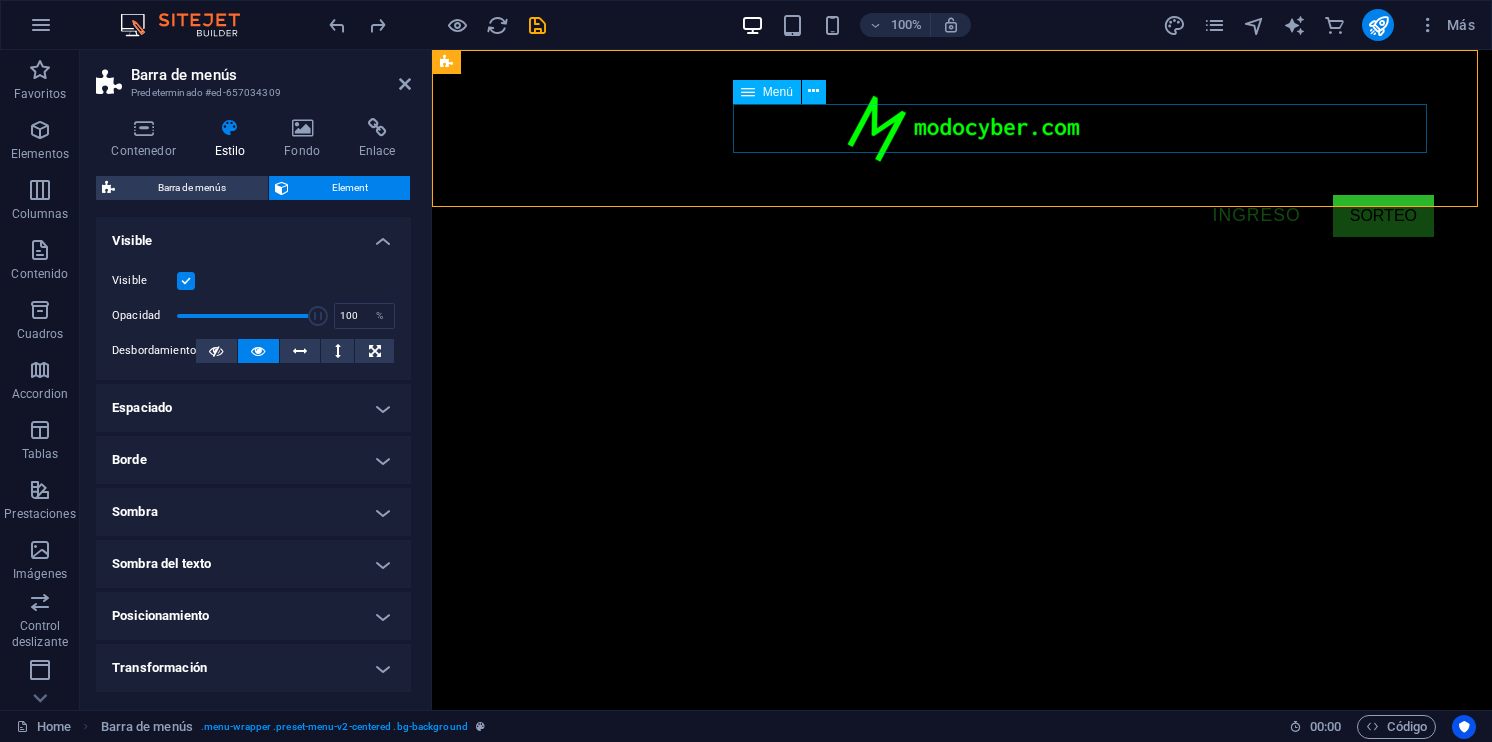 click on "Ingreso SORTEO" at bounding box center [962, 216] 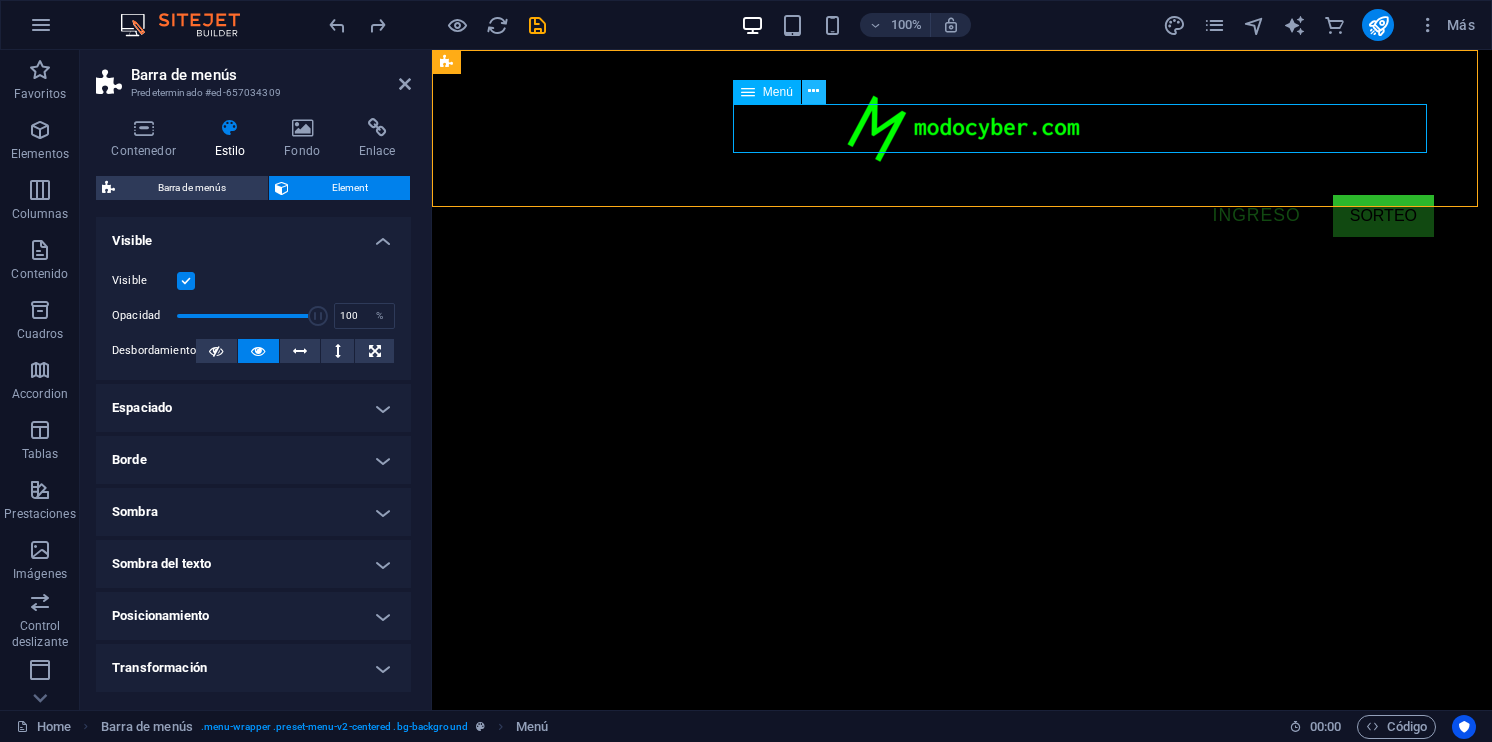click at bounding box center [813, 91] 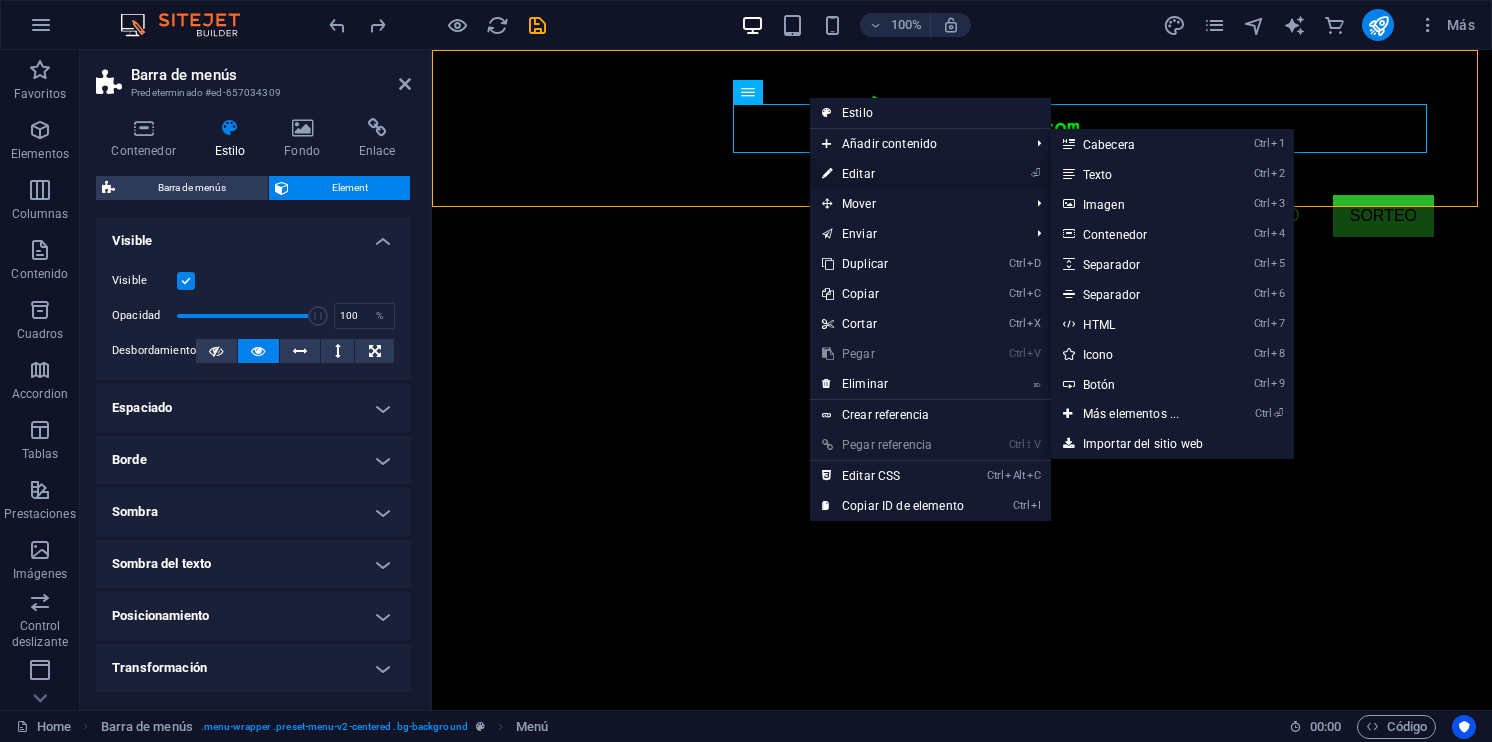 click on "⏎  Editar" at bounding box center [893, 174] 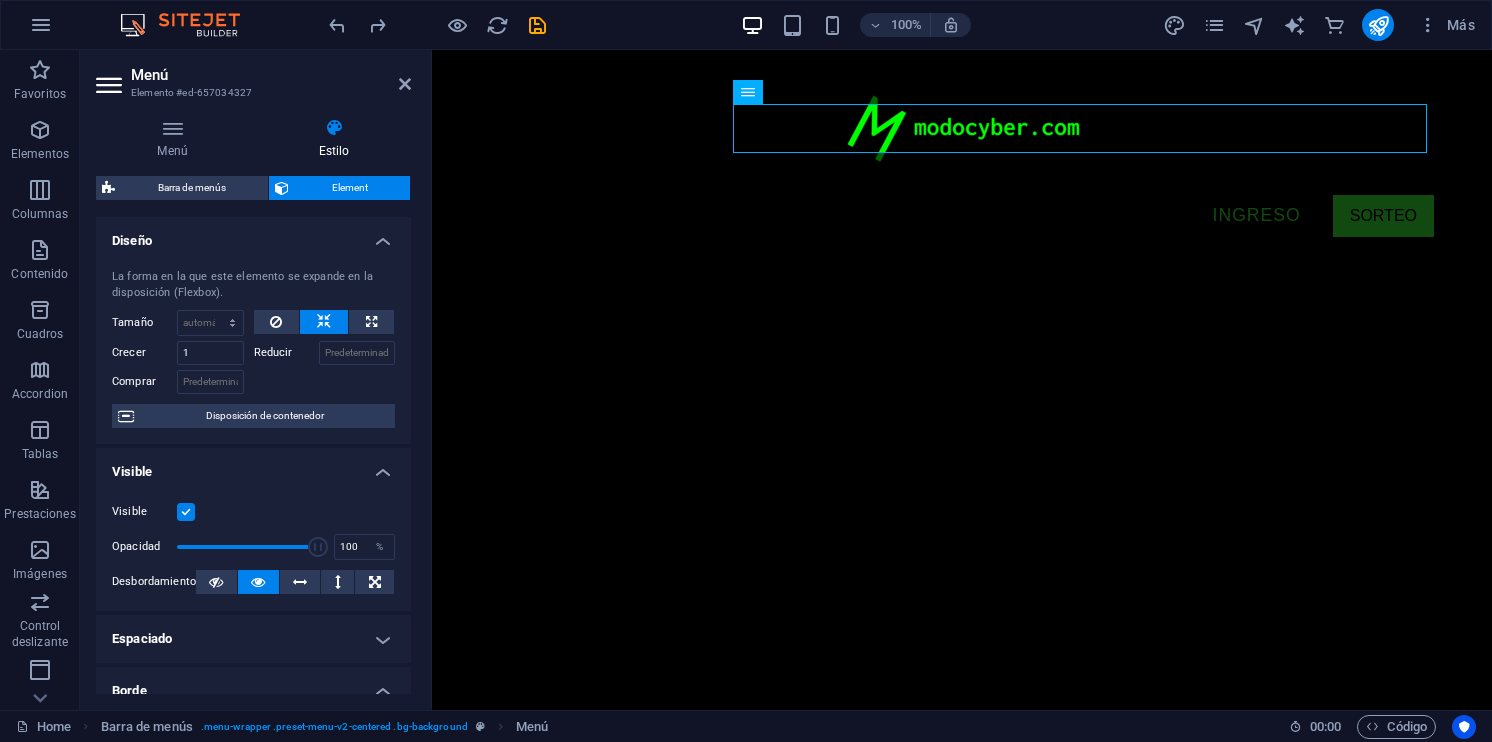 click on "Diseño" at bounding box center [253, 235] 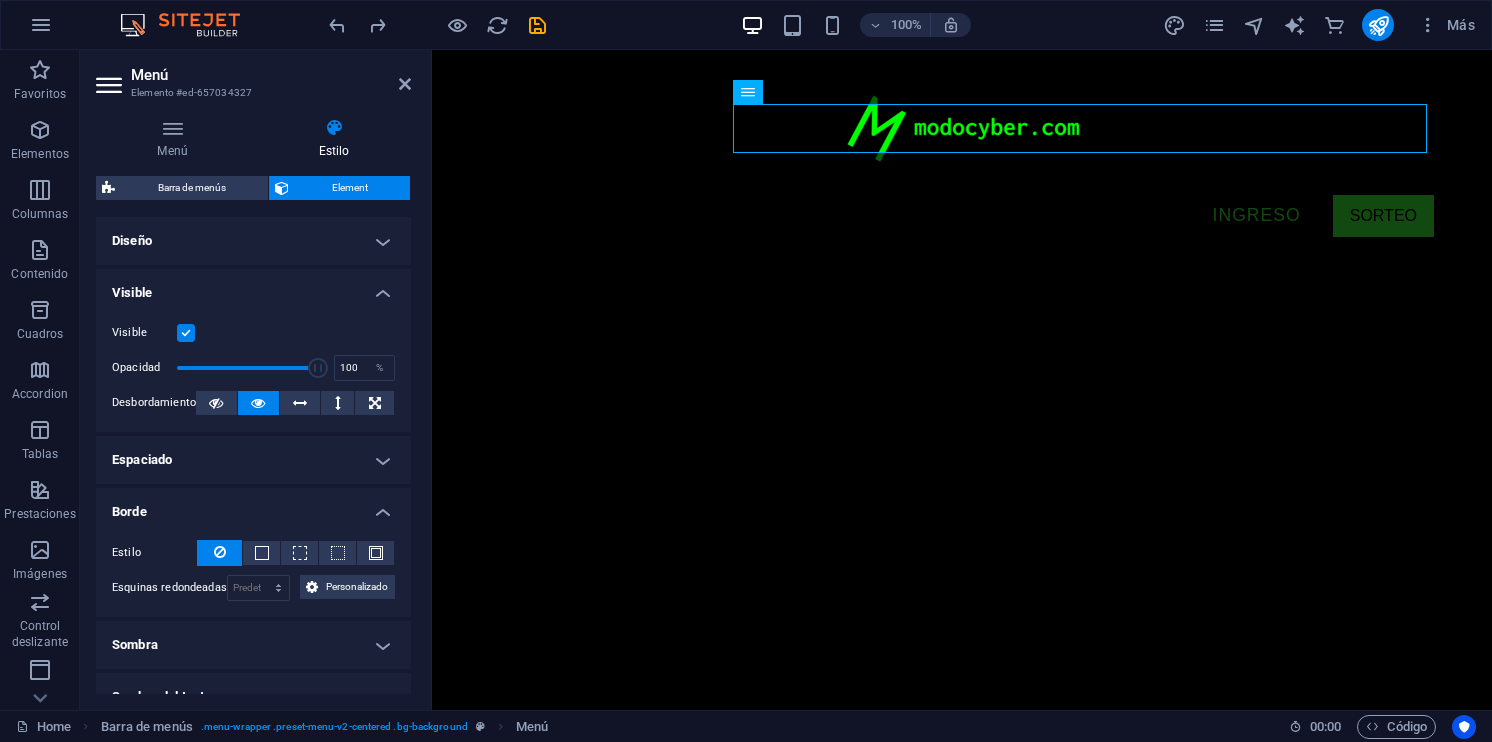 click on "Visible" at bounding box center (253, 287) 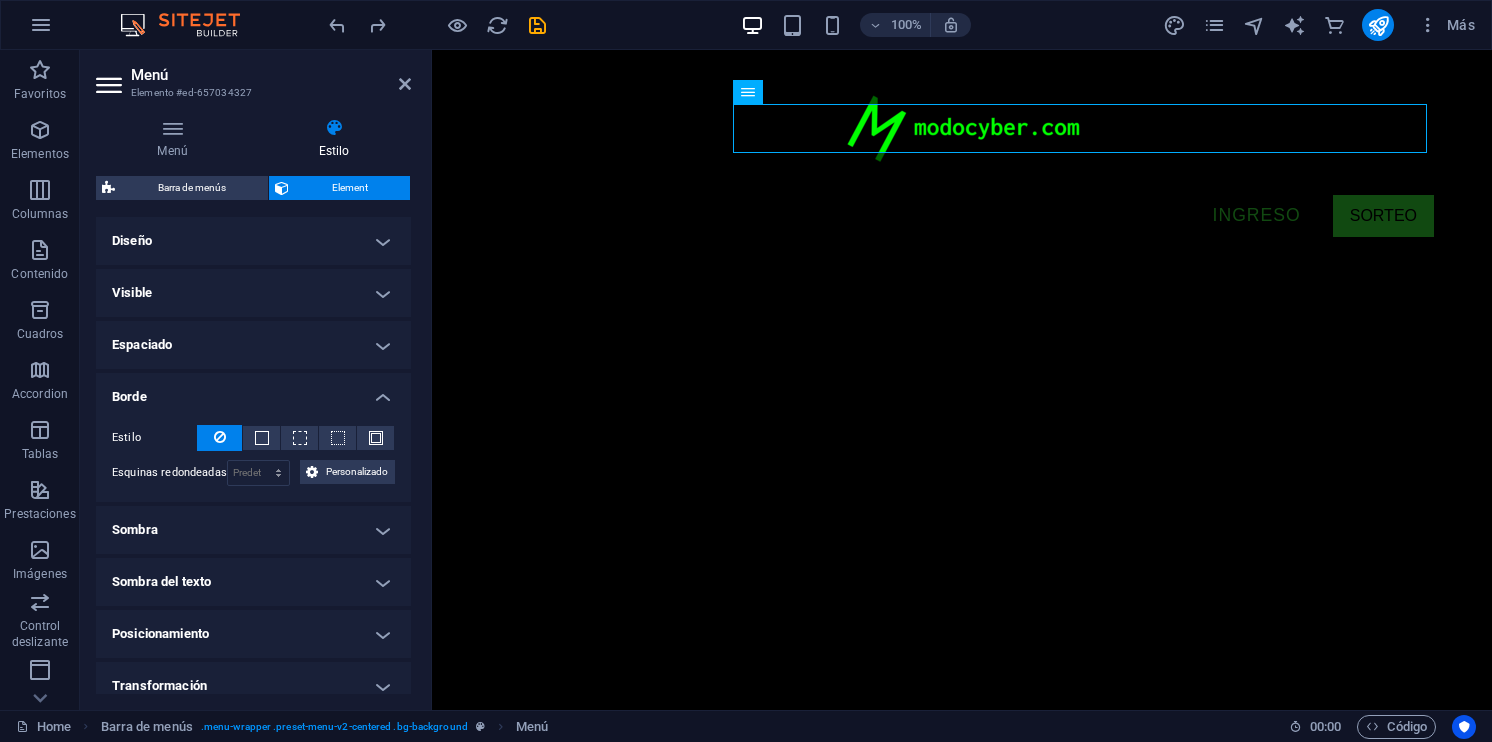 click on "Espaciado" at bounding box center (253, 345) 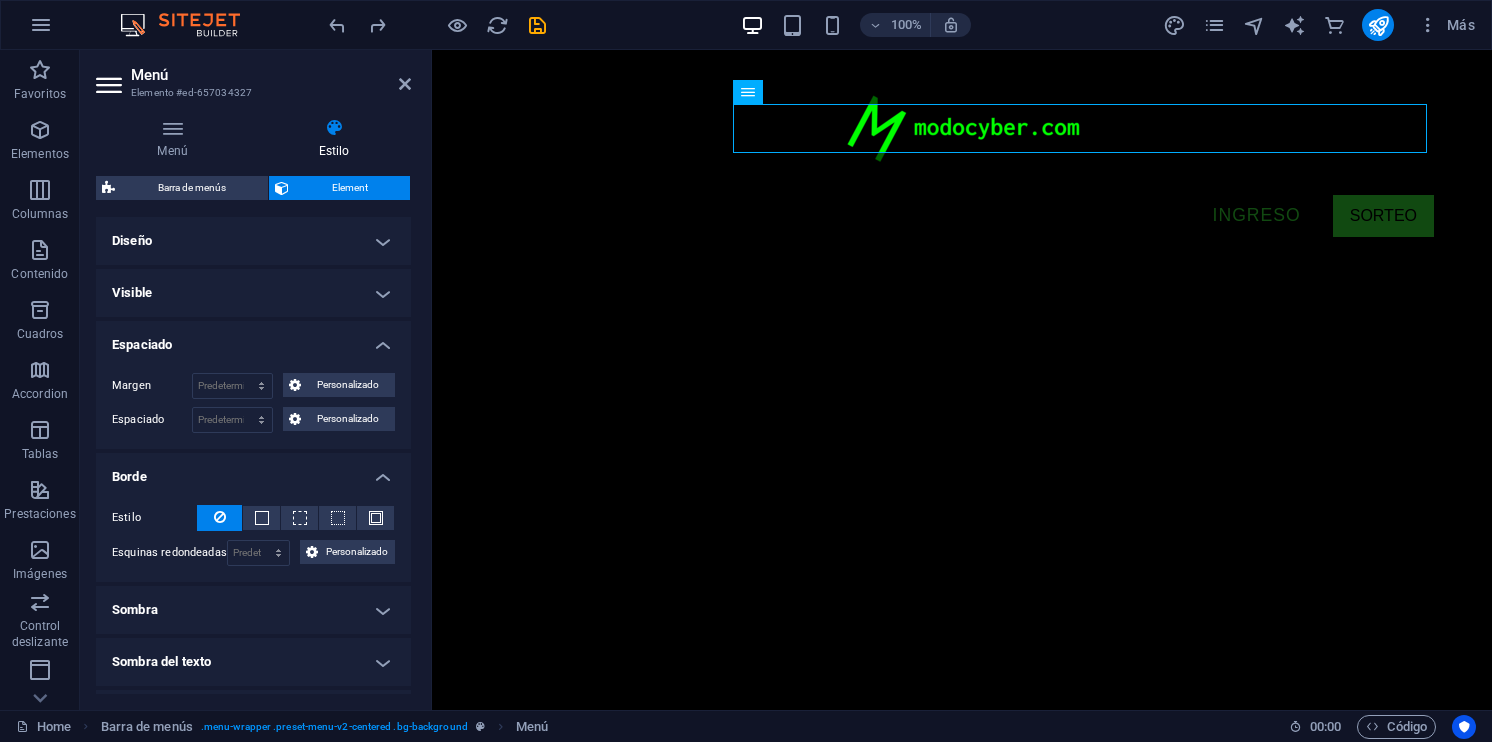 click on "Espaciado" at bounding box center [253, 339] 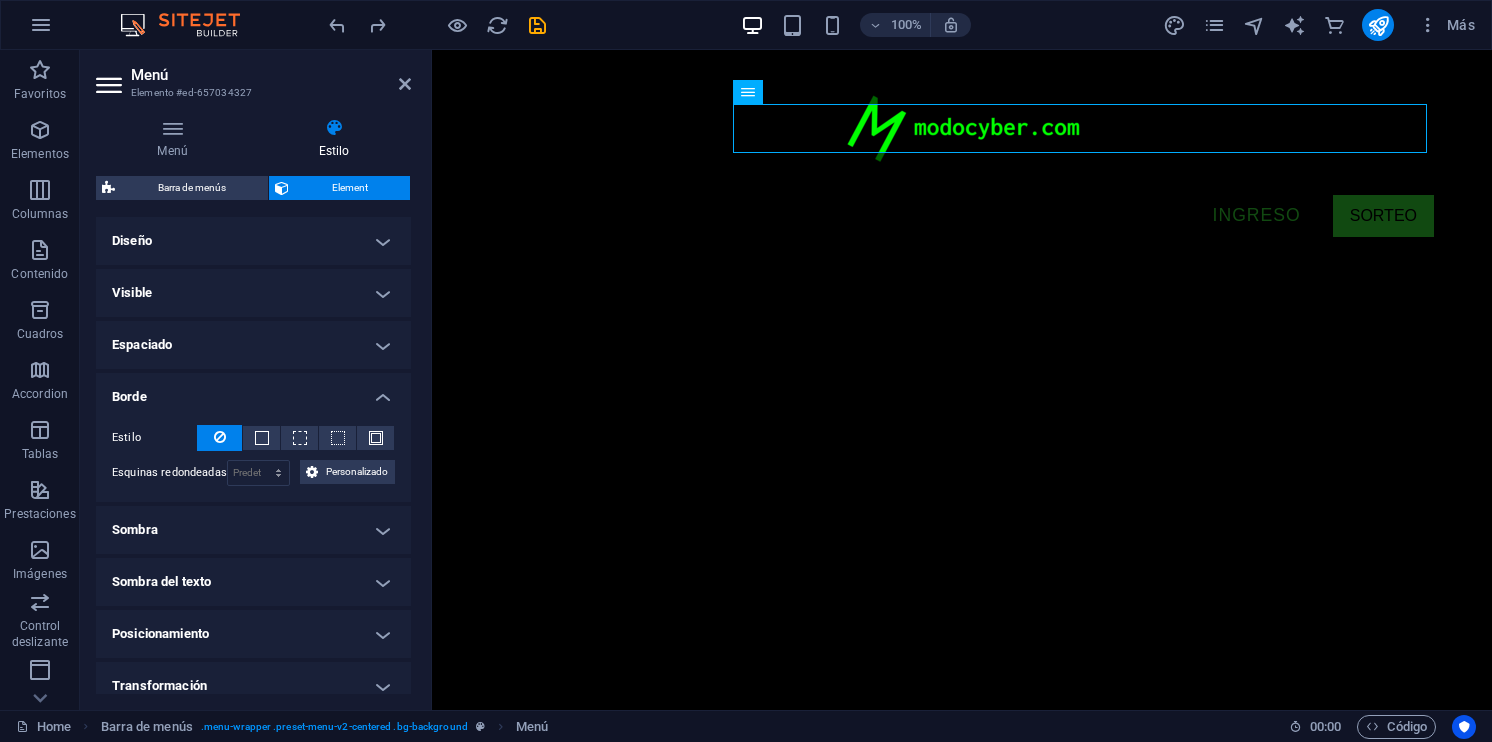 click on "Borde" at bounding box center (253, 391) 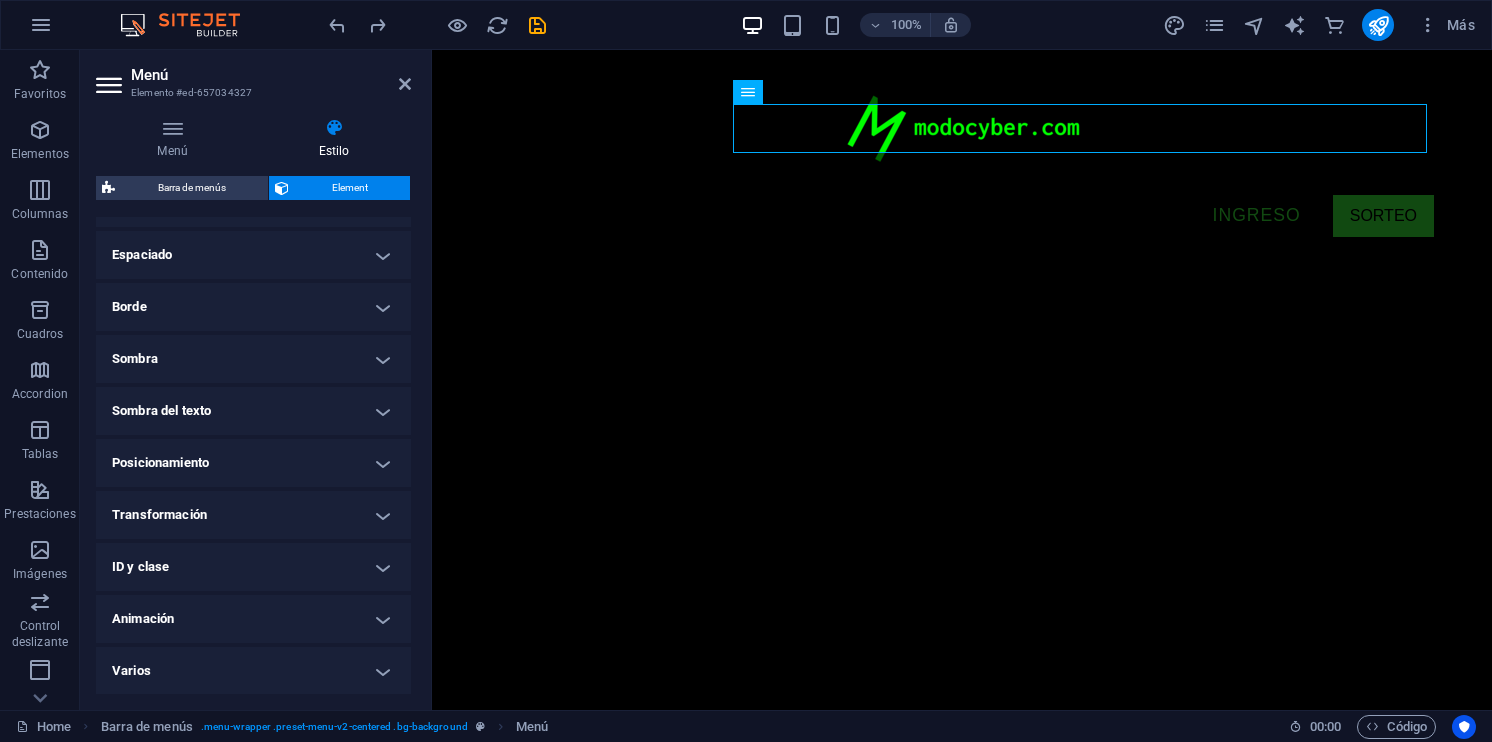 scroll, scrollTop: 0, scrollLeft: 0, axis: both 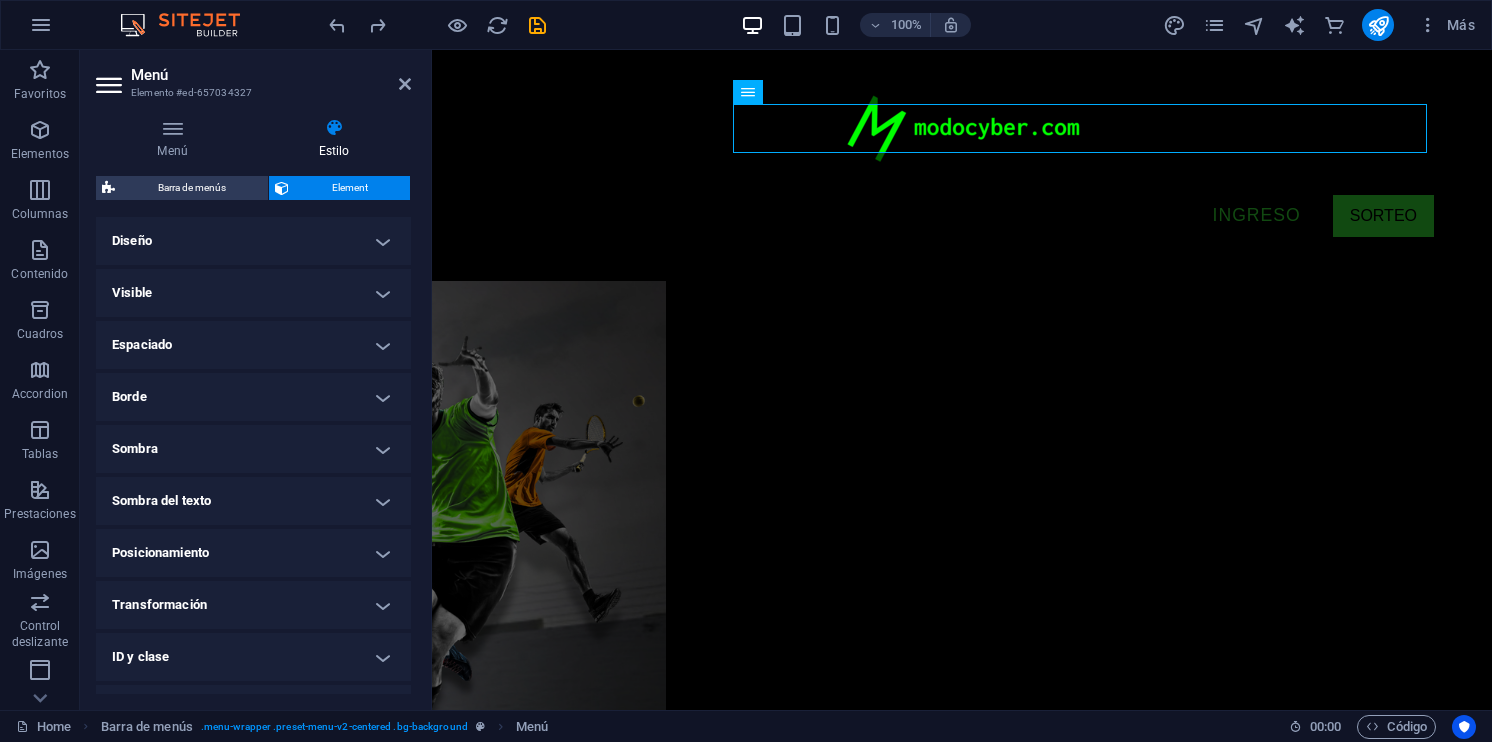 click on "Diseño" at bounding box center [253, 241] 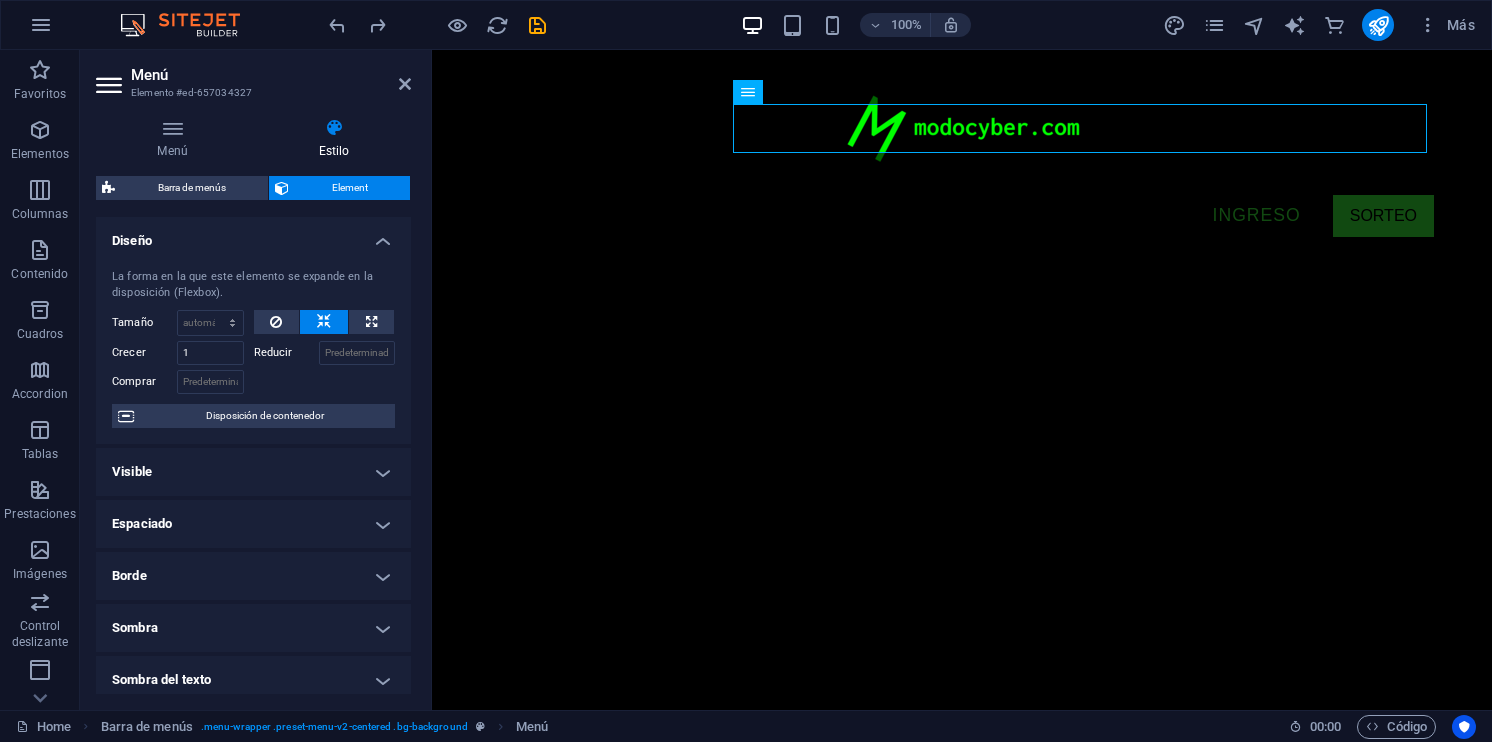 click on "Diseño" at bounding box center (253, 235) 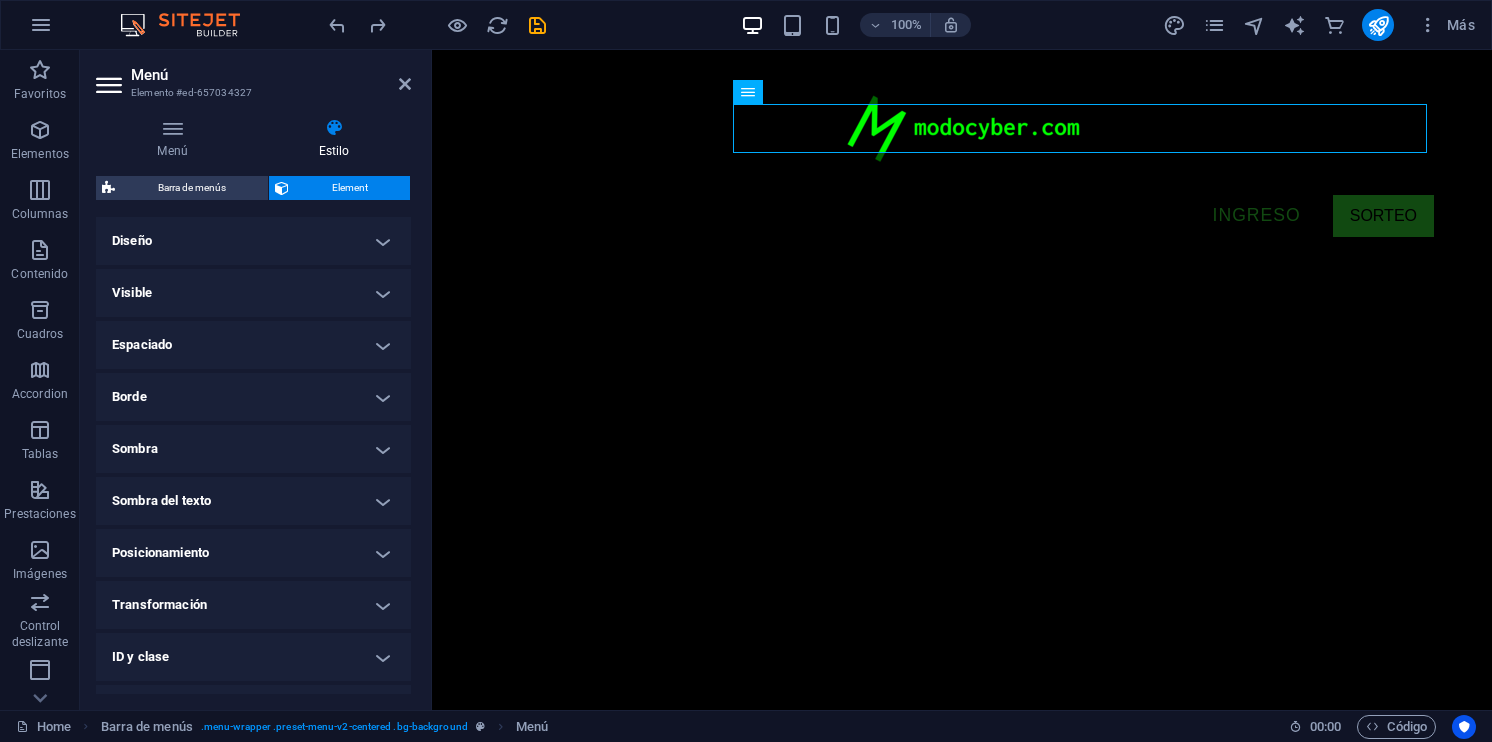 click on "Visible" at bounding box center [253, 293] 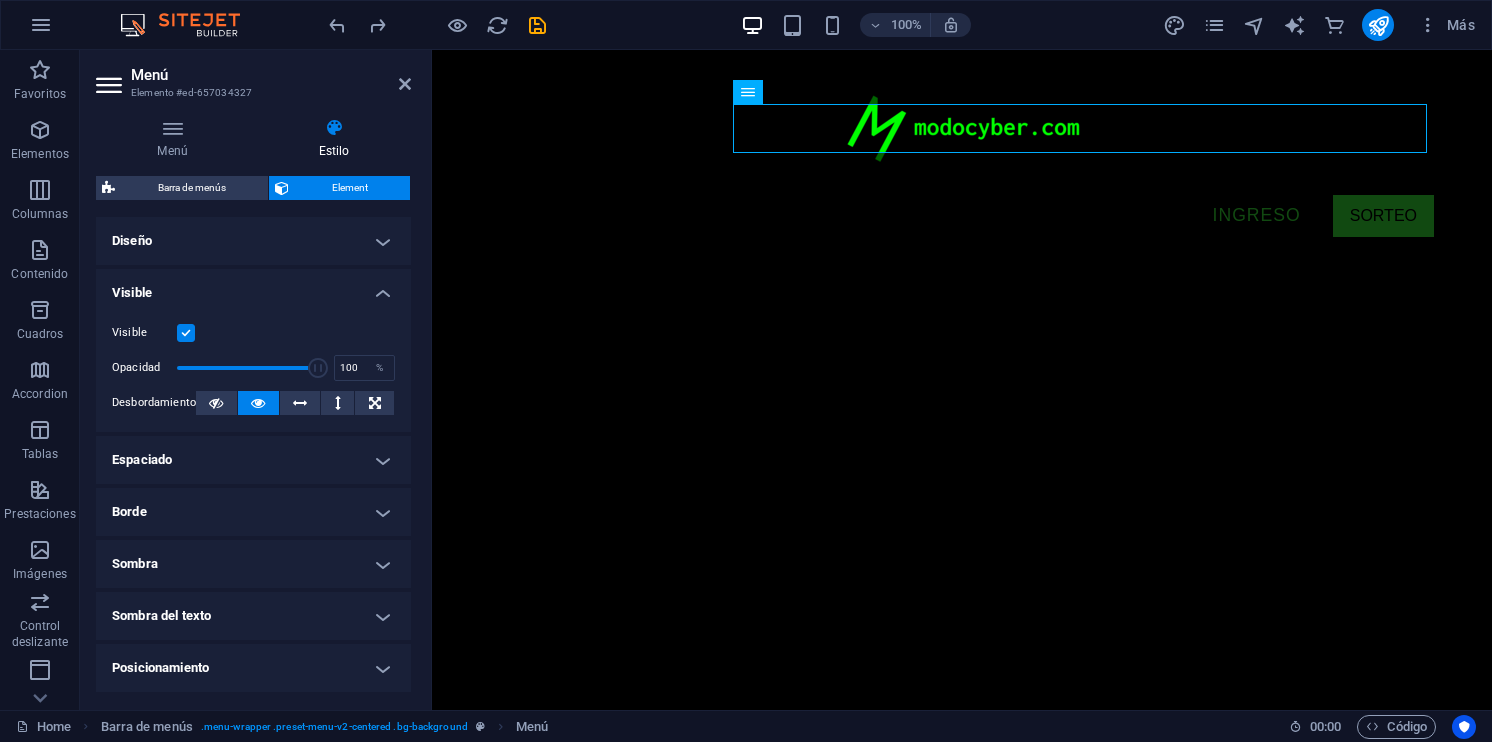 click on "Visible" at bounding box center (253, 287) 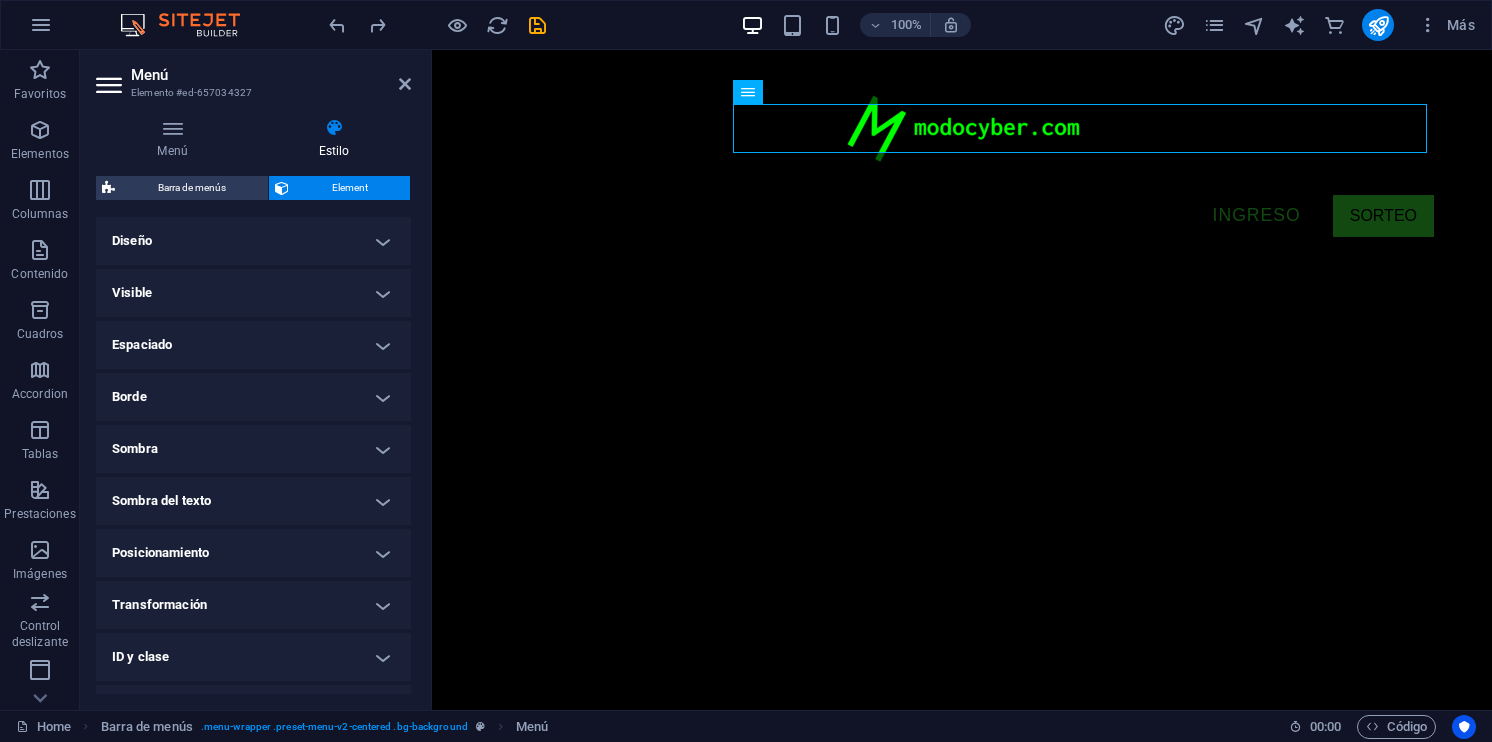 click on "Espaciado" at bounding box center (253, 345) 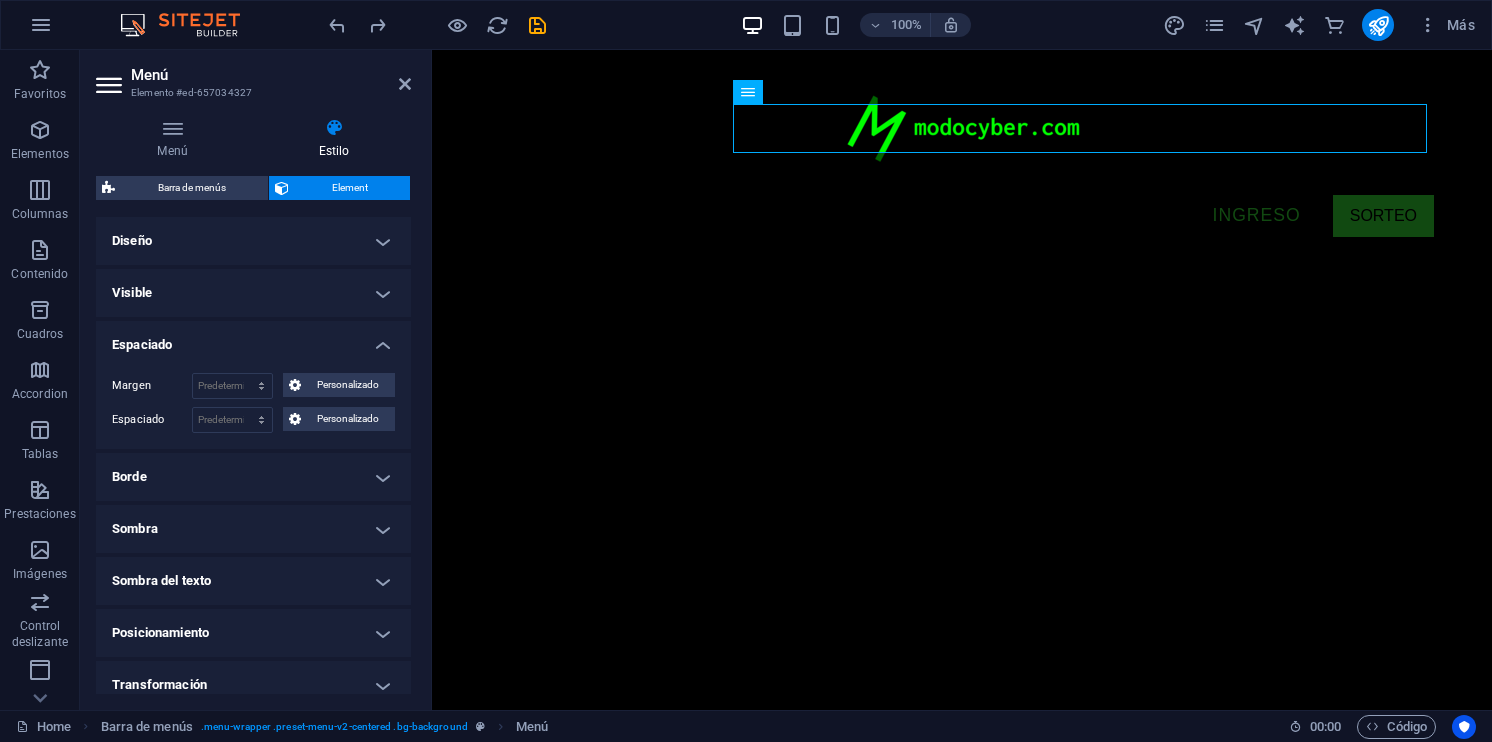 click on "Margen Predeterminado automático px % rem vw vh Personalizado Personalizado automático px % rem vw vh automático px % rem vw vh automático px % rem vw vh automático px % rem vw vh Espaciado Predeterminado px rem % vh vw Personalizado Personalizado px rem % vh vw px rem % vh vw px rem % vh vw px rem % vh vw" at bounding box center (253, 403) 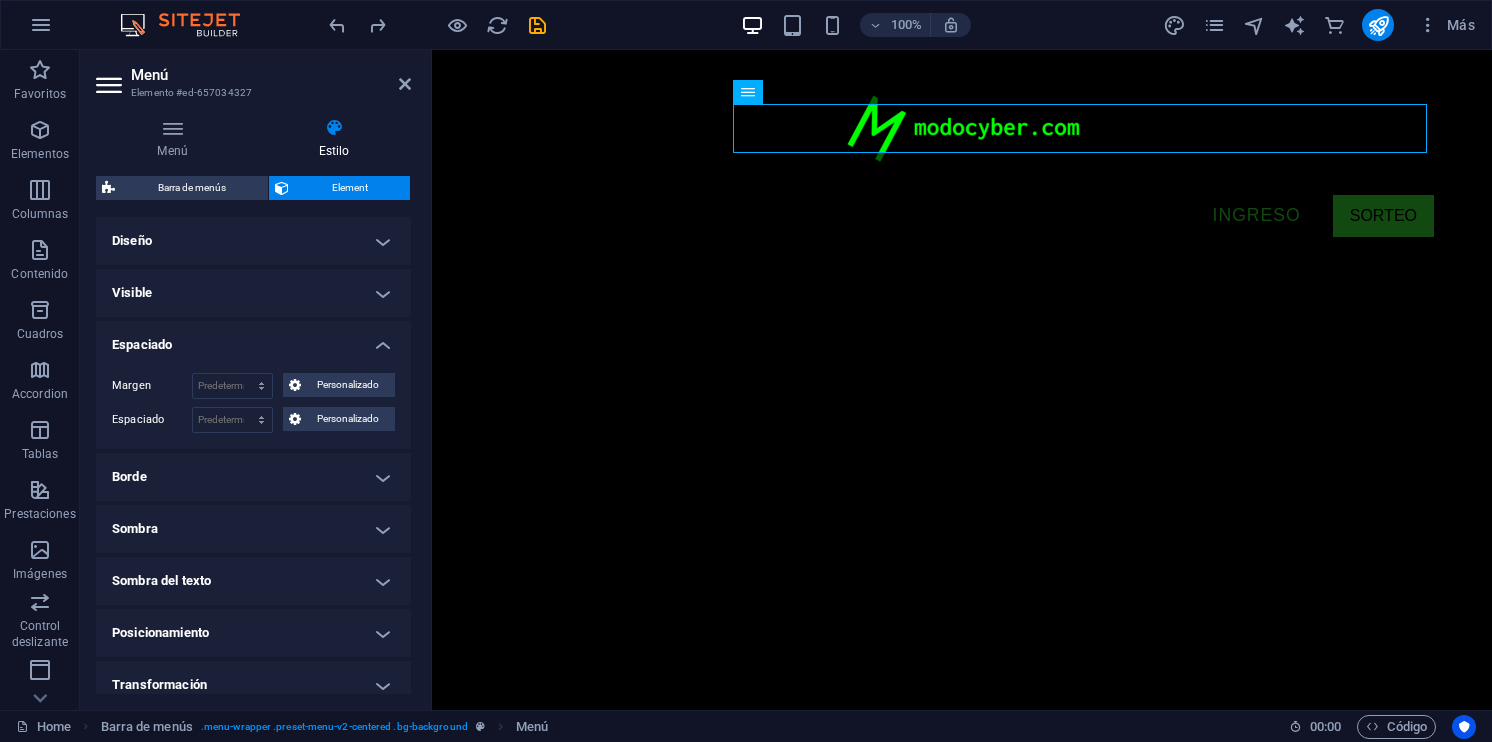 click on "Espaciado" at bounding box center [253, 339] 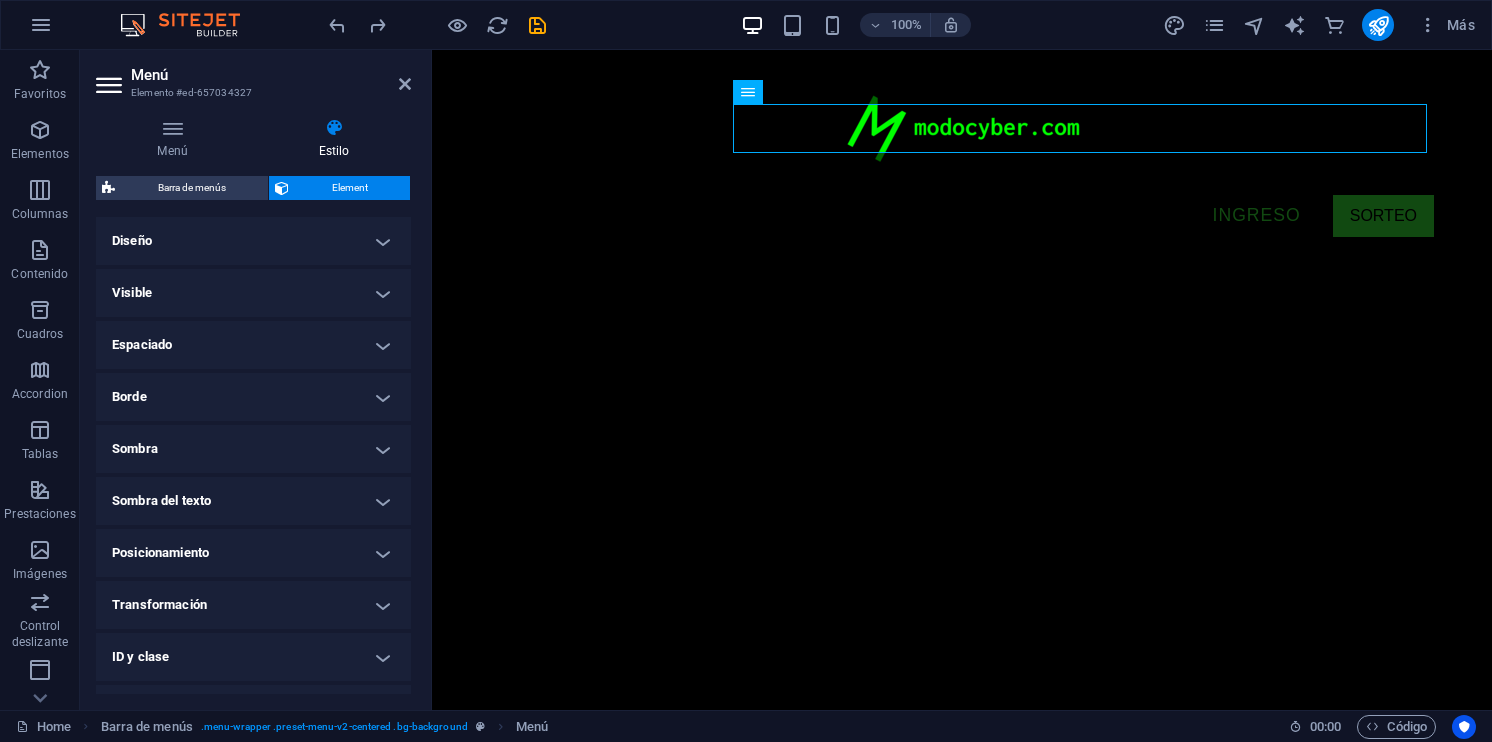 click on "Borde" at bounding box center [253, 397] 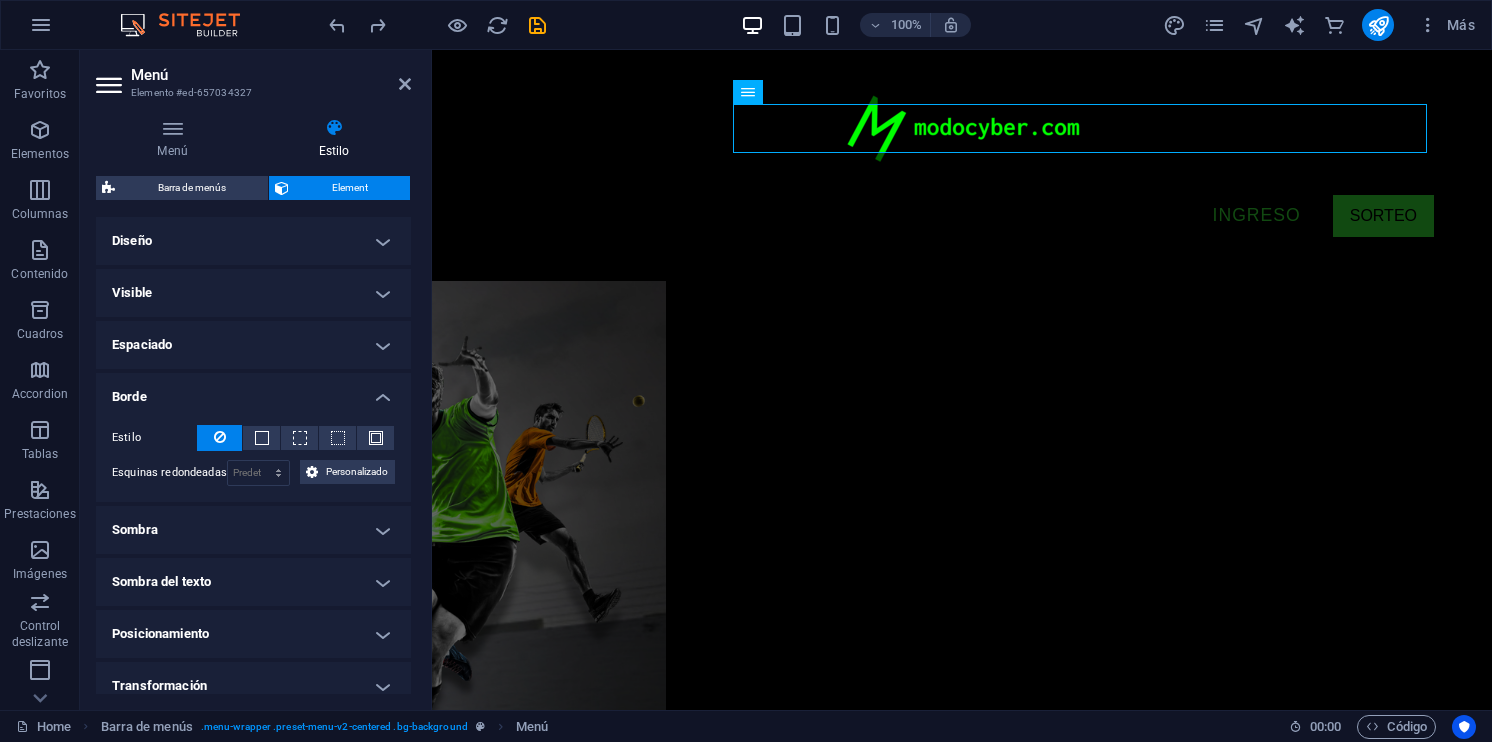 click on "Borde" at bounding box center [253, 391] 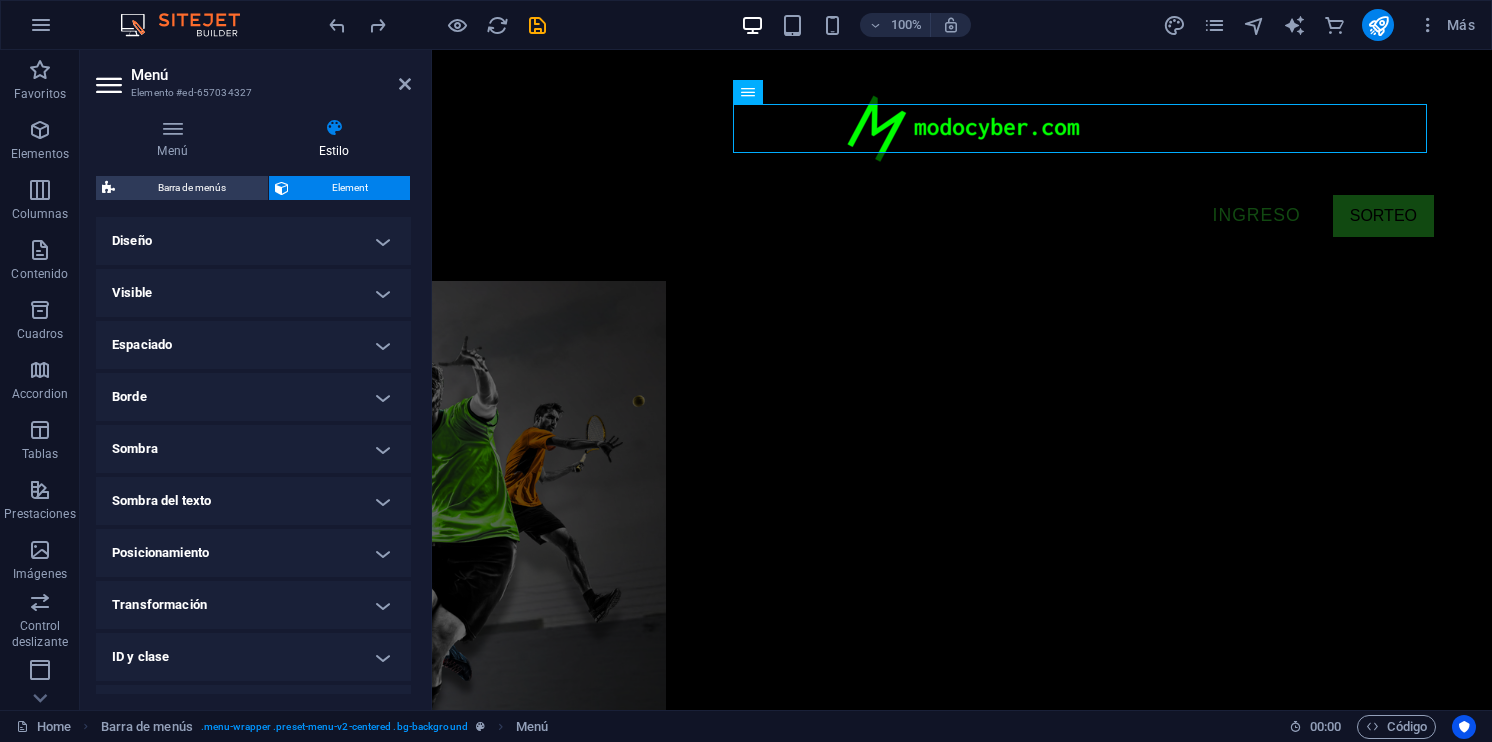 click on "Sombra" at bounding box center (253, 449) 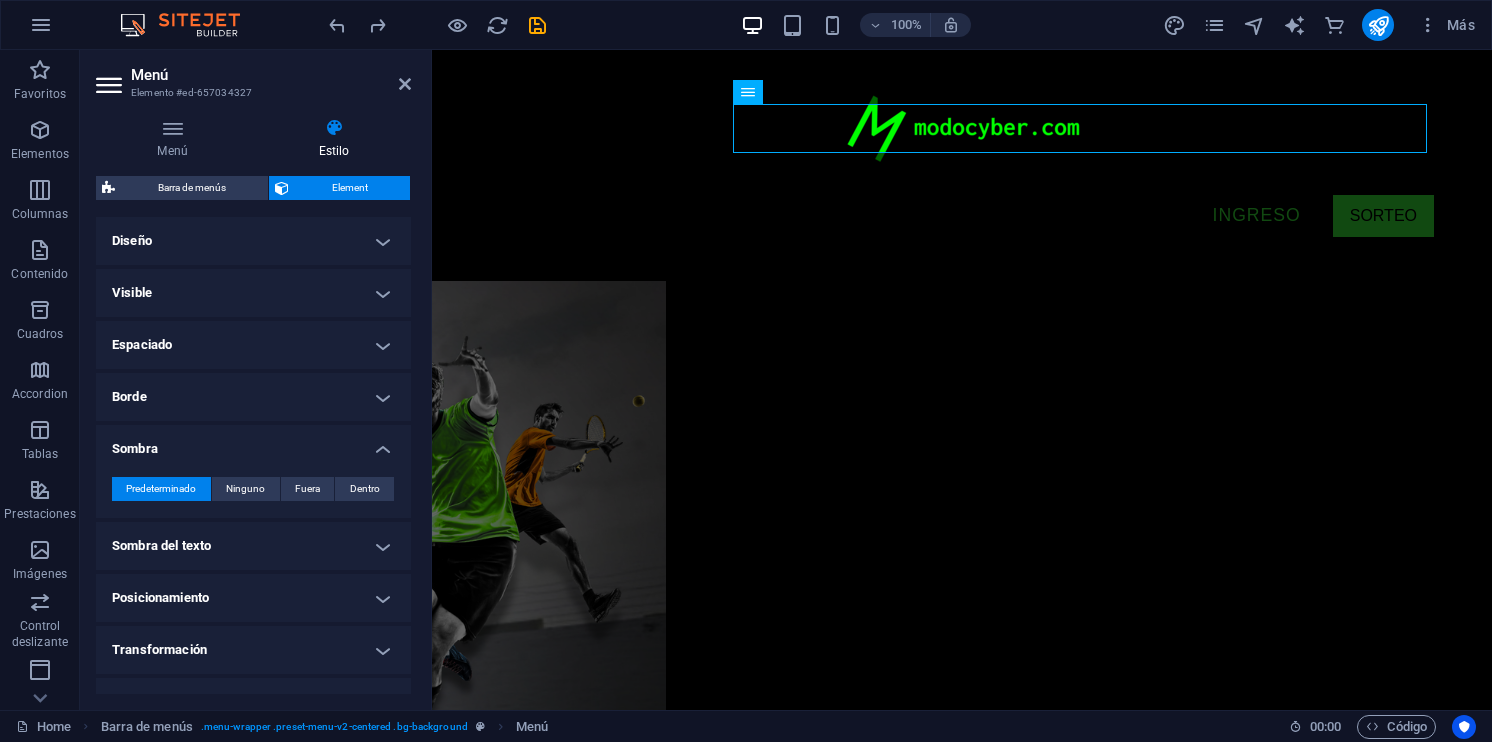 click on "Sombra" at bounding box center [253, 443] 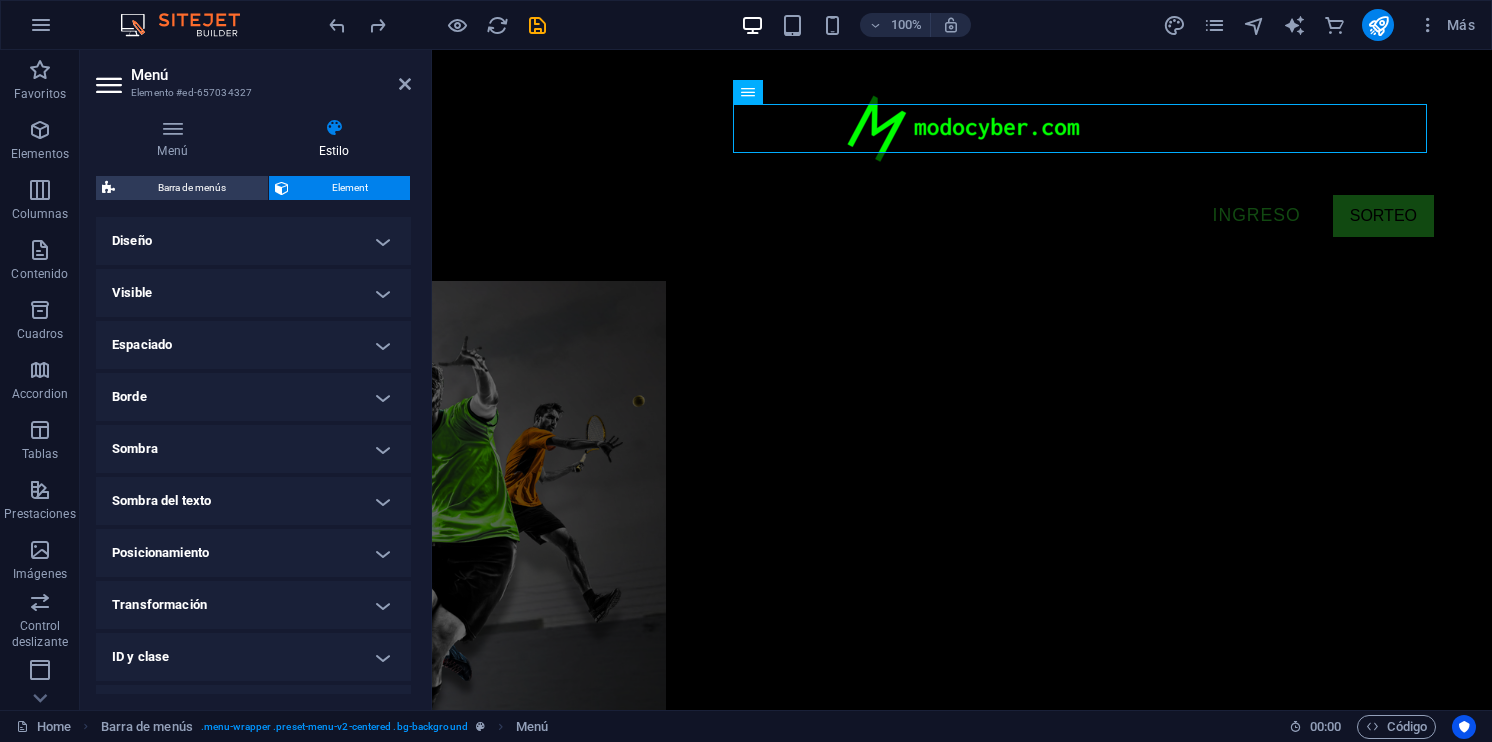 click on "Sombra del texto" at bounding box center [253, 501] 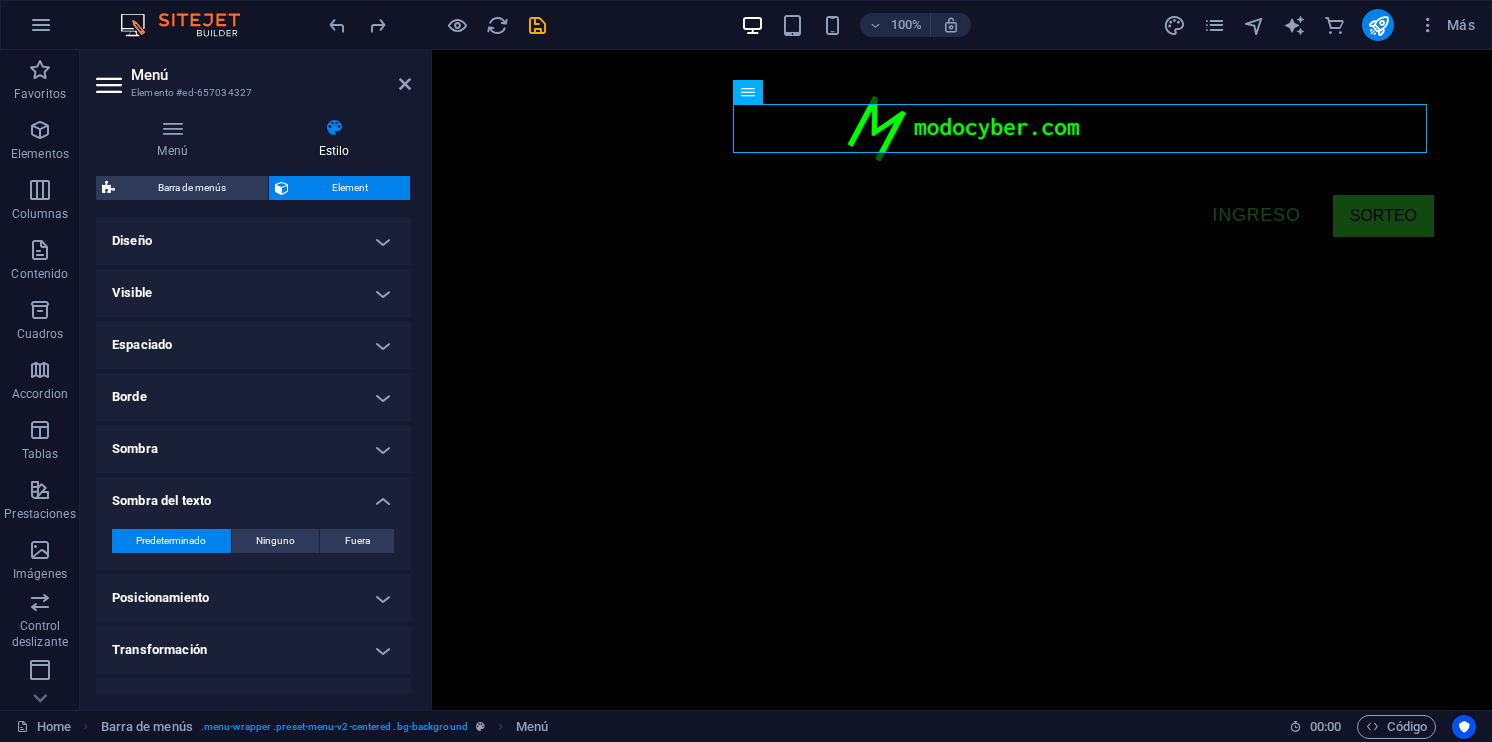 click on "Sombra del texto" at bounding box center [253, 495] 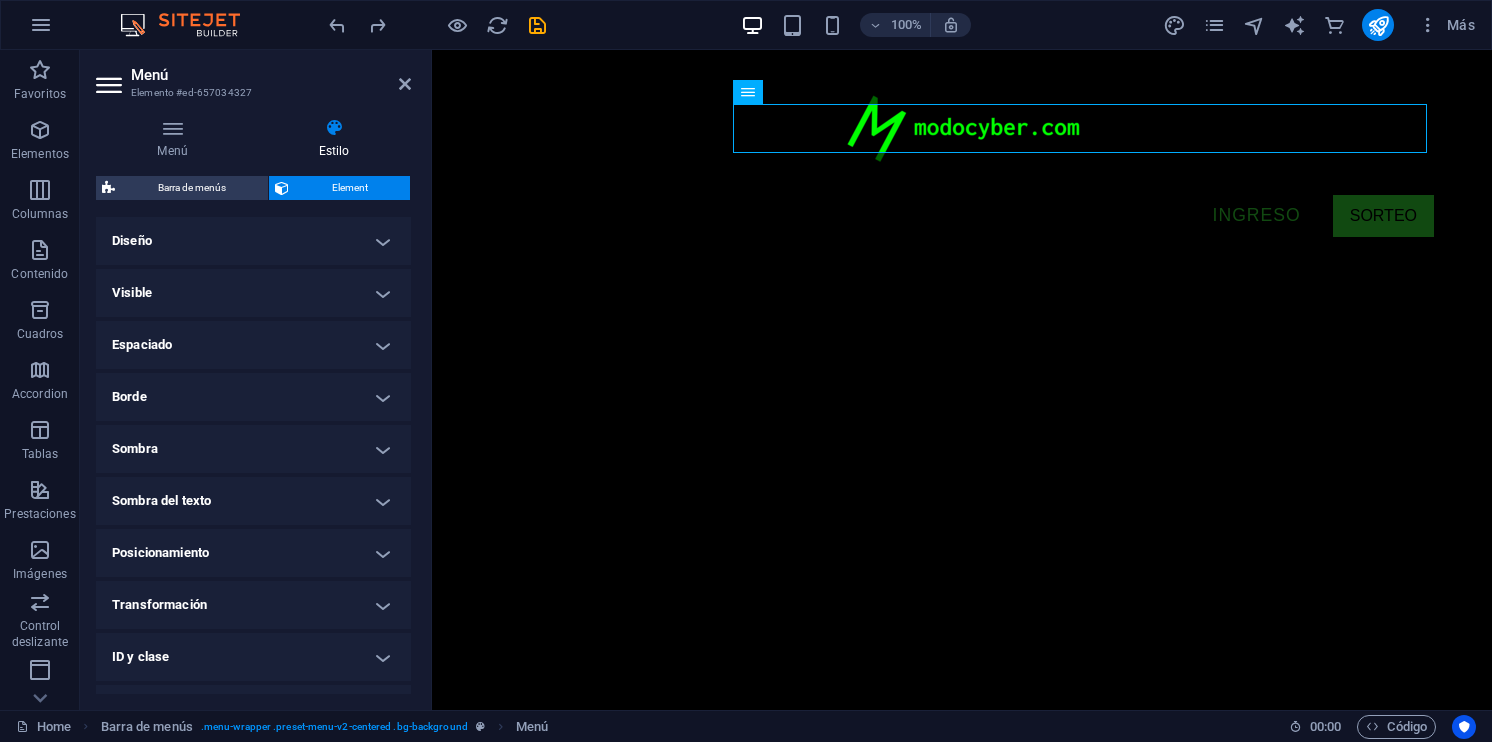 scroll, scrollTop: 90, scrollLeft: 0, axis: vertical 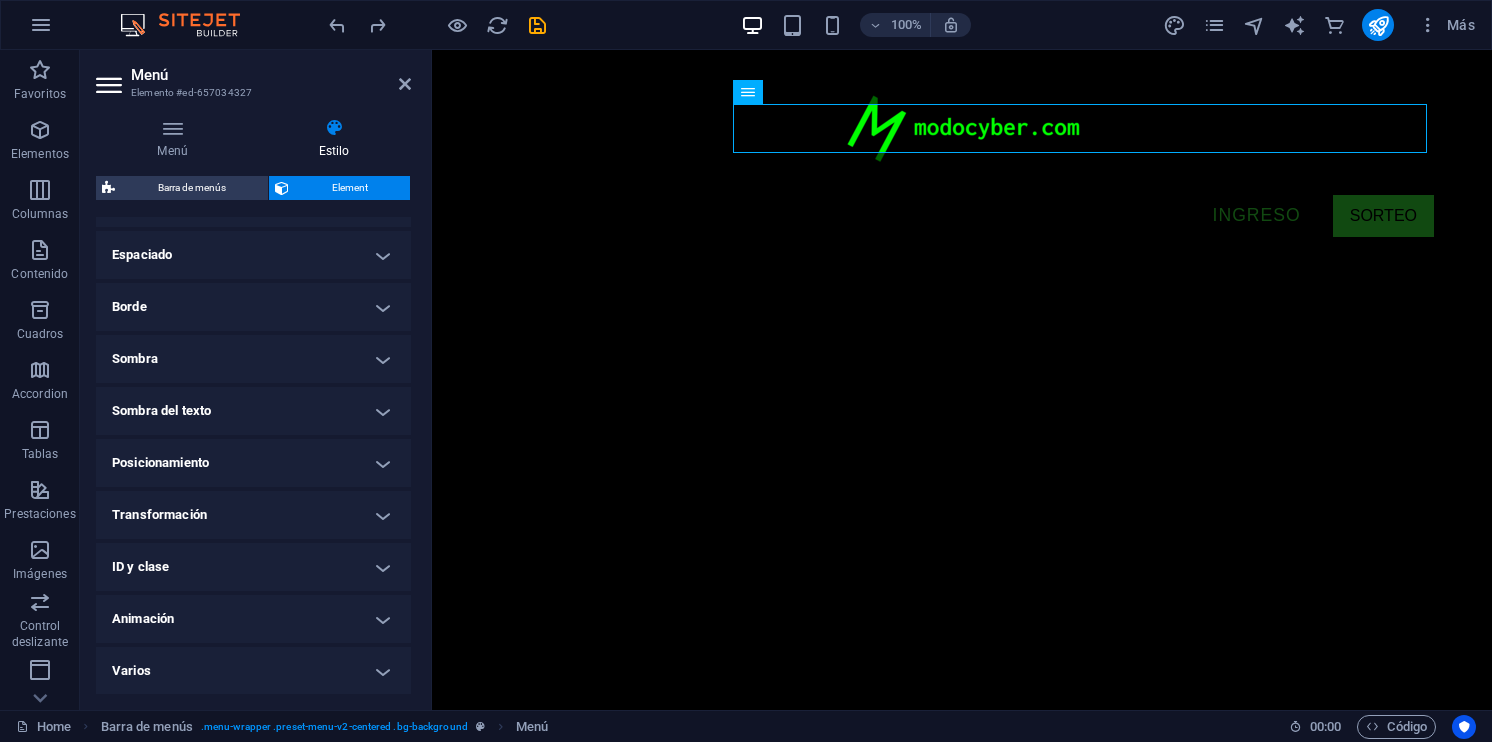 drag, startPoint x: 359, startPoint y: 671, endPoint x: 376, endPoint y: 671, distance: 17 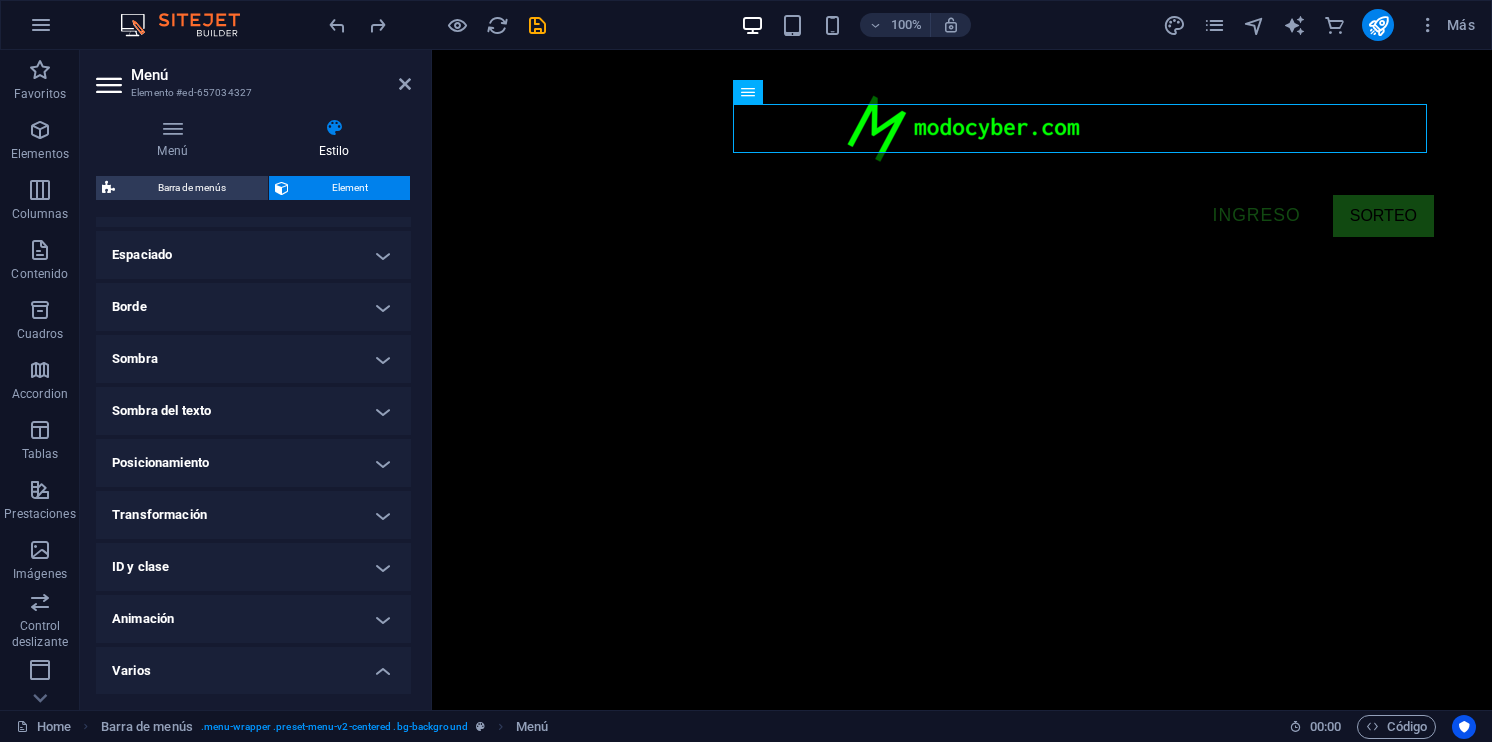 scroll, scrollTop: 213, scrollLeft: 0, axis: vertical 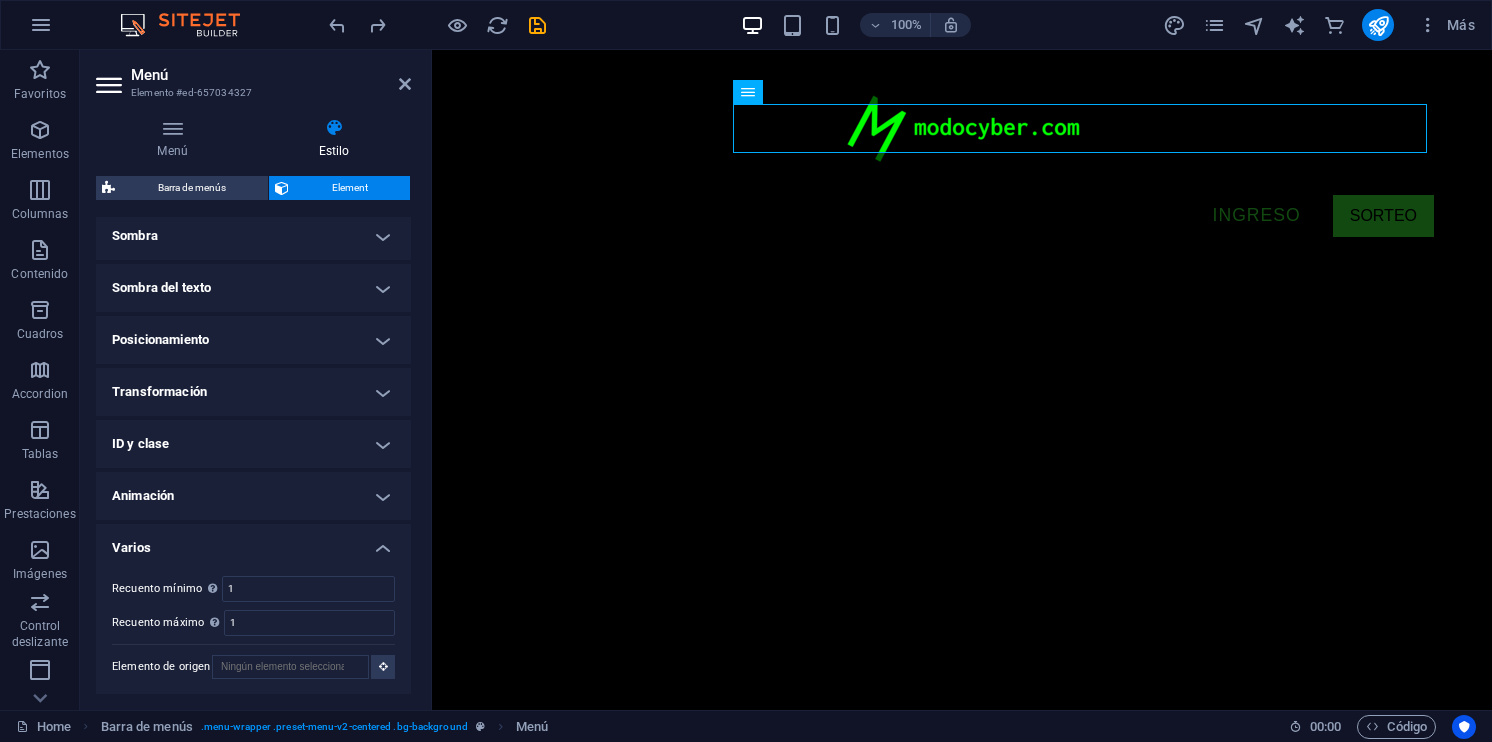 click on "Animación" at bounding box center [253, 496] 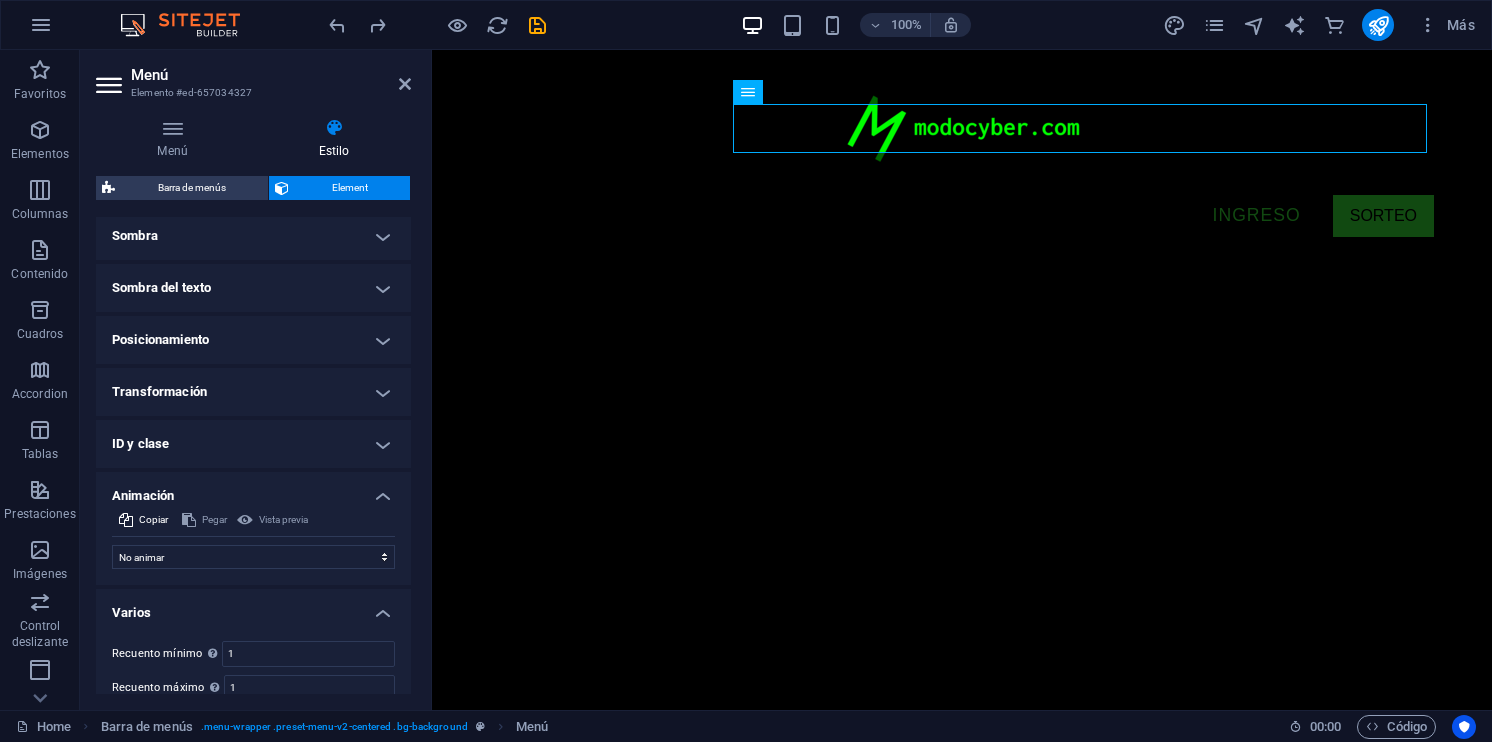 scroll, scrollTop: 278, scrollLeft: 0, axis: vertical 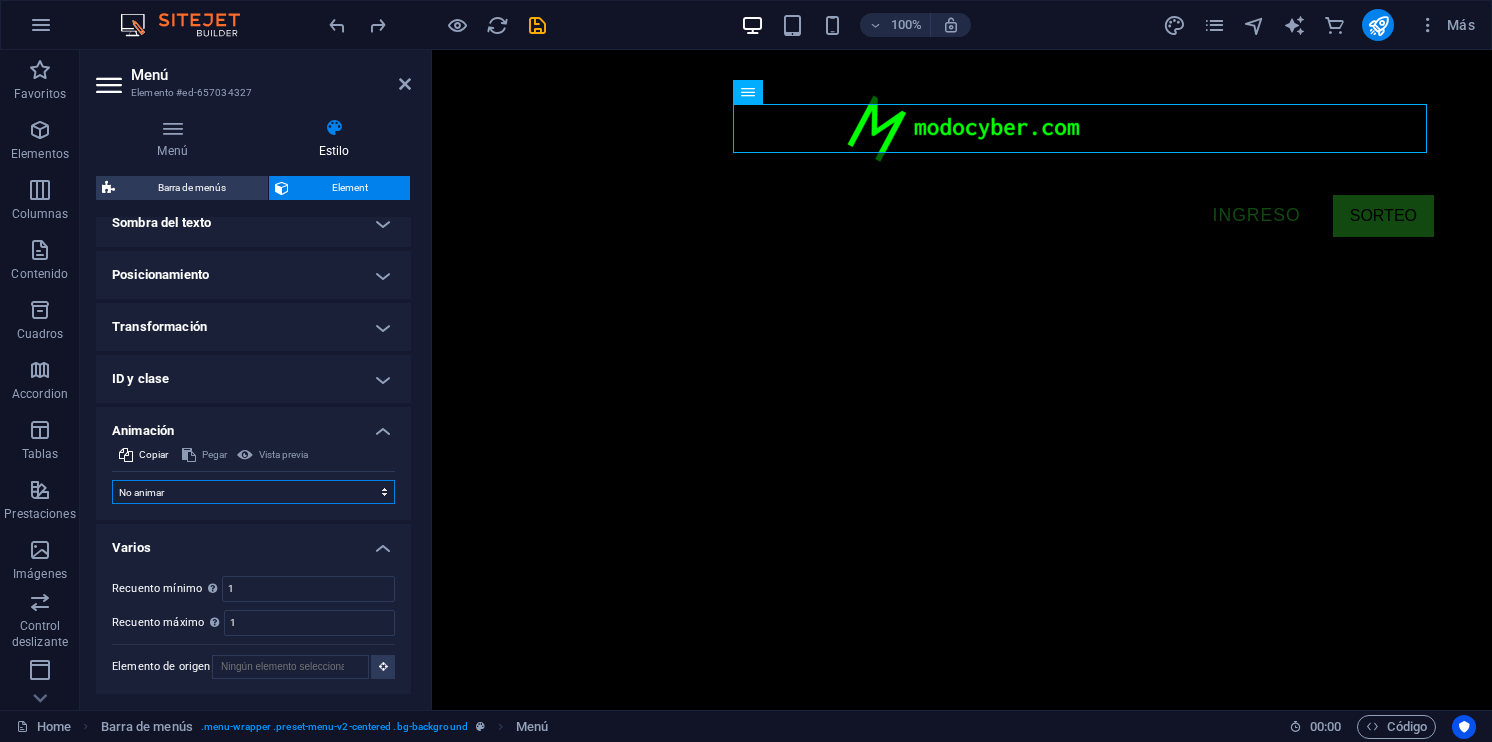click on "No animar Mostrar / Ocultar Subir/bajar Acercar/alejar Deslizar de izquierda a derecha Deslizar de derecha a izquierda Deslizar de arriba a abajo Deslizar de abajo a arriba Pulsación Parpadeo Abrir como superposición" at bounding box center (253, 492) 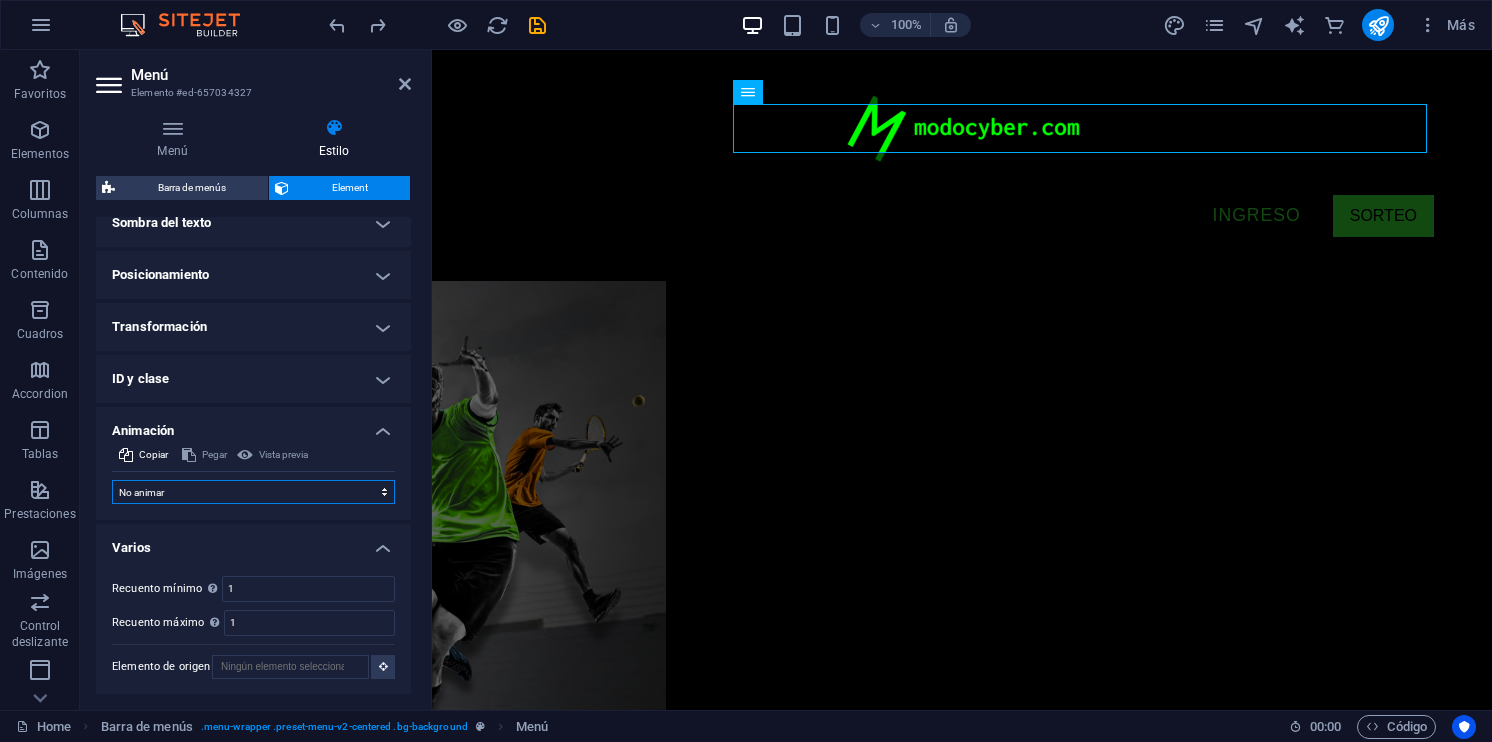 select on "flash" 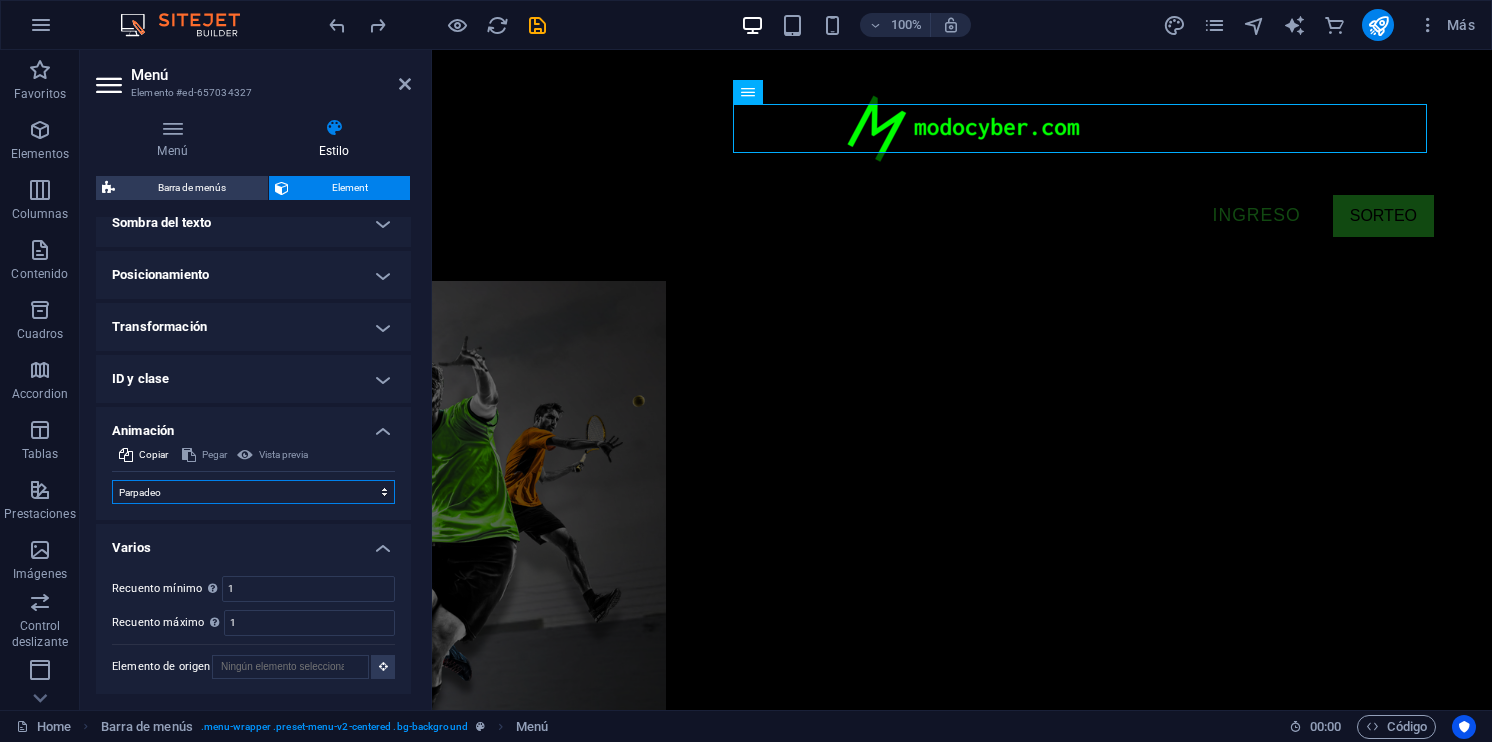 click on "No animar Mostrar / Ocultar Subir/bajar Acercar/alejar Deslizar de izquierda a derecha Deslizar de derecha a izquierda Deslizar de arriba a abajo Deslizar de abajo a arriba Pulsación Parpadeo Abrir como superposición" at bounding box center (253, 492) 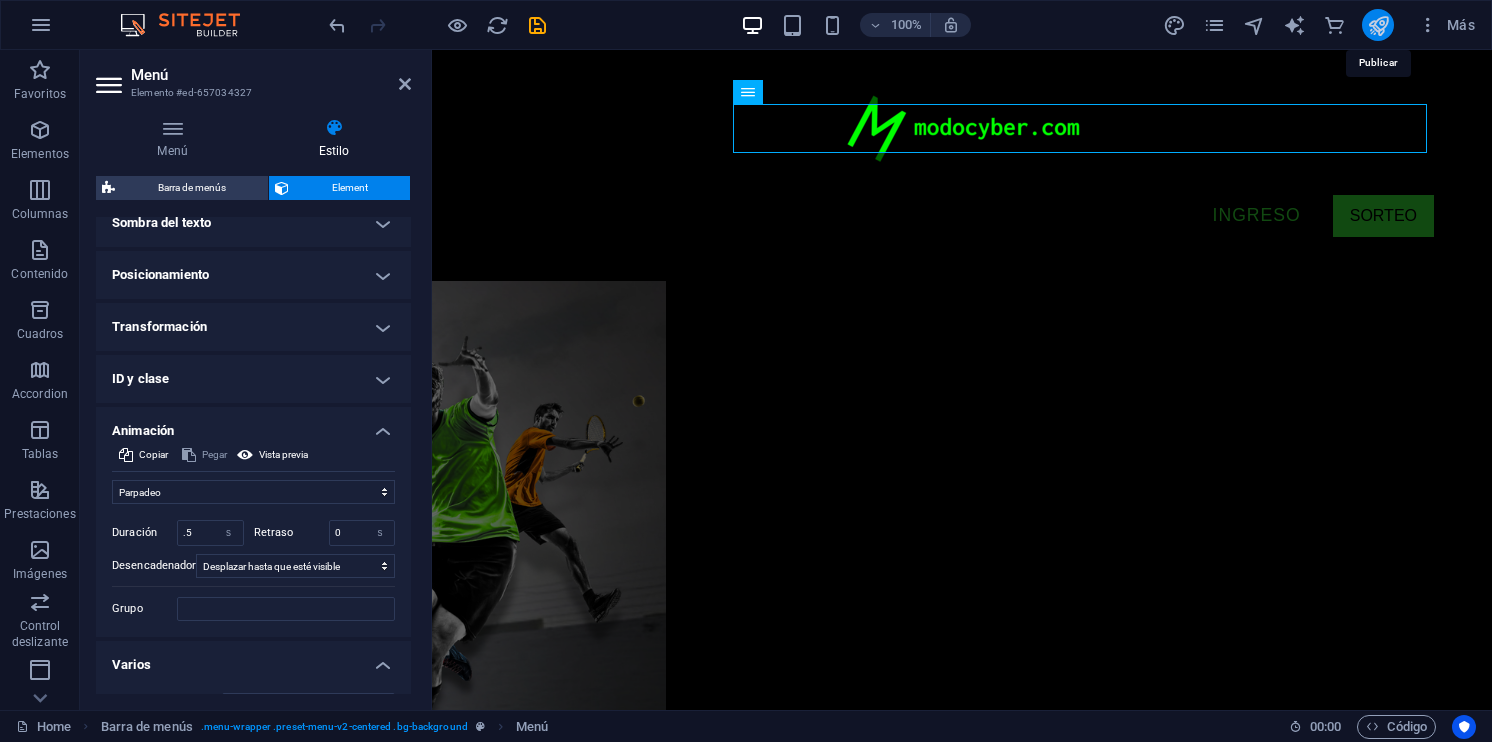 click at bounding box center (1378, 25) 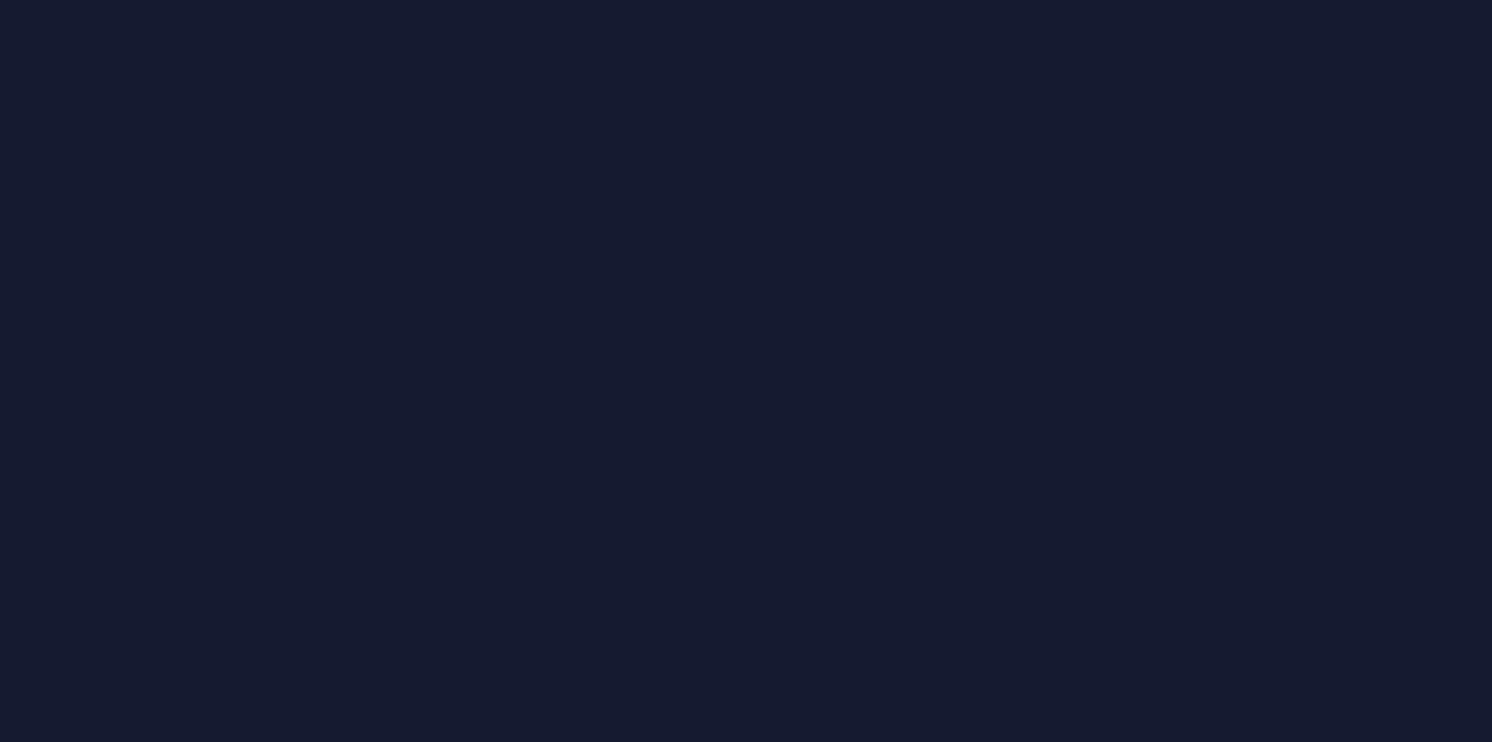 scroll, scrollTop: 0, scrollLeft: 0, axis: both 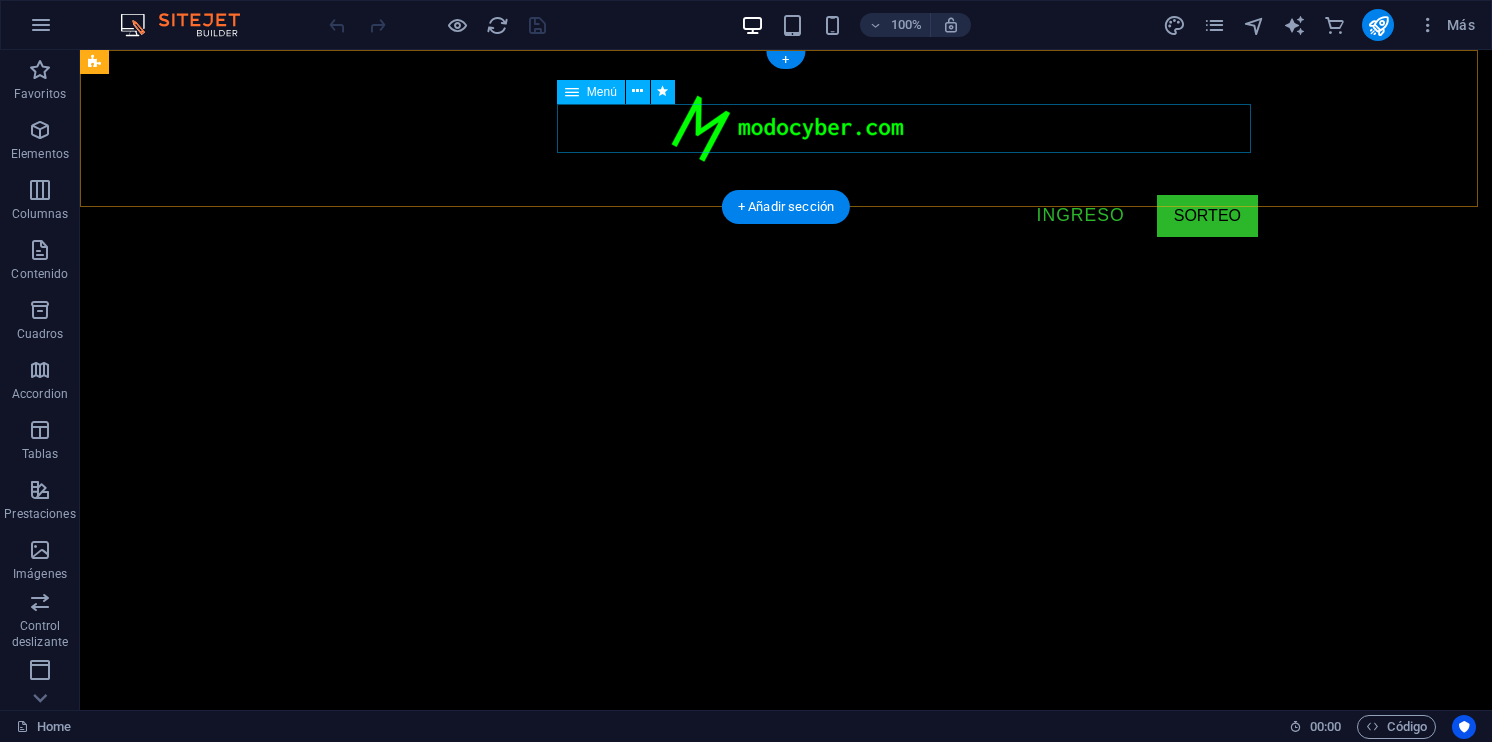 click on "Ingreso SORTEO" at bounding box center (786, 216) 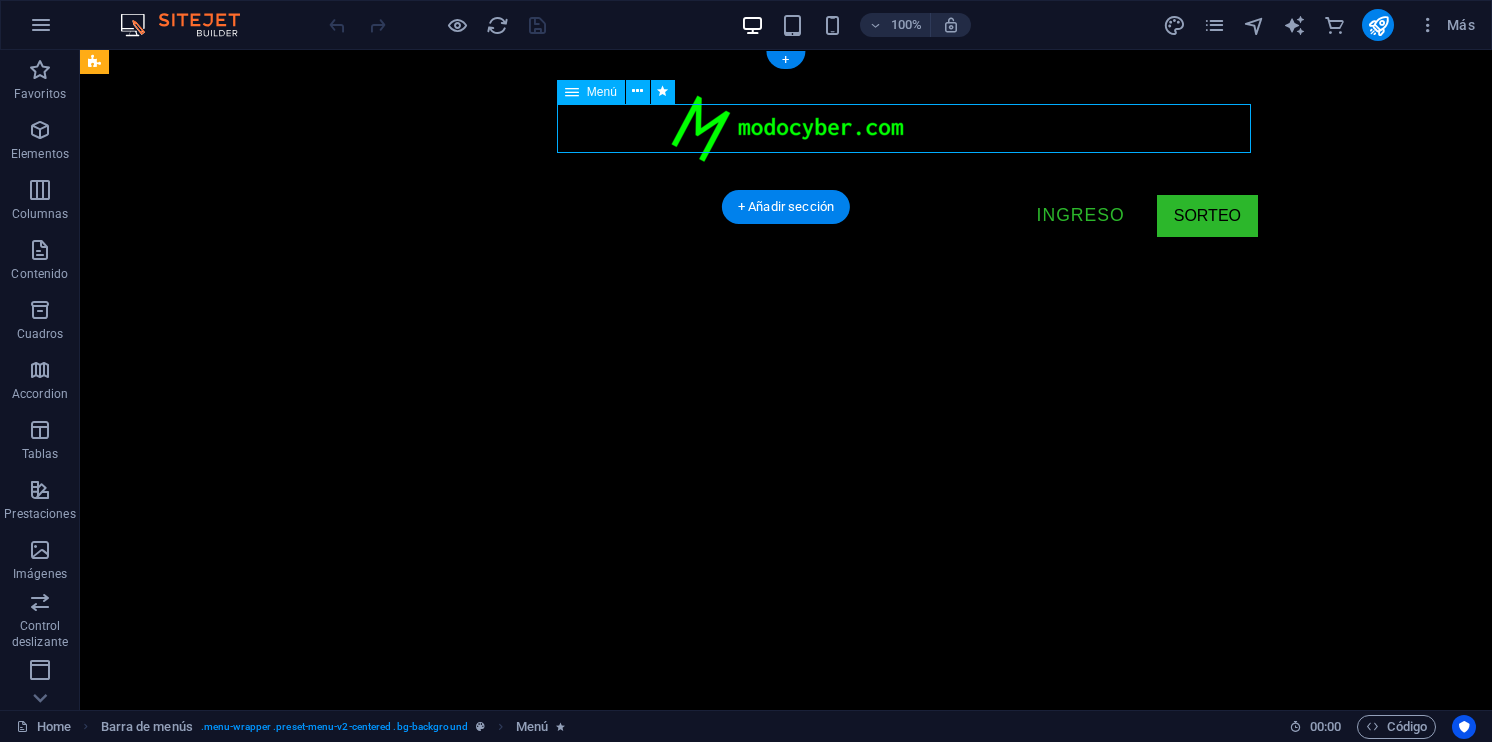 click on "Ingreso SORTEO" at bounding box center (786, 216) 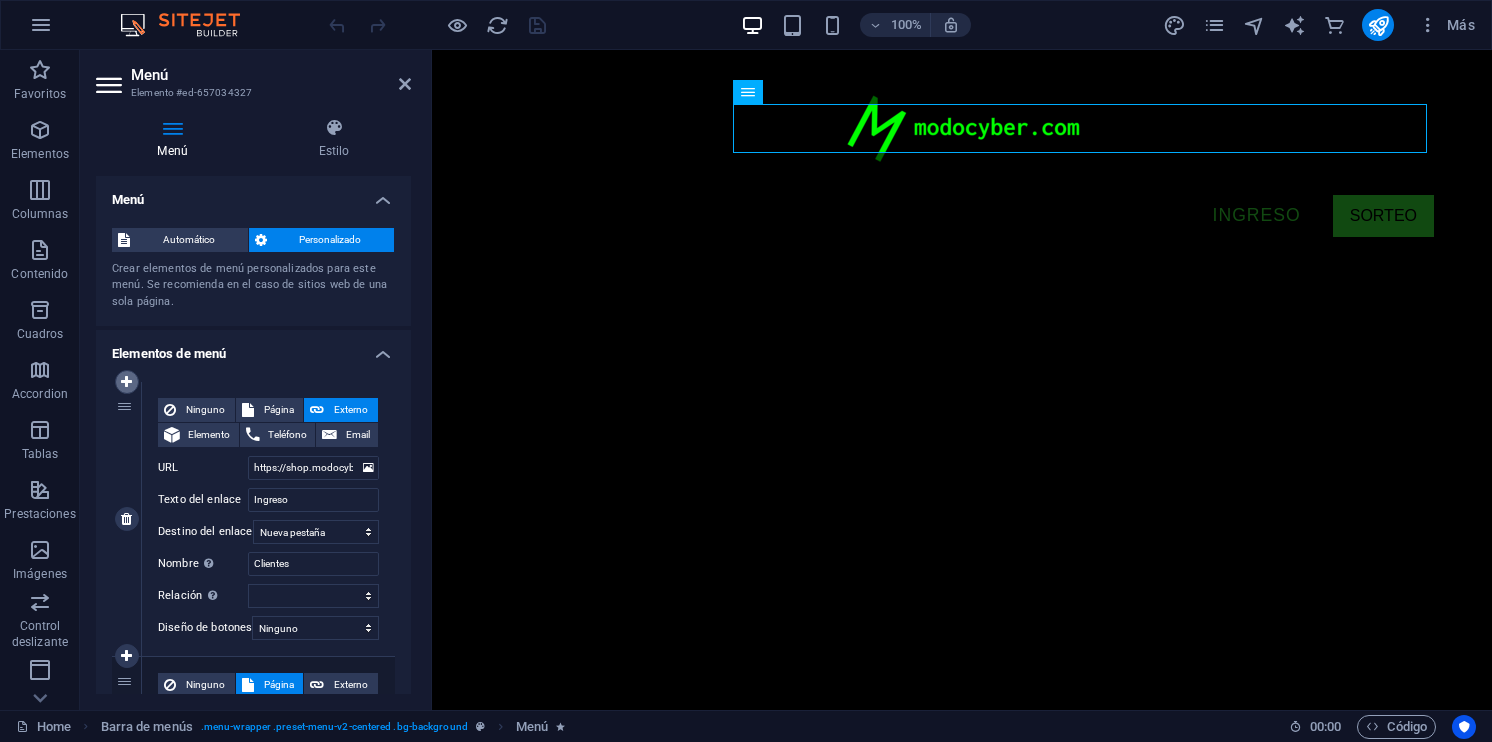 click at bounding box center (126, 382) 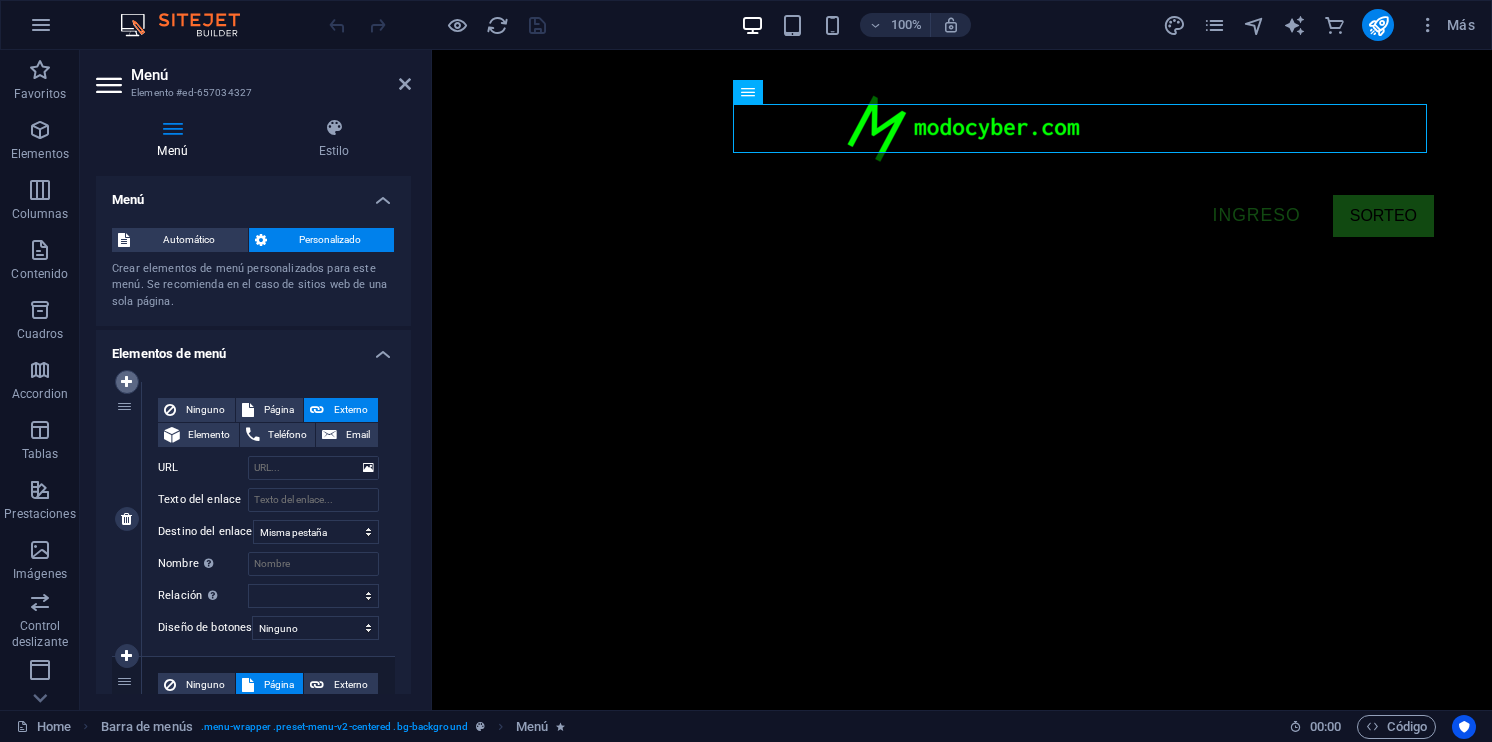 select on "1" 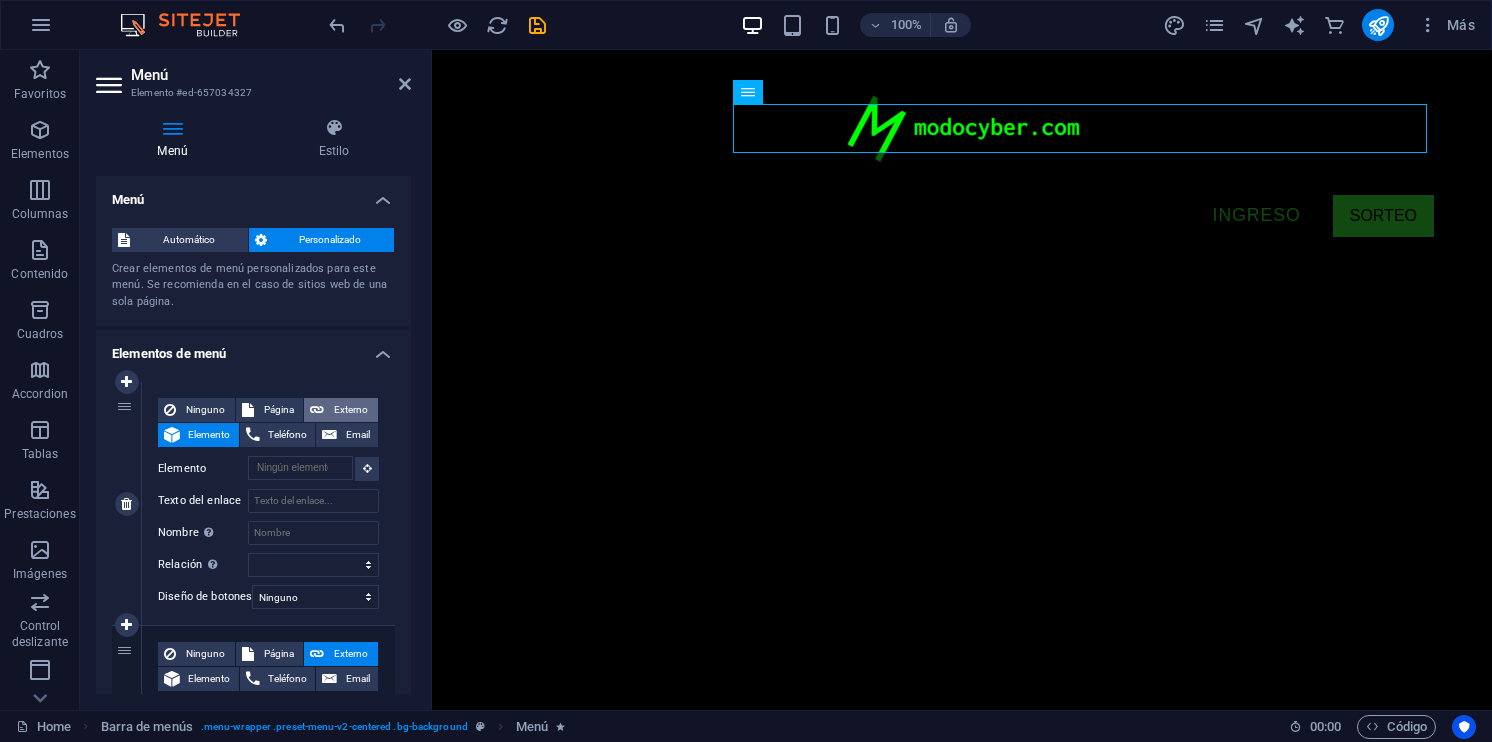 click on "Externo" at bounding box center [351, 410] 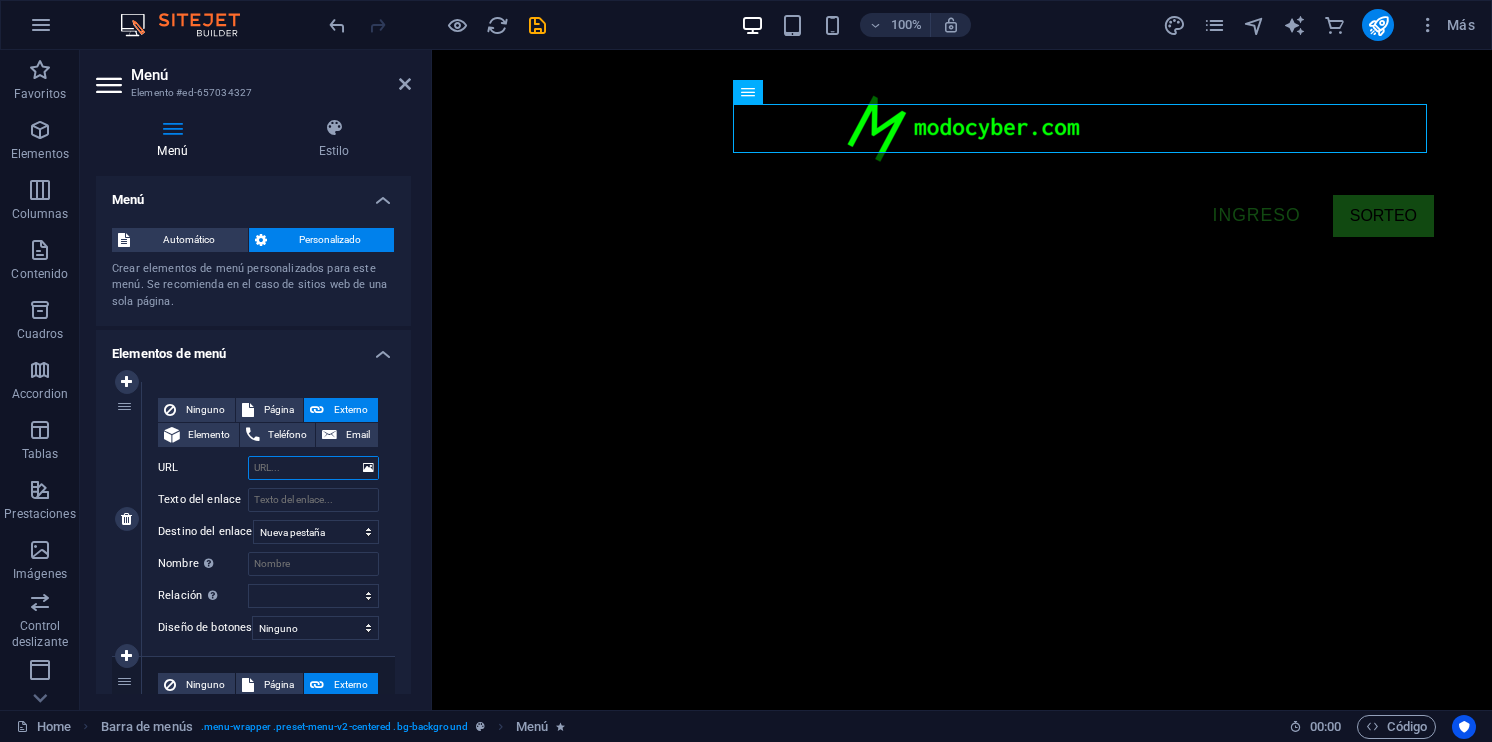 paste on "https://shop.modocyber.com/cat/modofull" 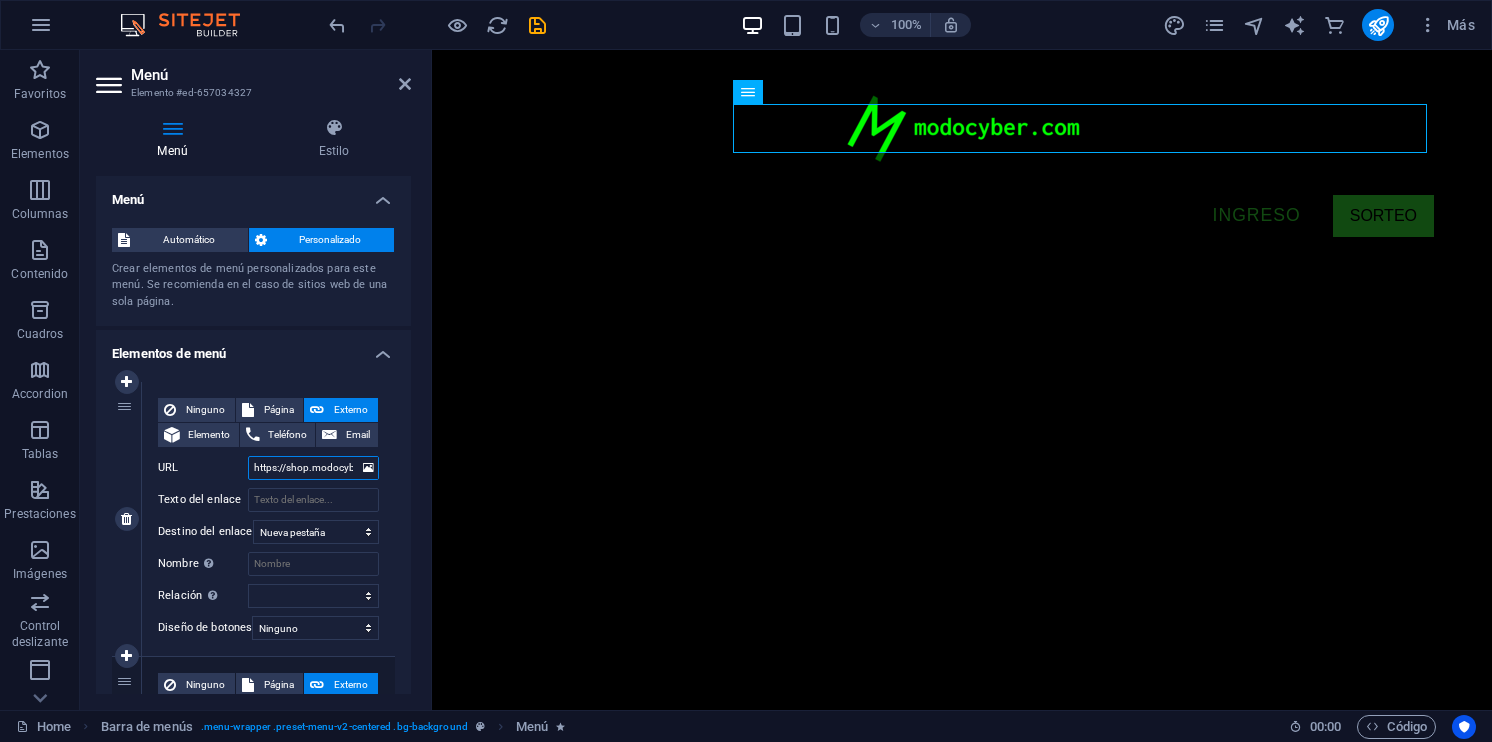 scroll, scrollTop: 0, scrollLeft: 94, axis: horizontal 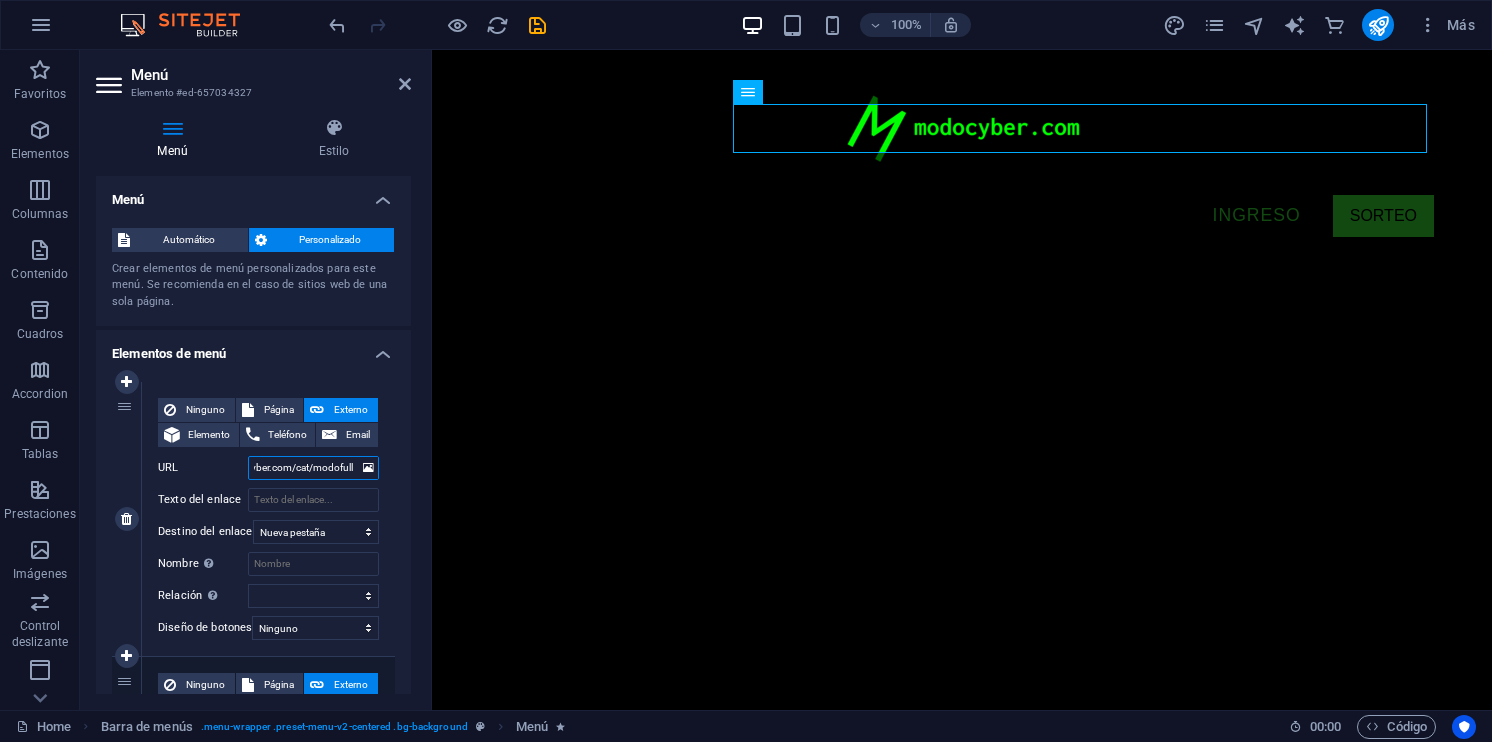 select 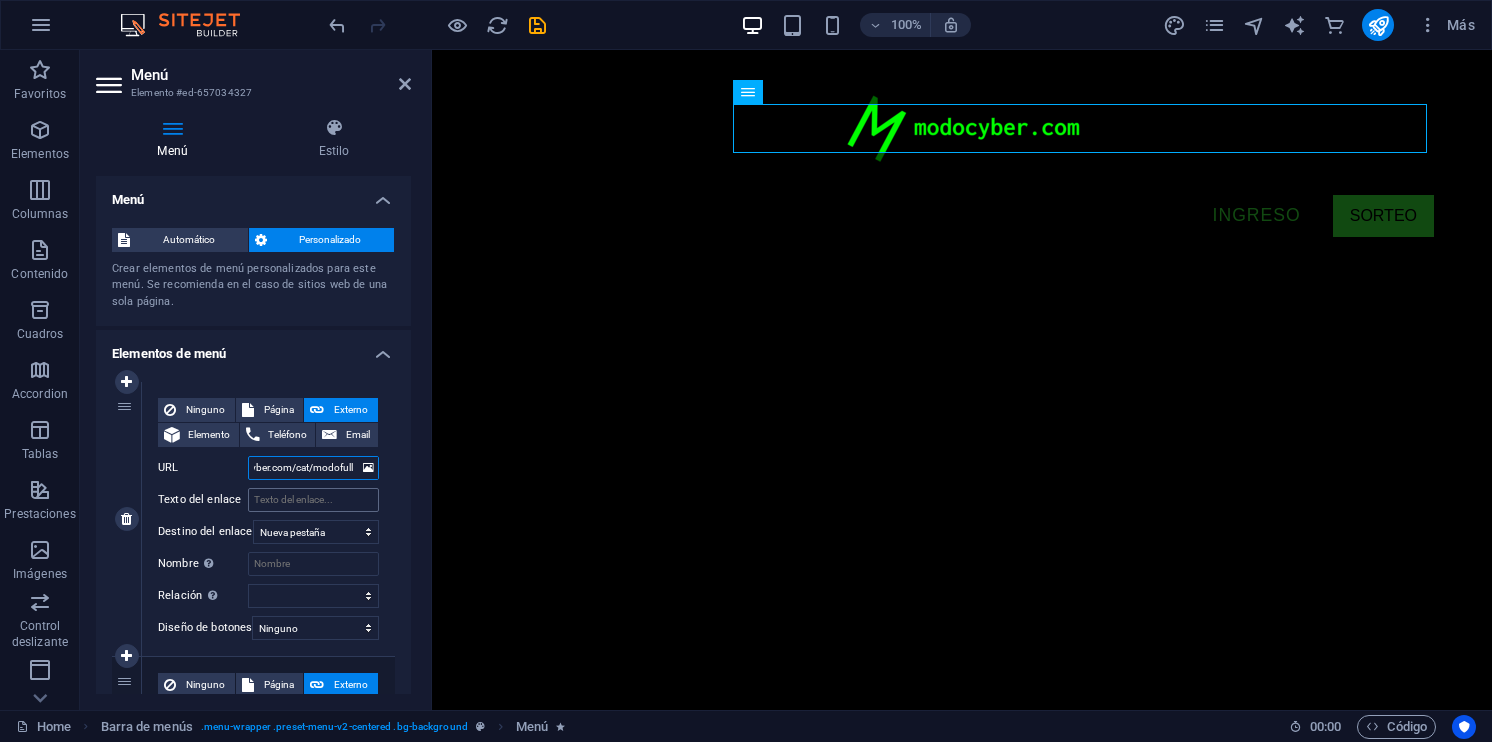 type on "https://shop.modocyber.com/cat/modofull" 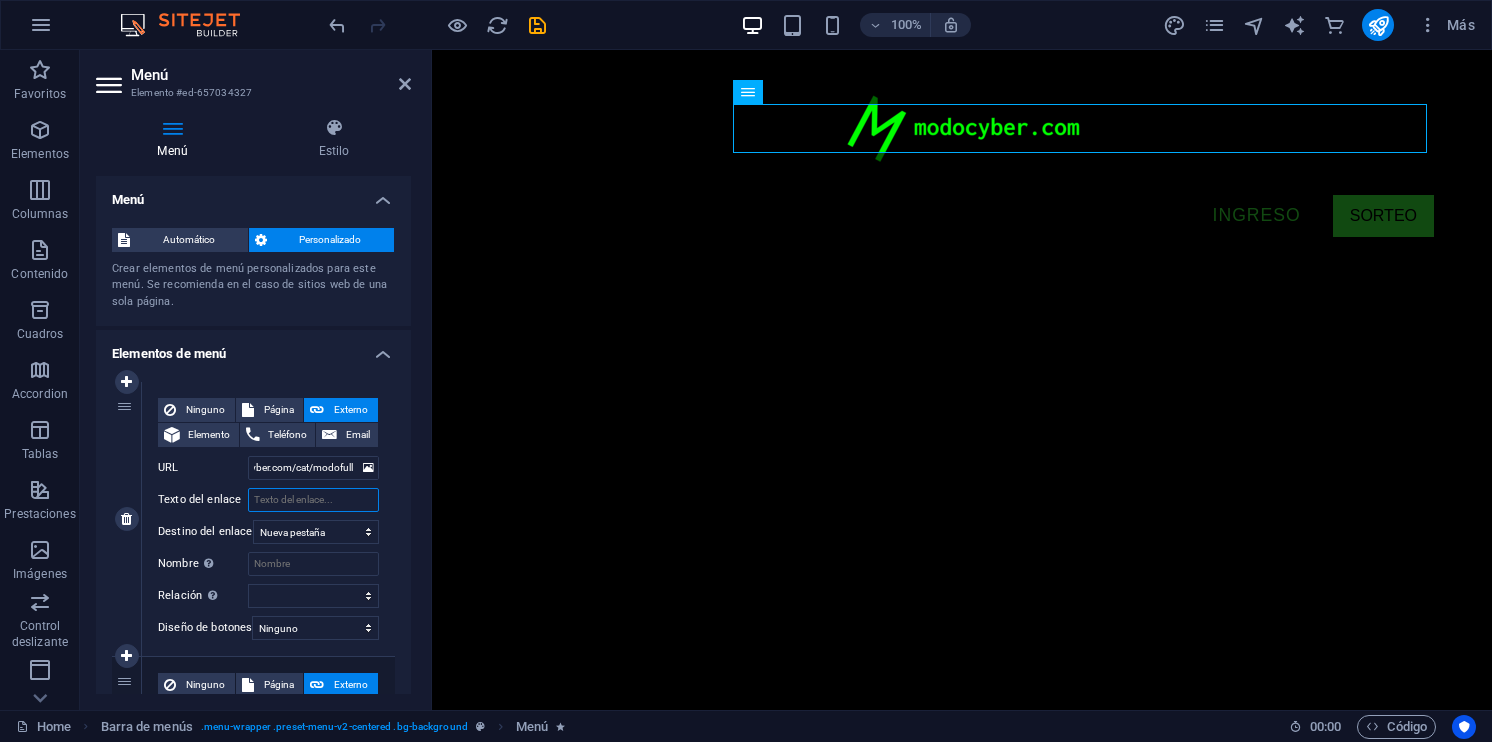 scroll, scrollTop: 0, scrollLeft: 0, axis: both 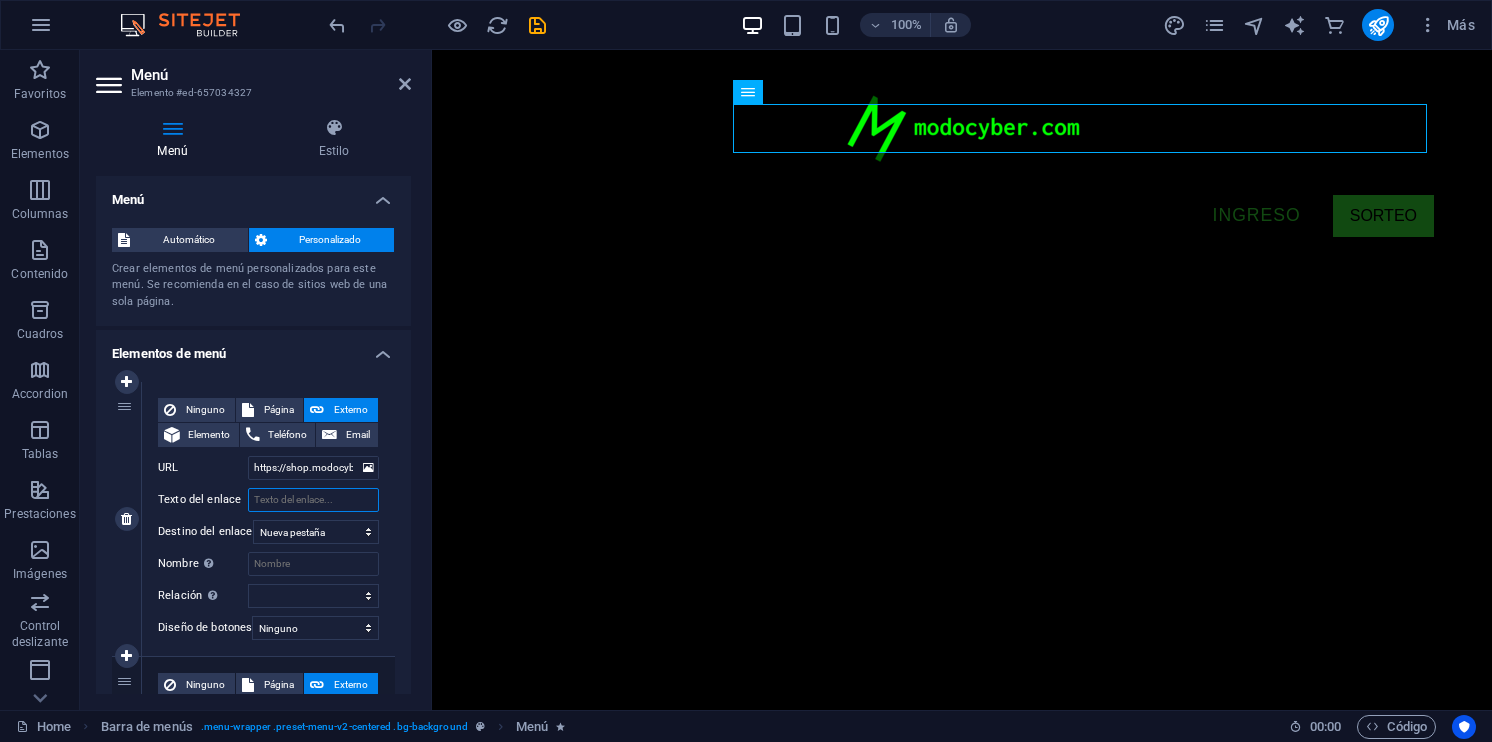 click on "Texto del enlace" at bounding box center [313, 500] 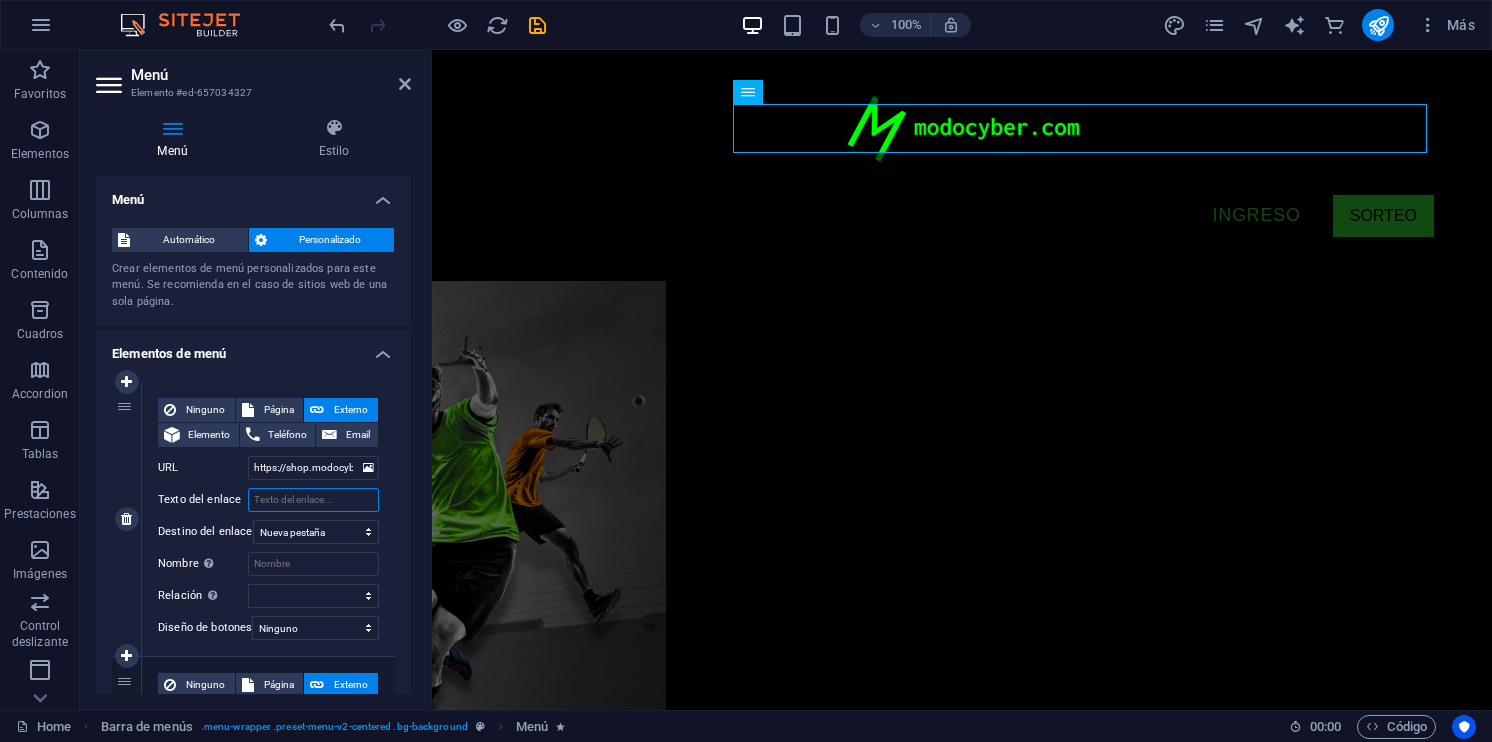 type on "T" 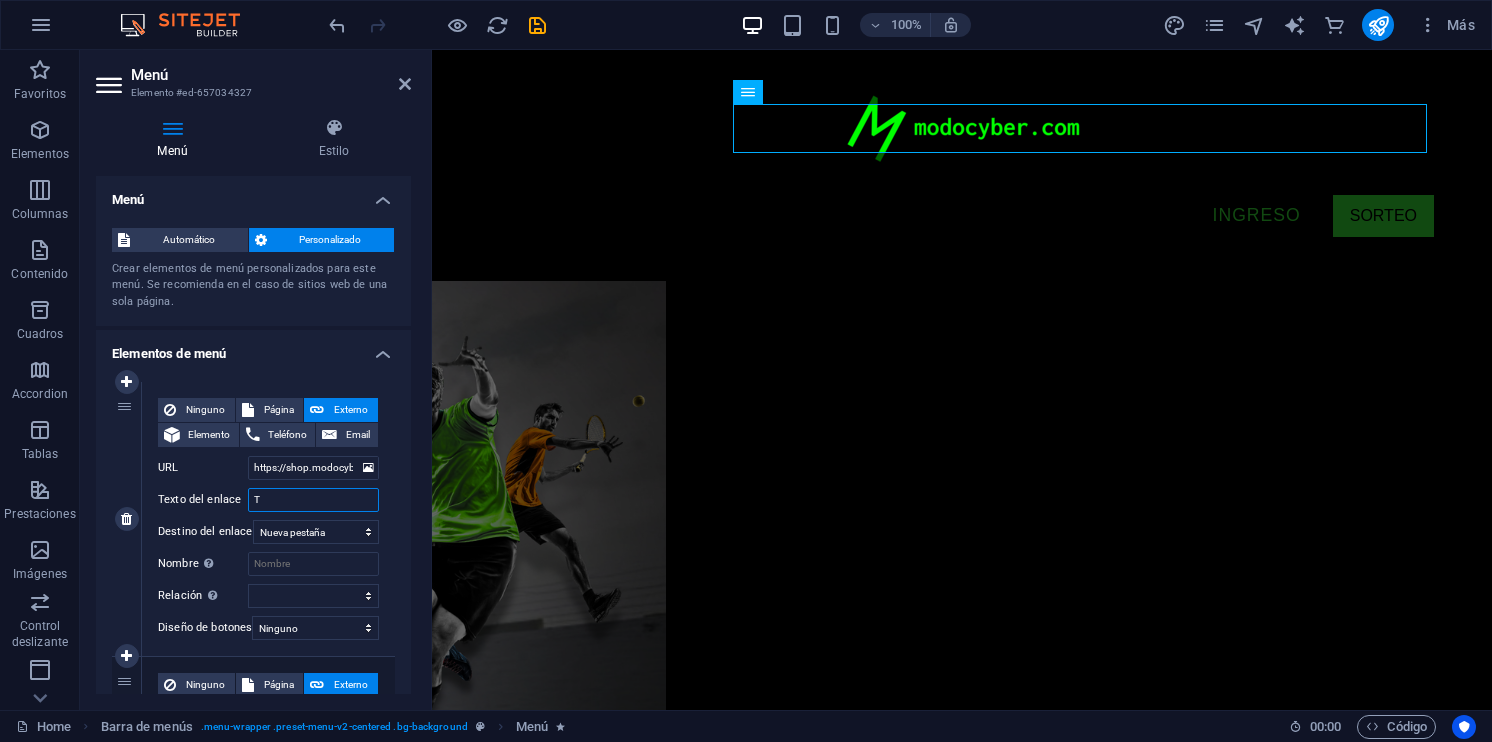 select 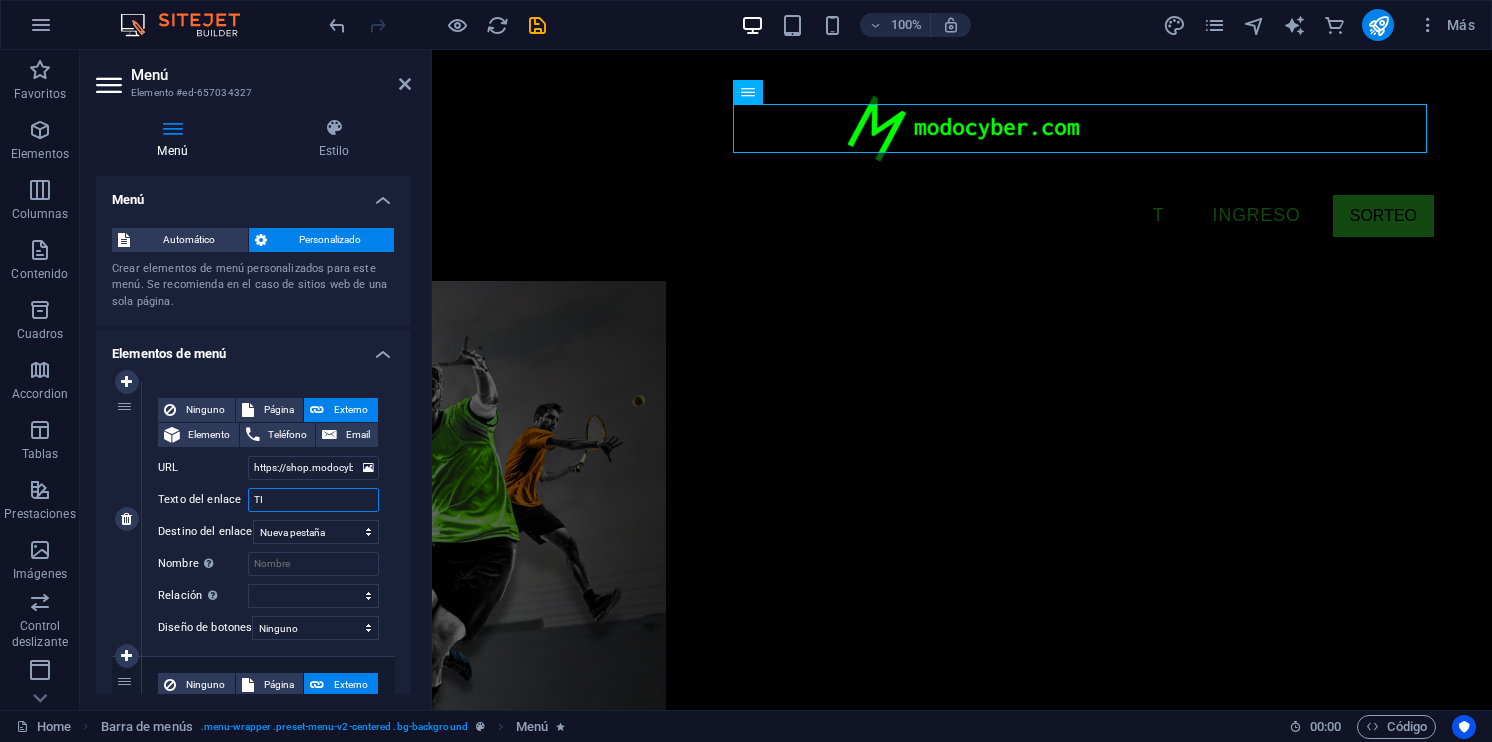 type on "TIR" 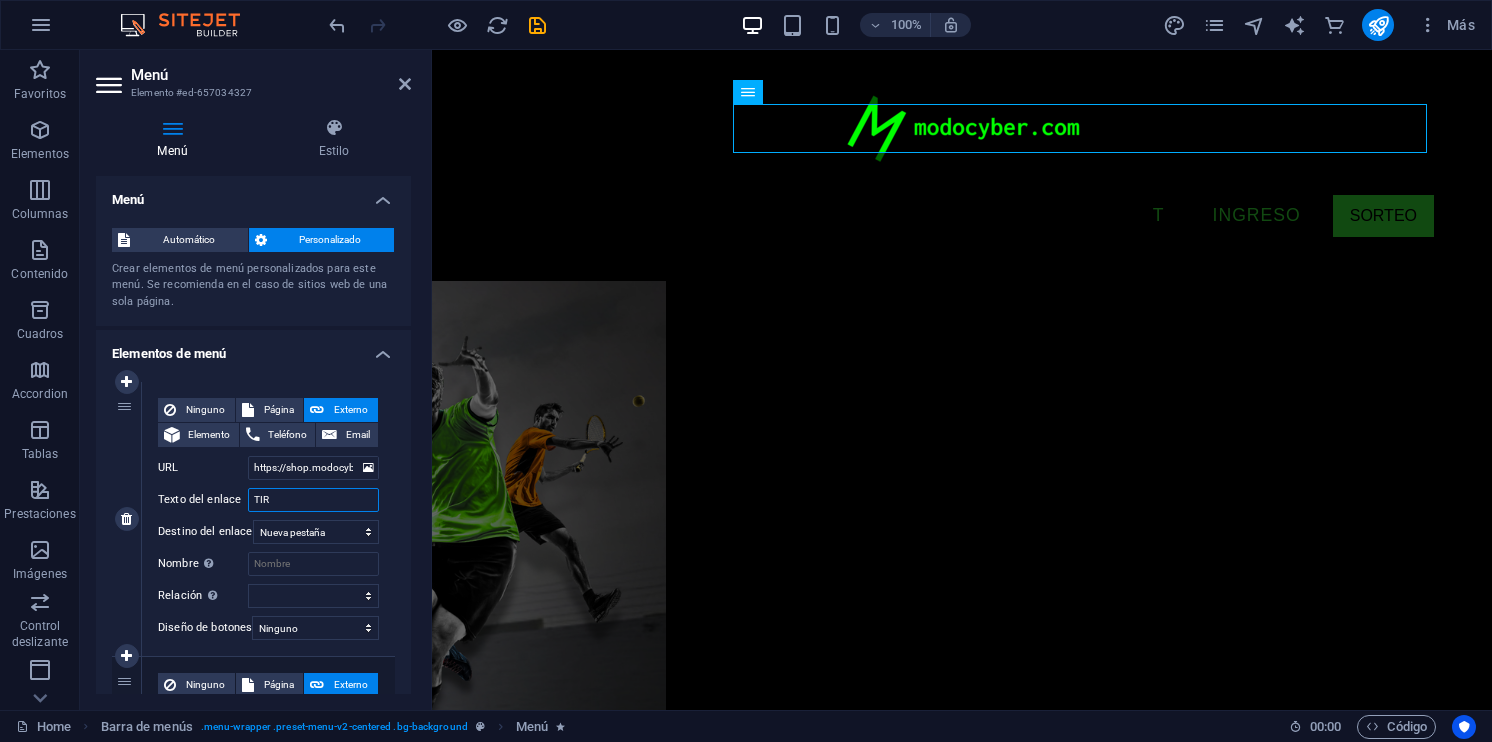 select 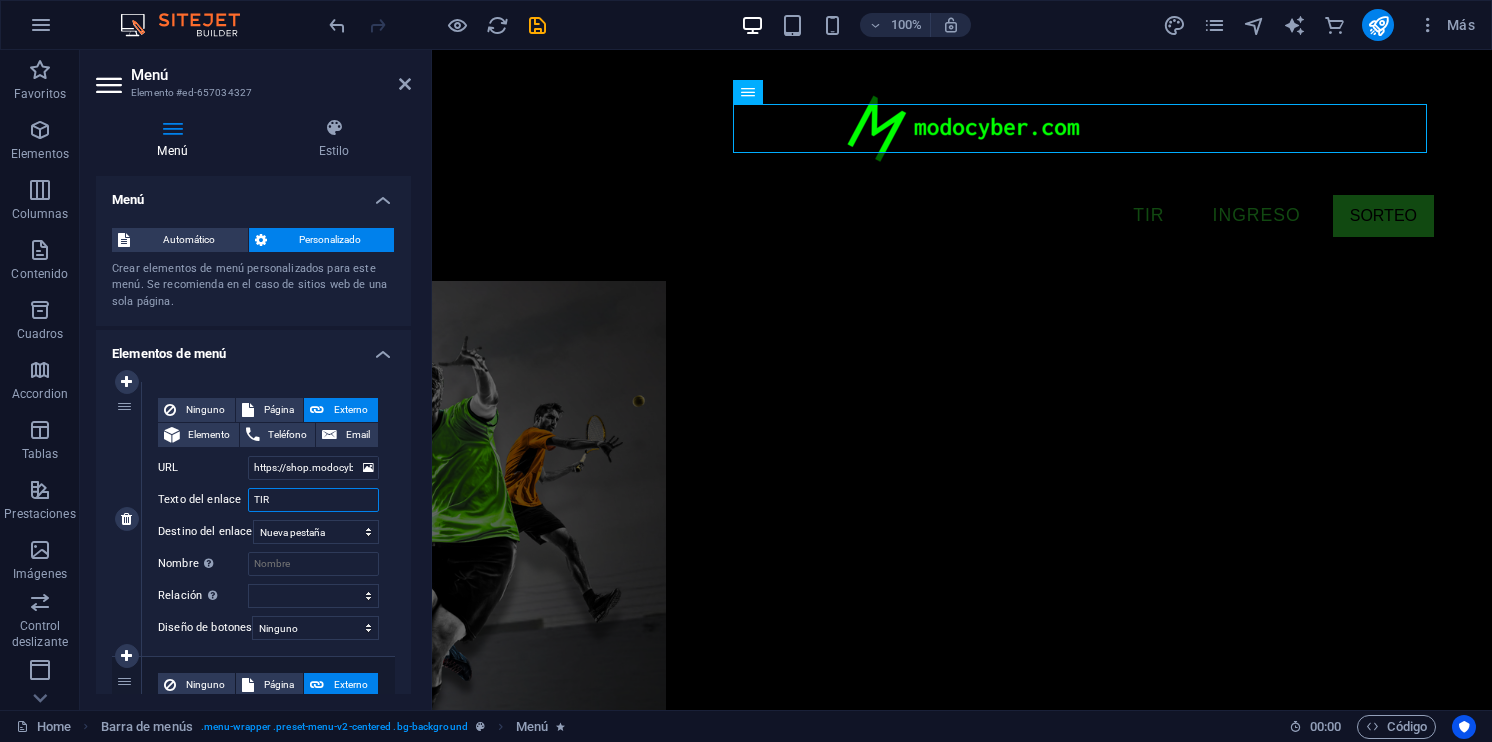 type on "TI" 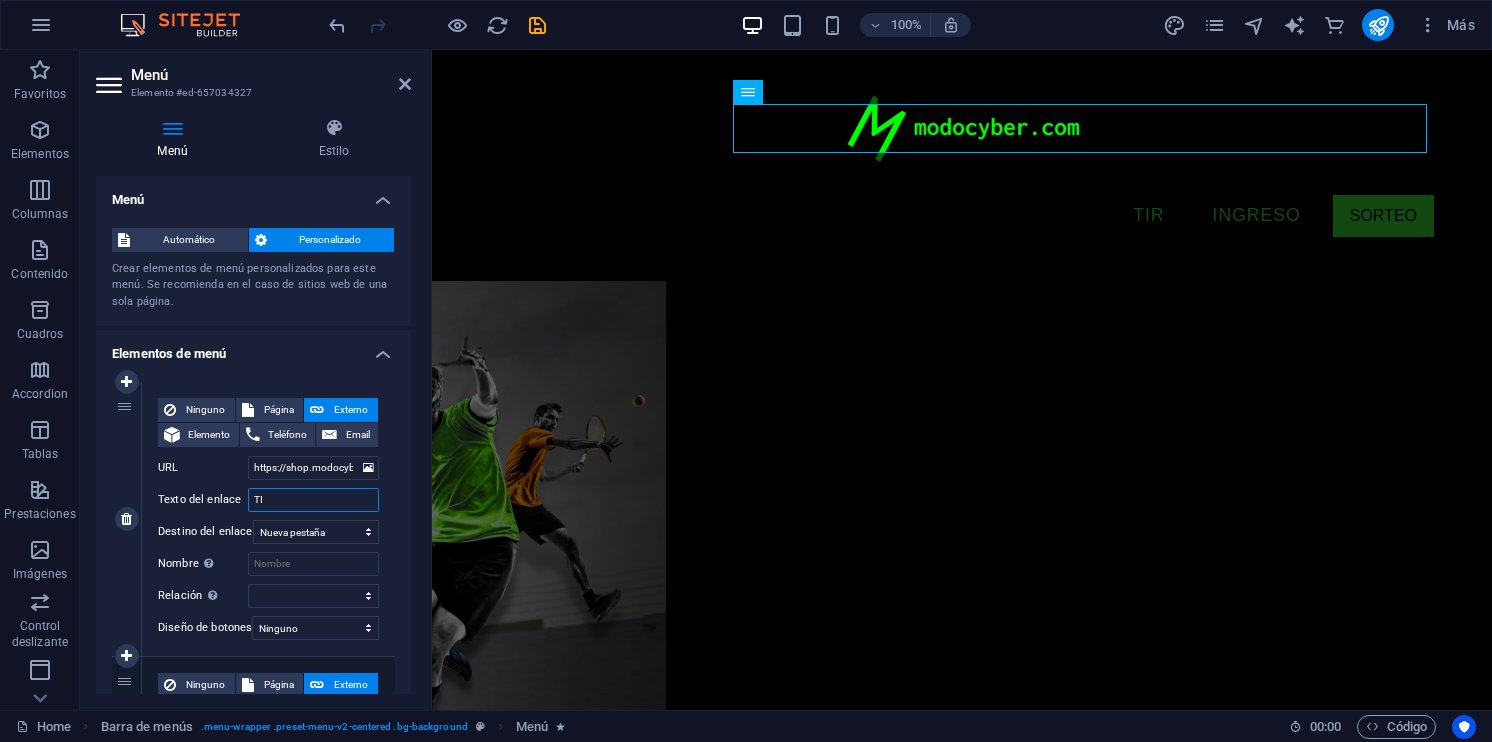 select 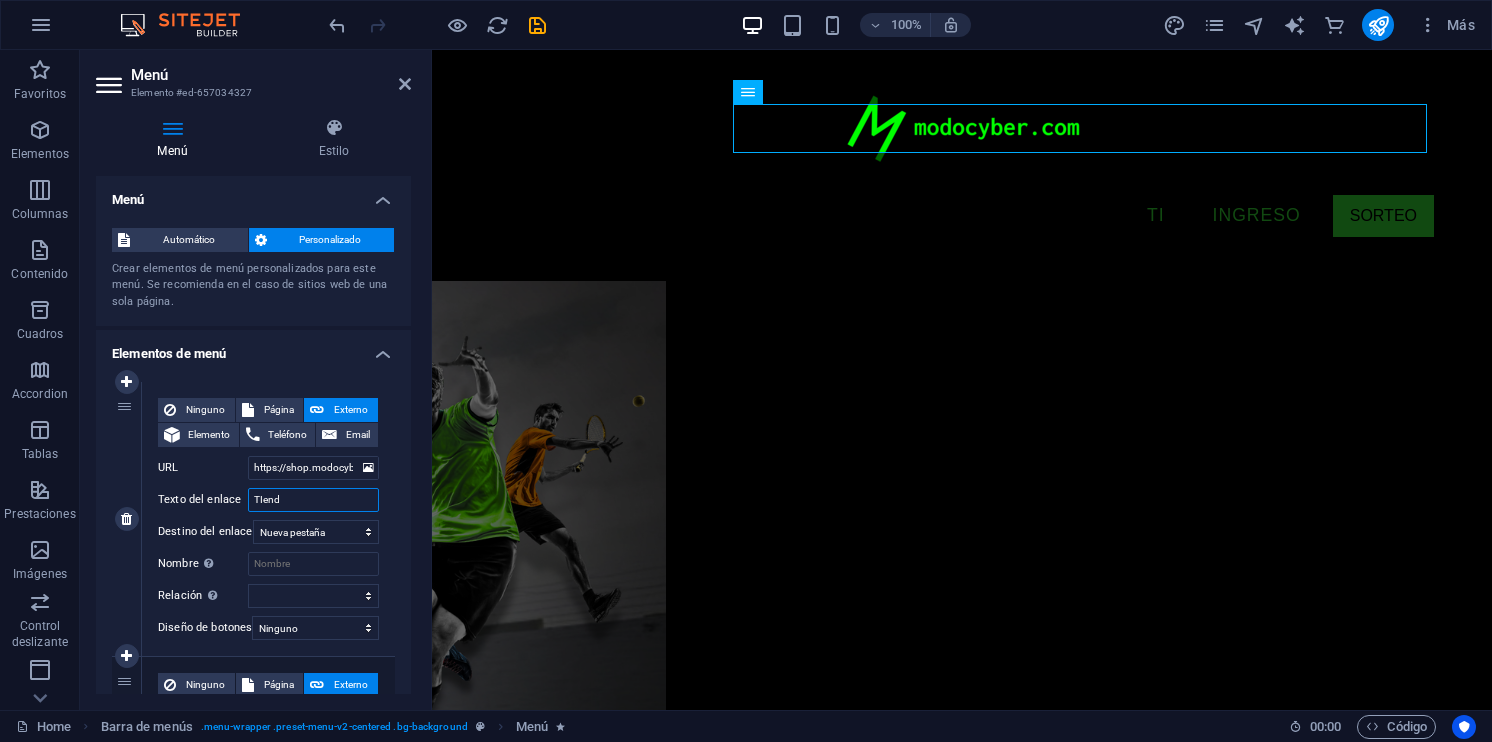 type on "TIenda" 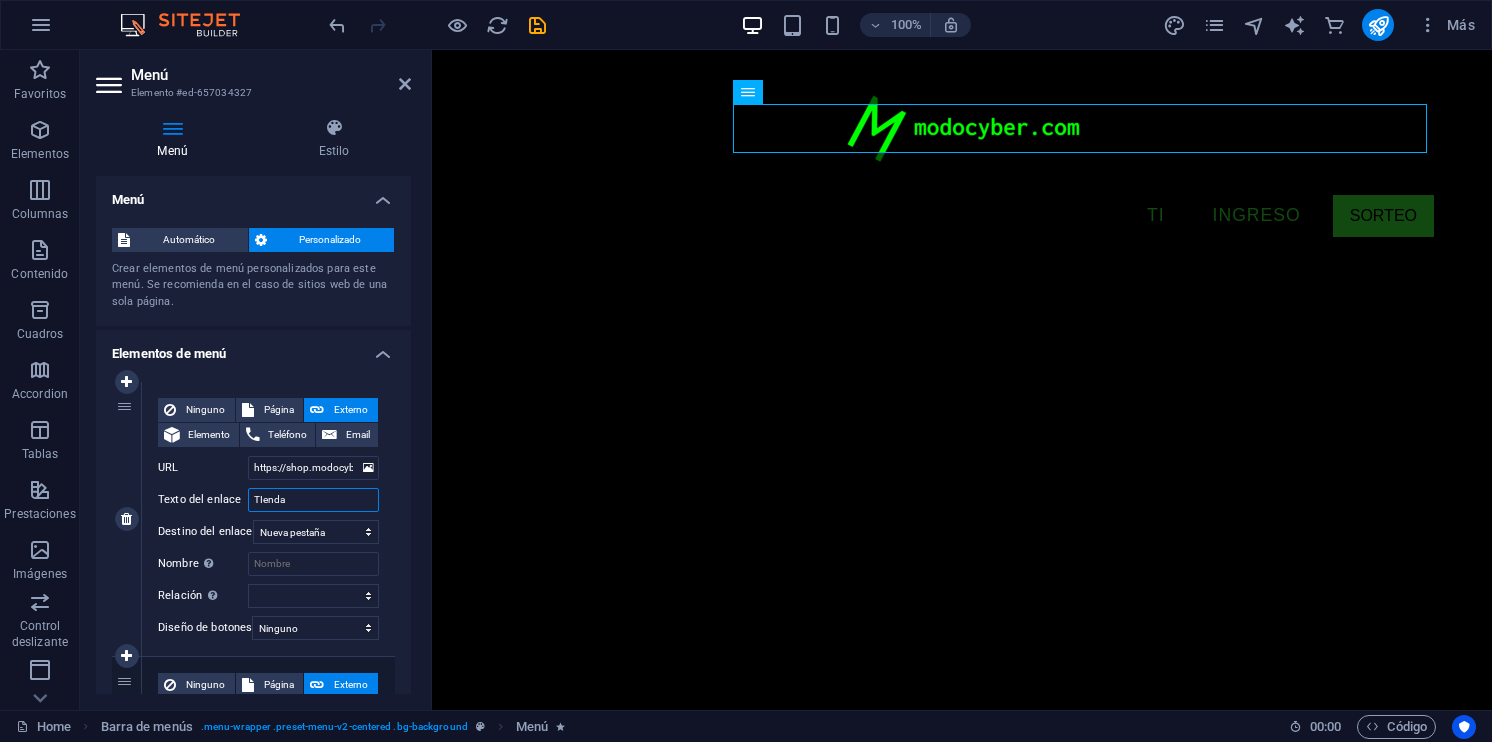 select 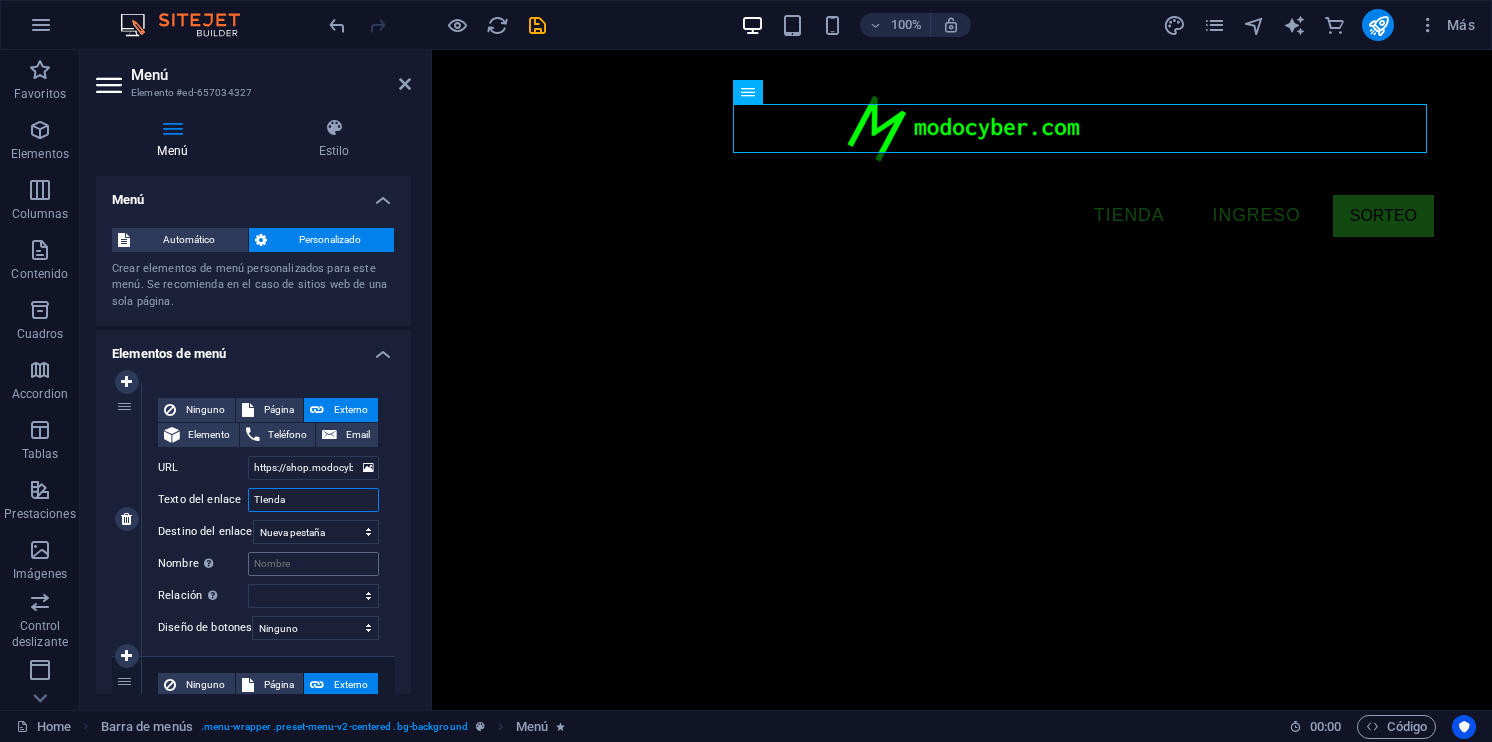type on "TIenda" 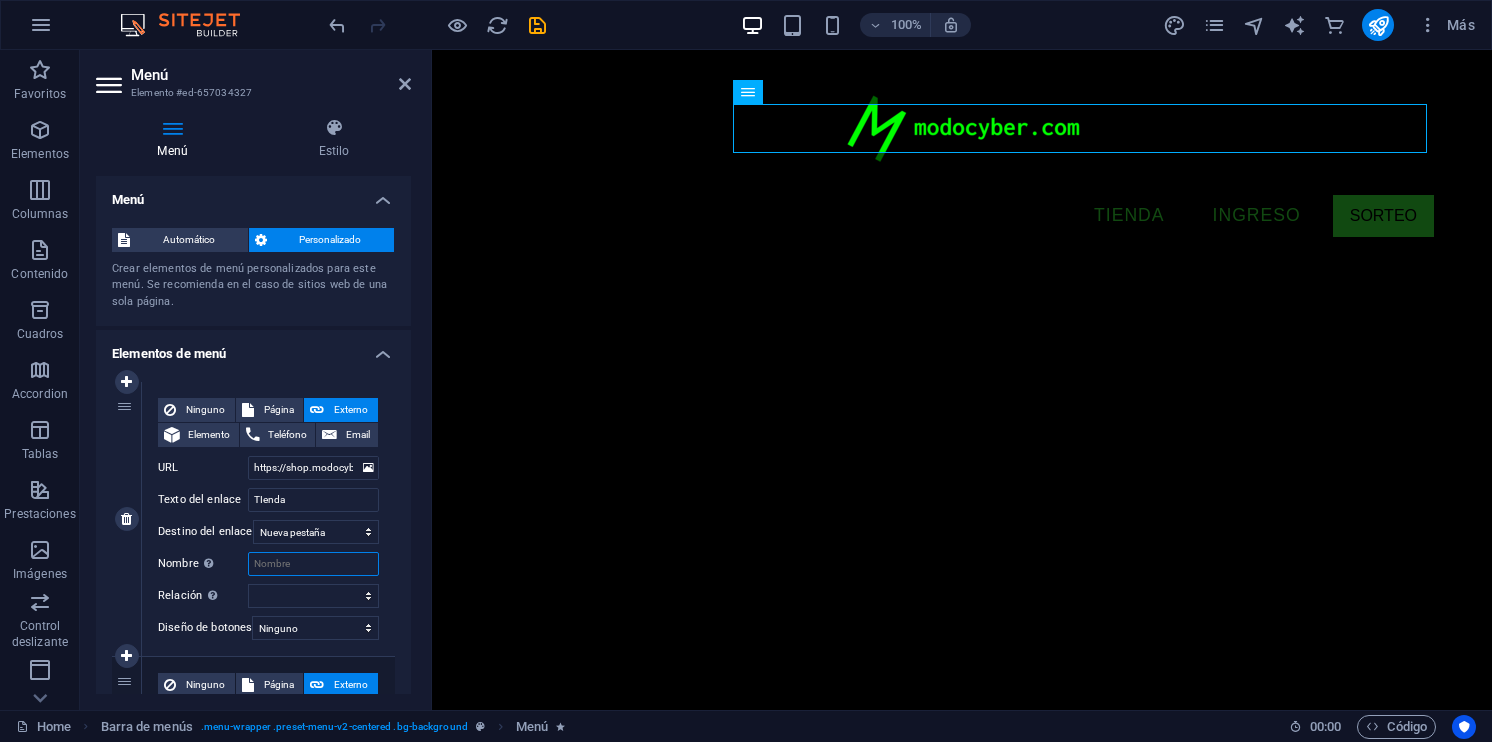click on "Nombre Una descripción adicional del enlace no debería ser igual al texto del enlace. El título suele mostrarse como un texto de información cuando se mueve el ratón por encima del elemento. Déjalo en blanco en caso de dudas." at bounding box center [313, 564] 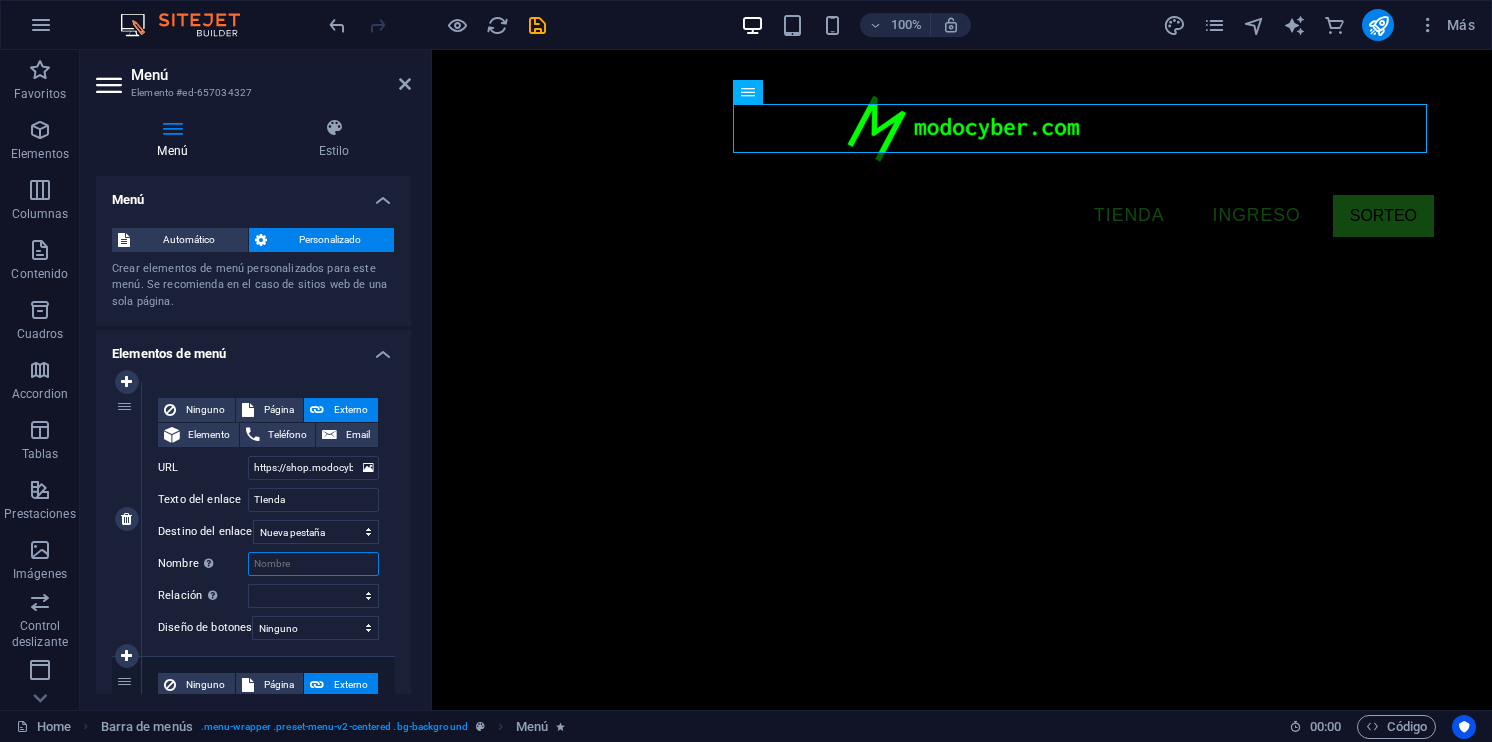type on "T" 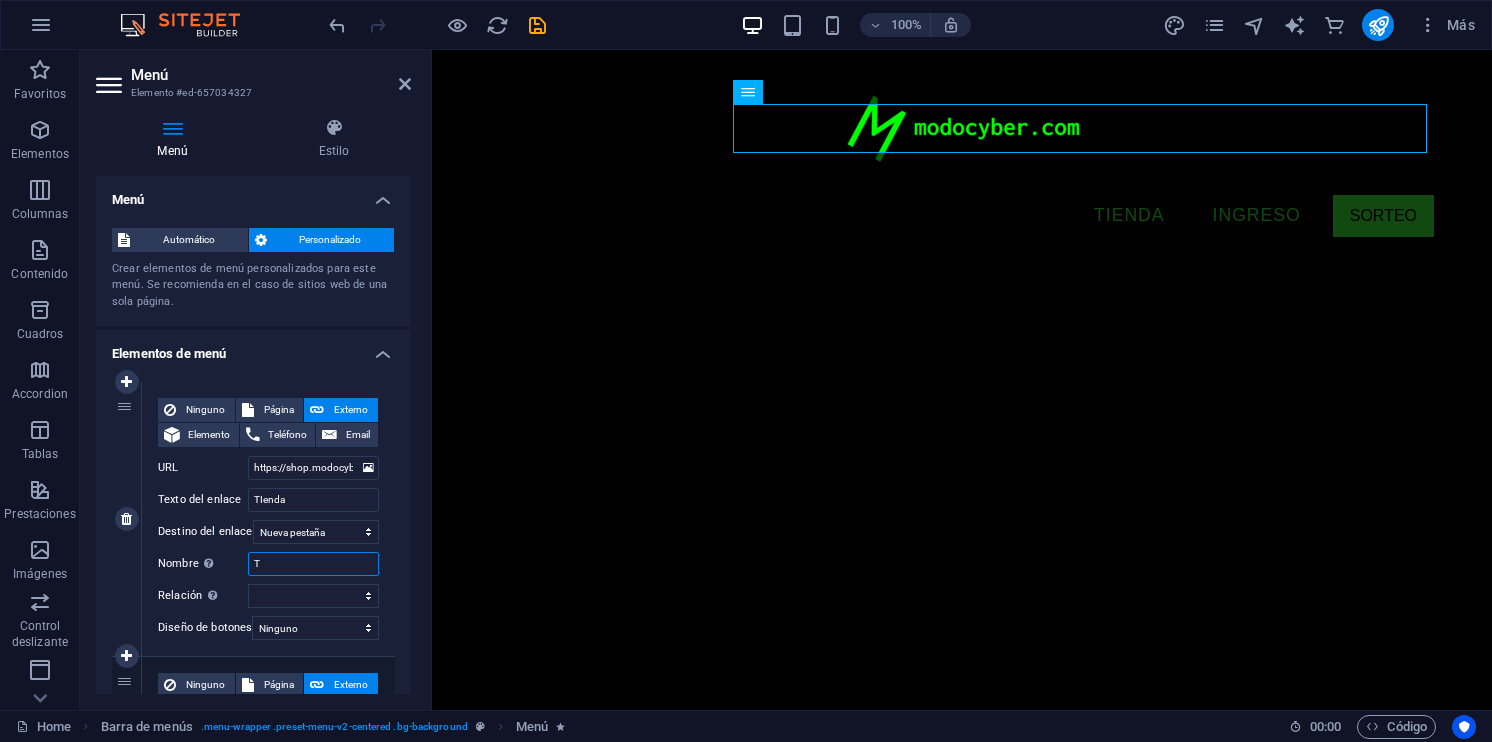 select 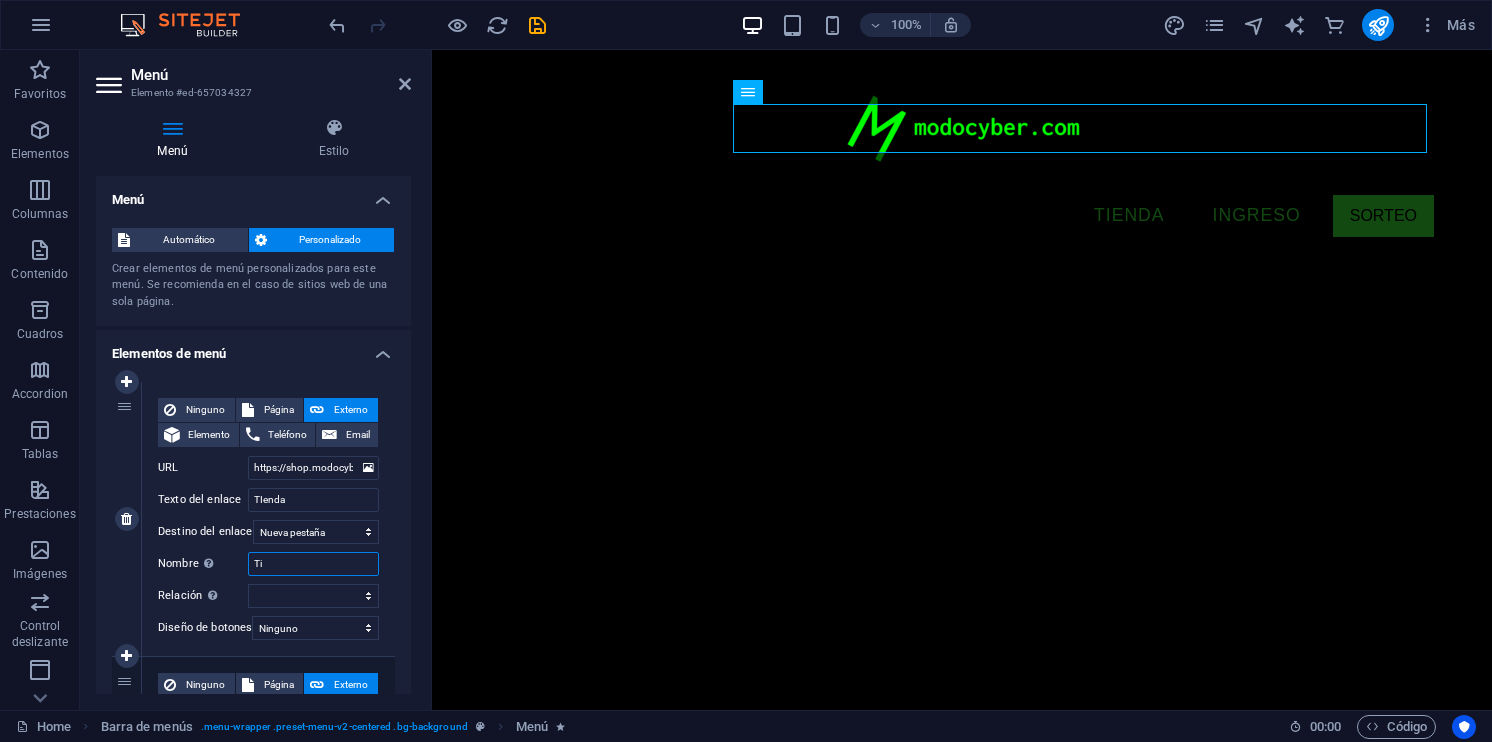 select 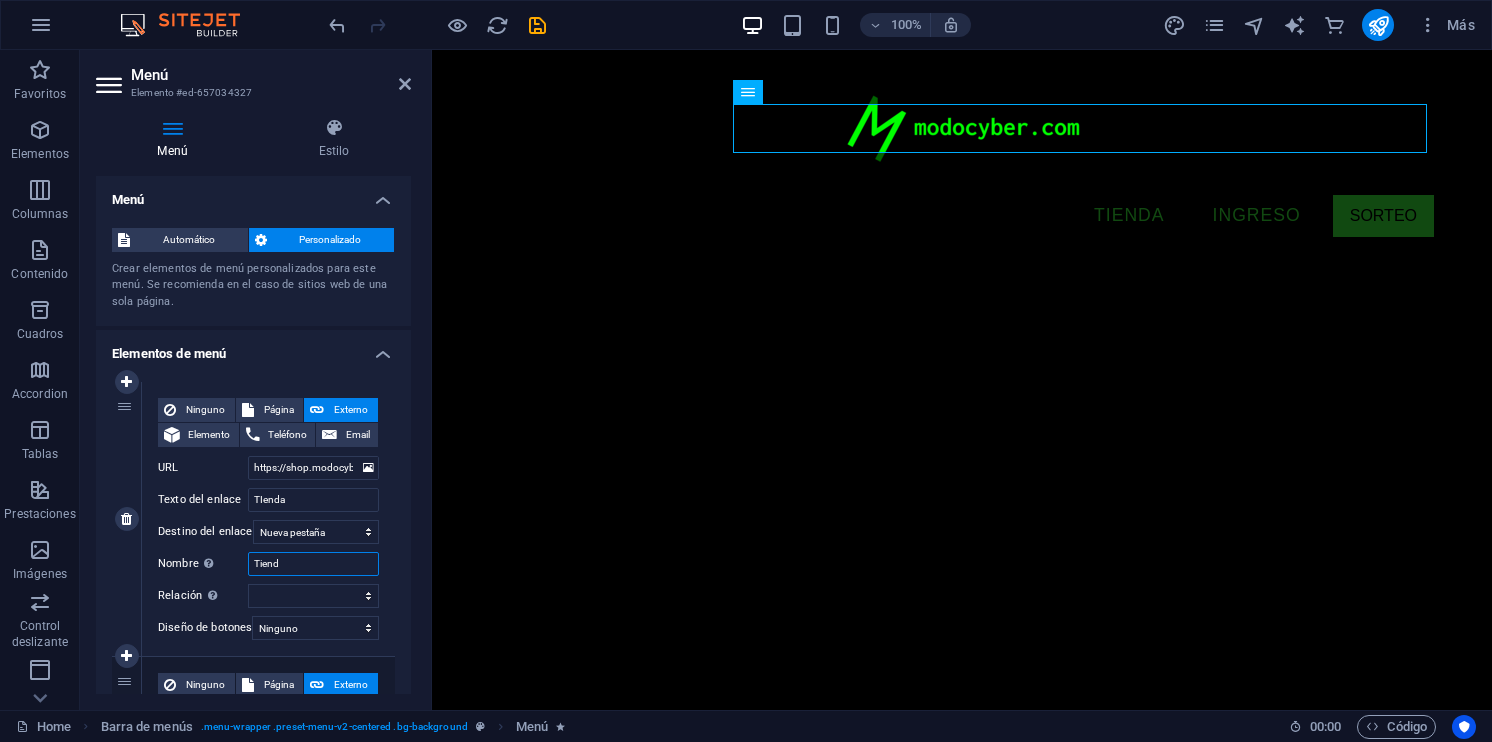 type on "Tienda" 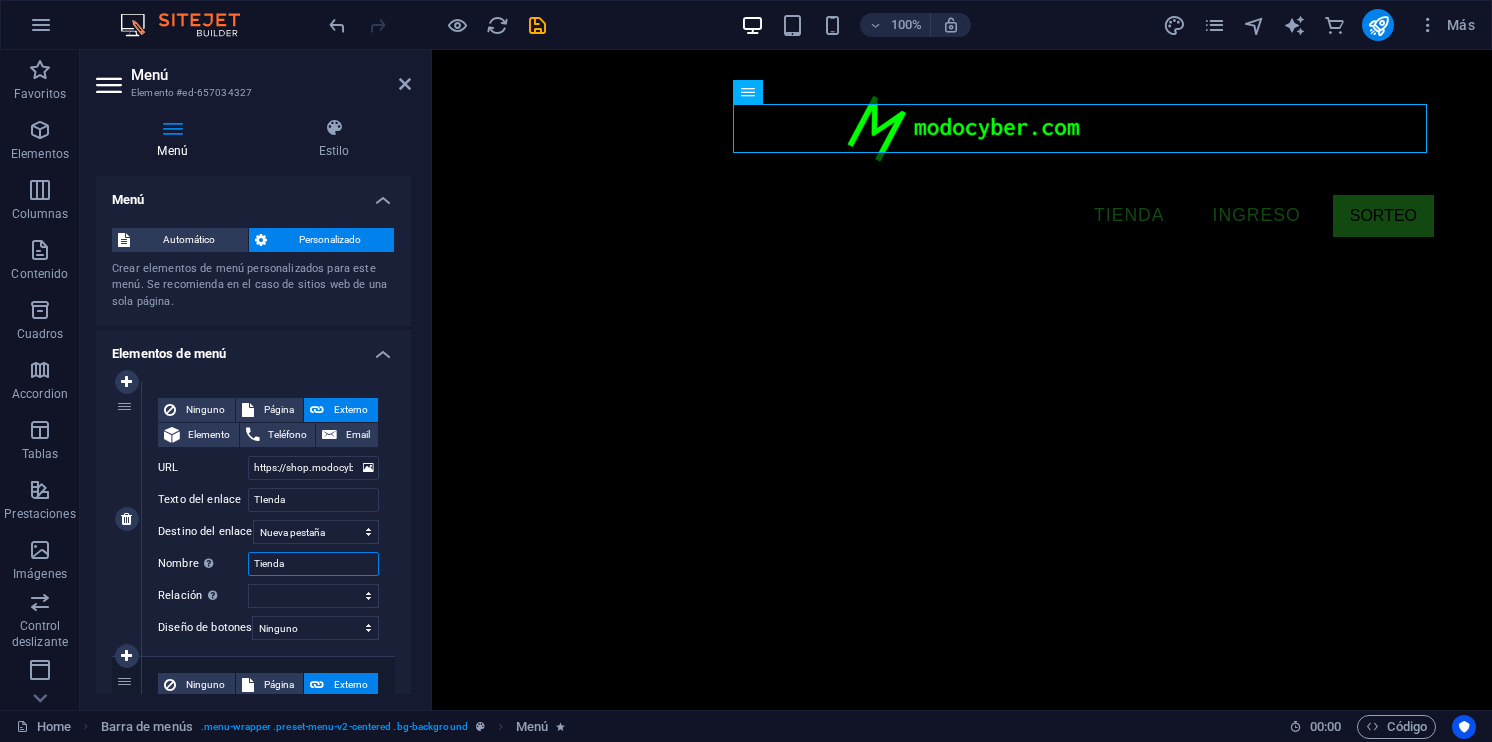 select 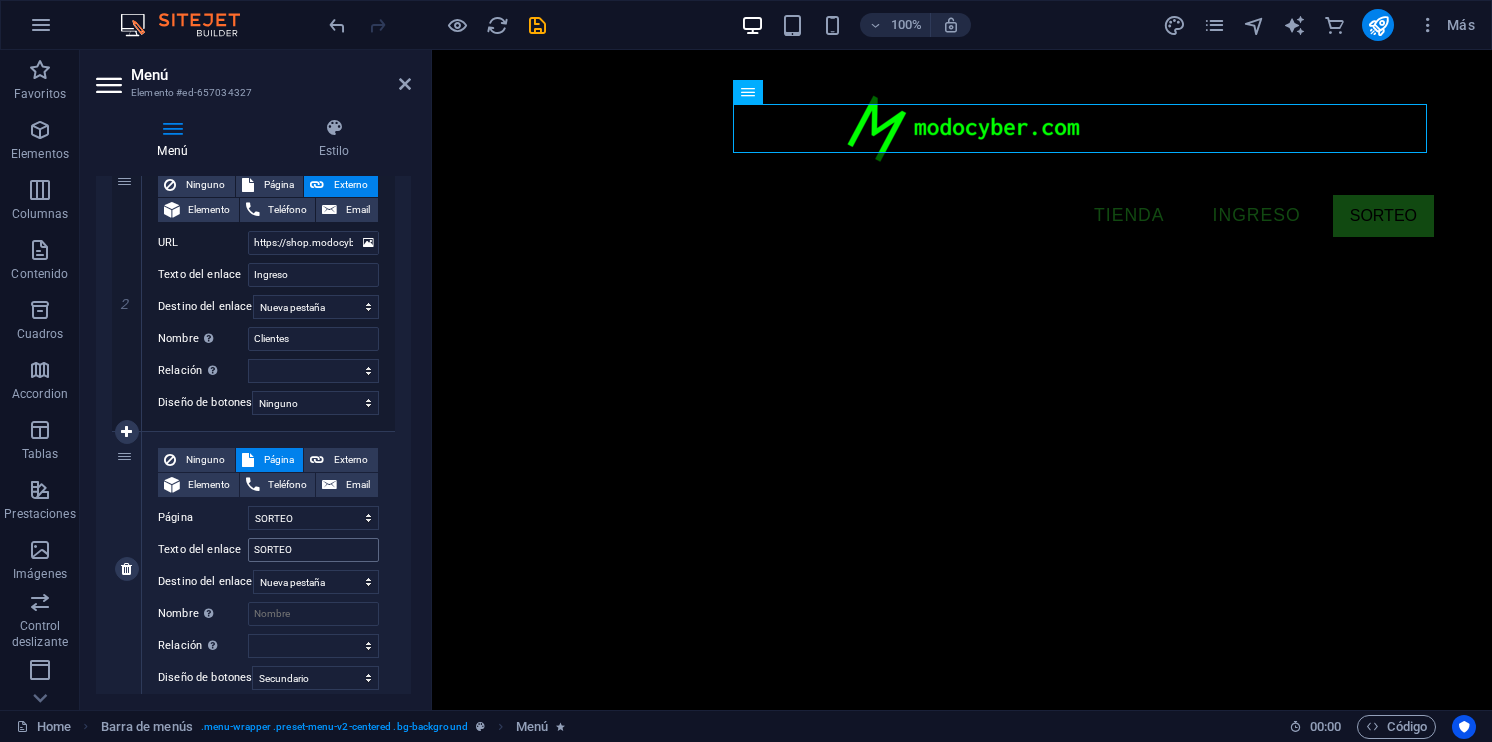 scroll, scrollTop: 580, scrollLeft: 0, axis: vertical 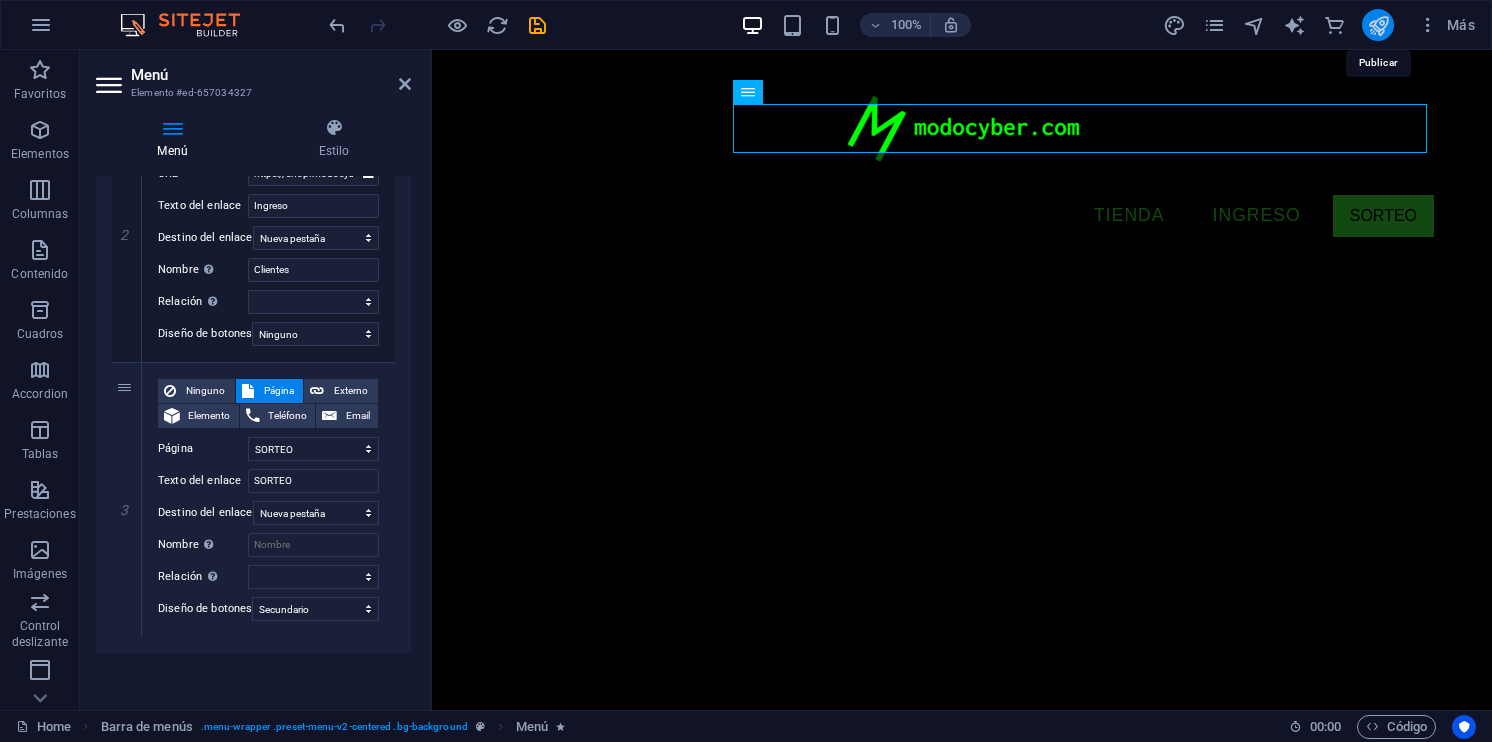 type on "Tienda" 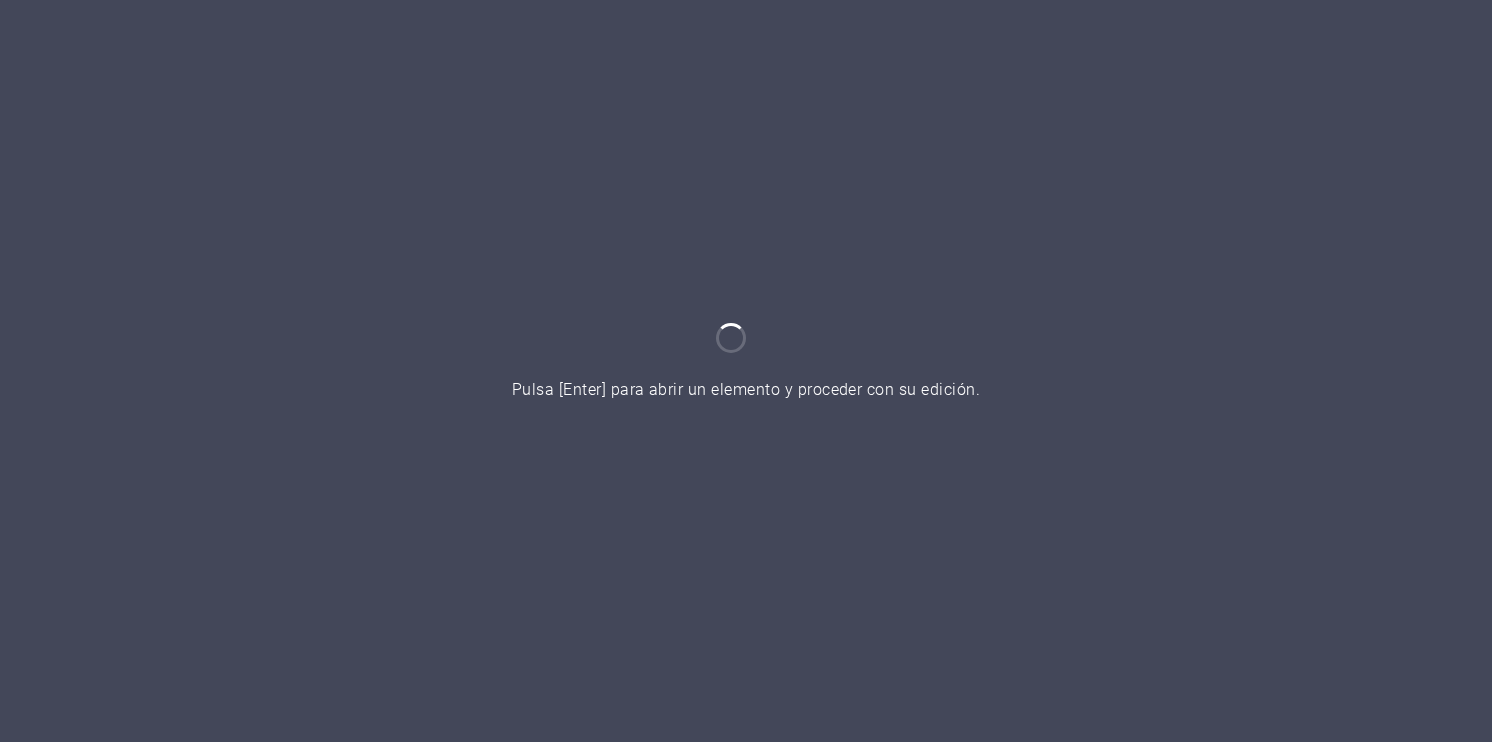 scroll, scrollTop: 0, scrollLeft: 0, axis: both 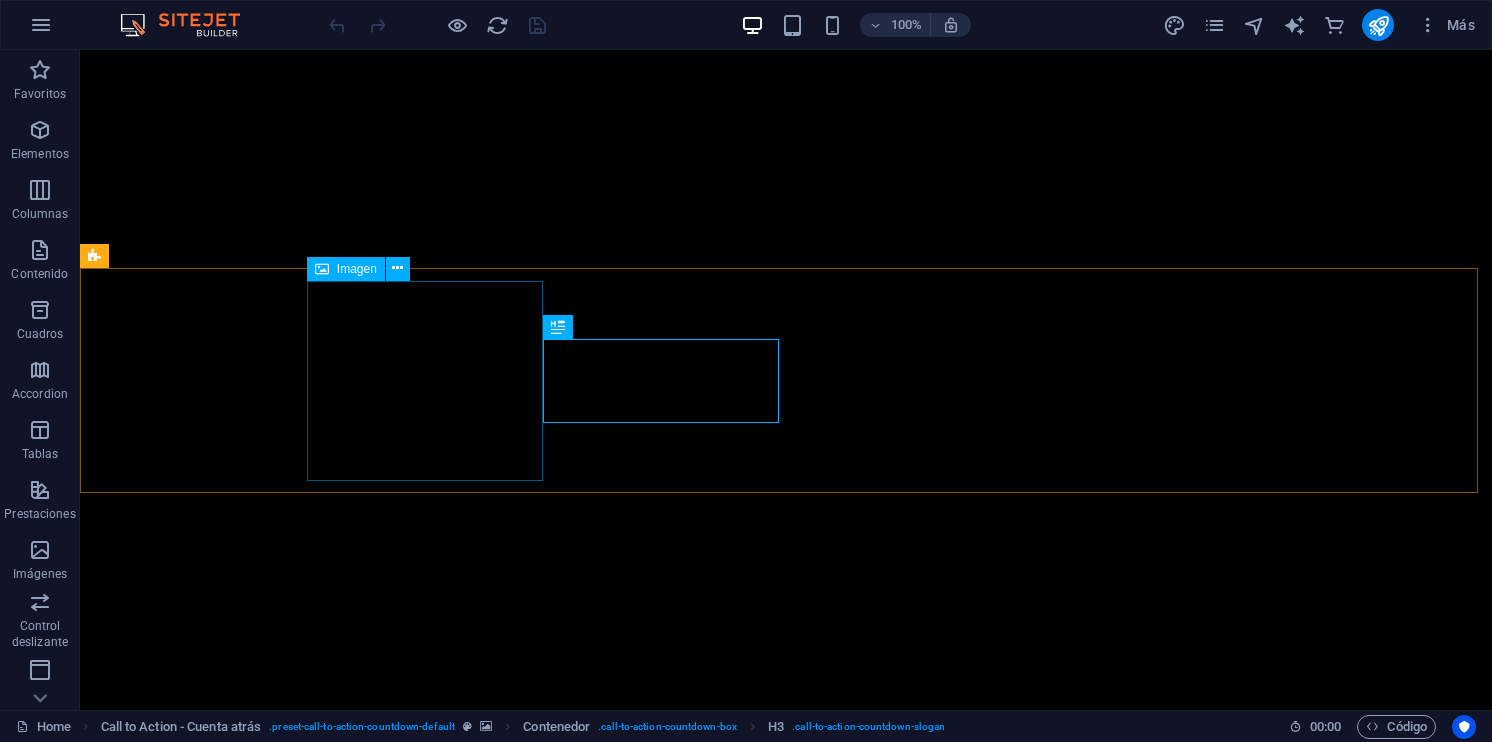 click on "Imagen" at bounding box center [365, 269] 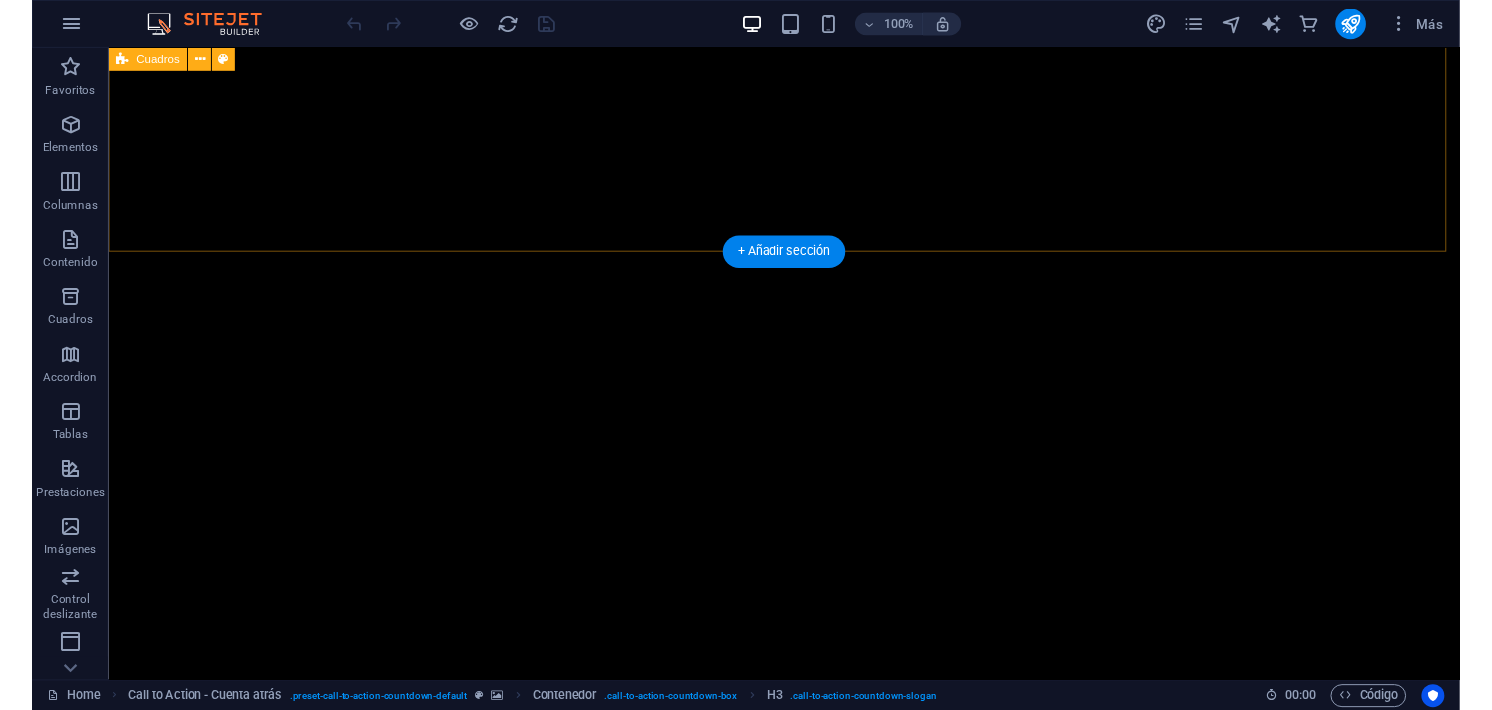scroll, scrollTop: 2638, scrollLeft: 0, axis: vertical 